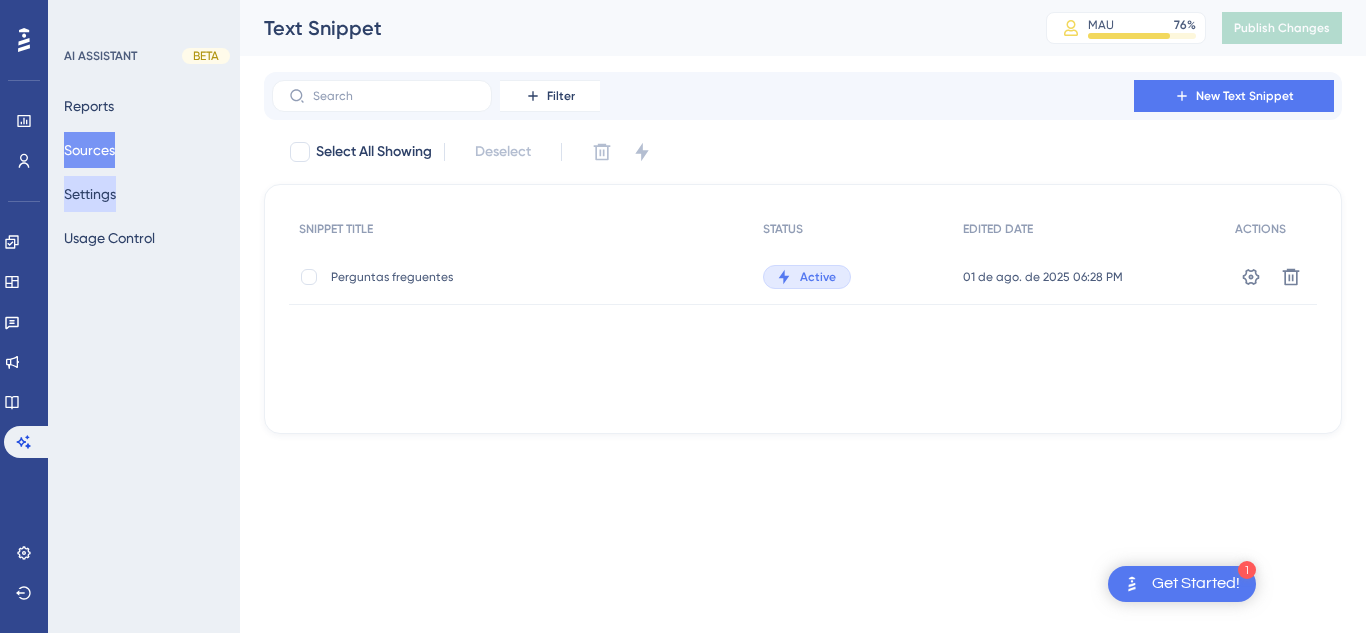 scroll, scrollTop: 0, scrollLeft: 0, axis: both 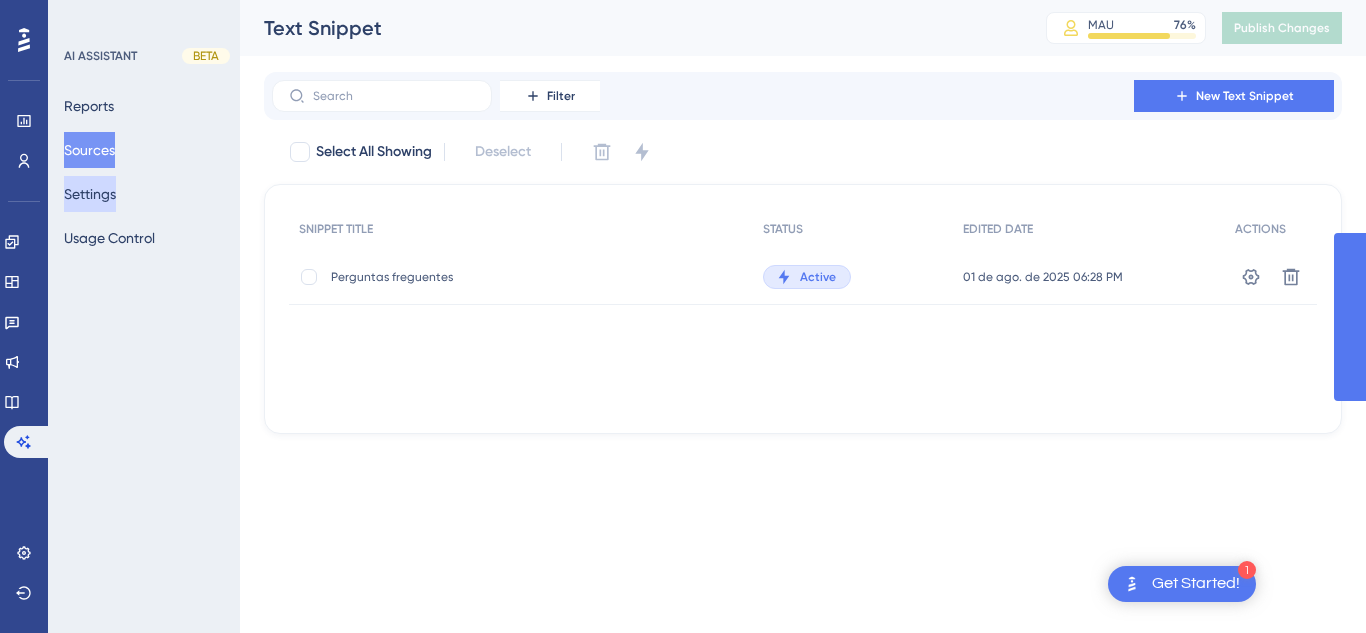 click on "Settings" at bounding box center (90, 194) 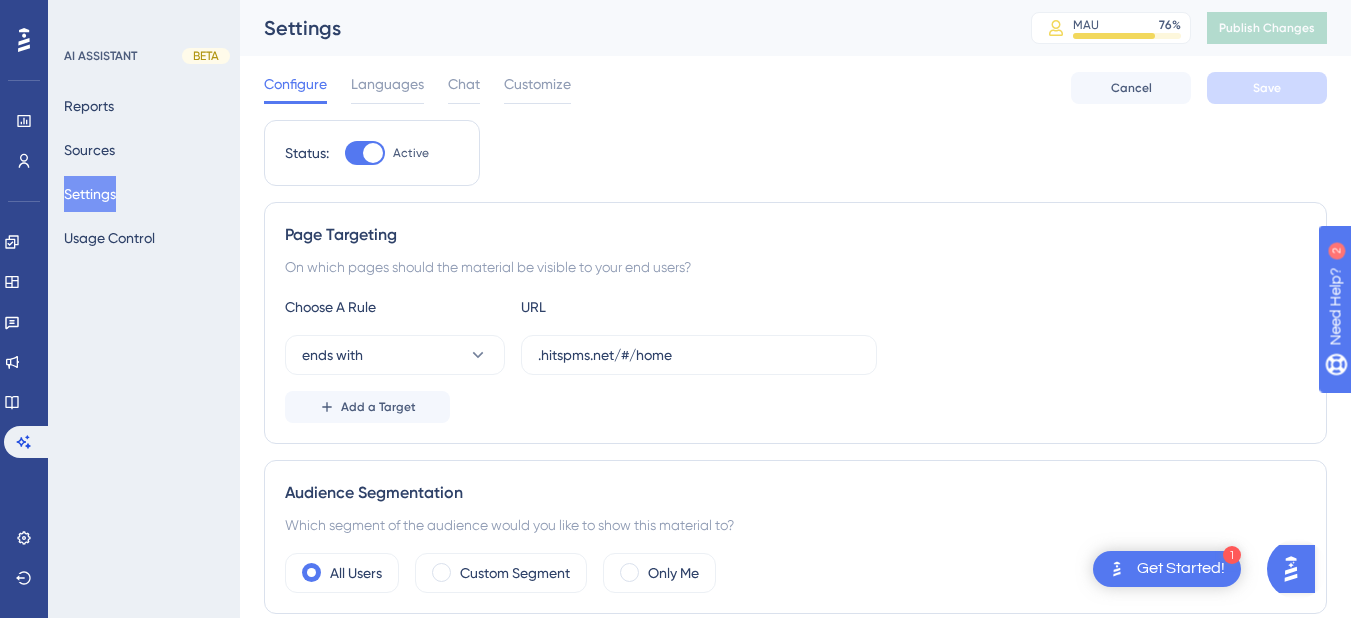 scroll, scrollTop: 610, scrollLeft: 0, axis: vertical 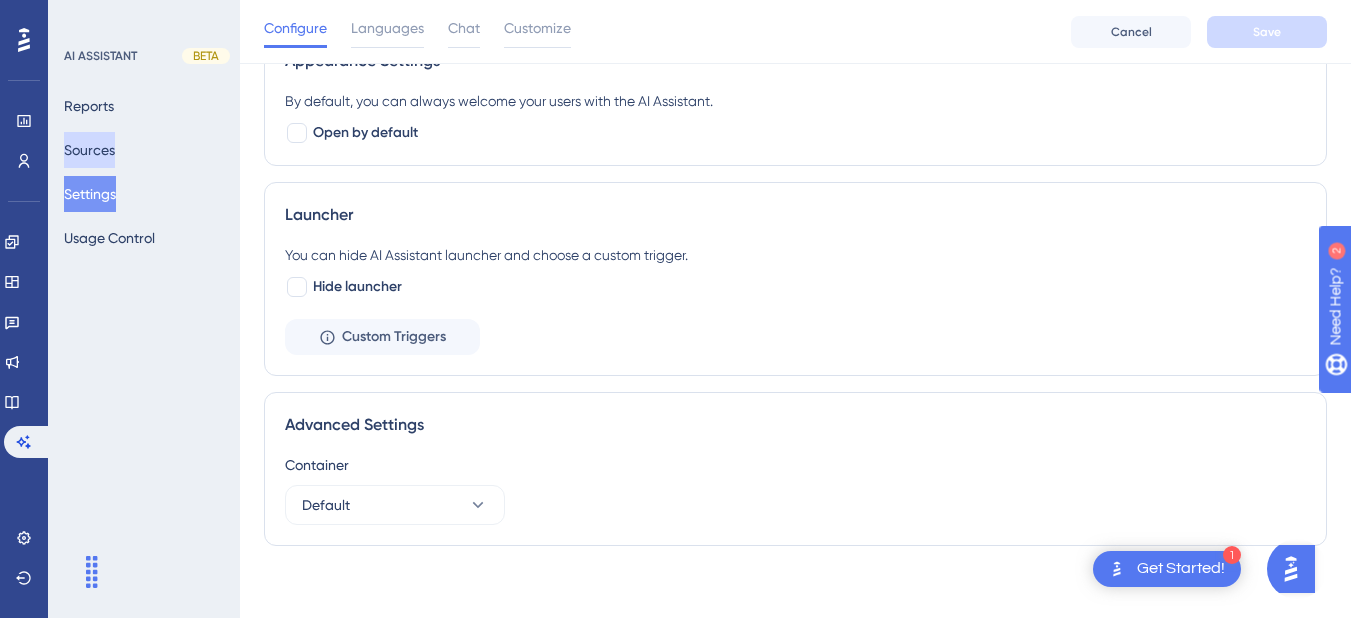 click on "Sources" at bounding box center (89, 150) 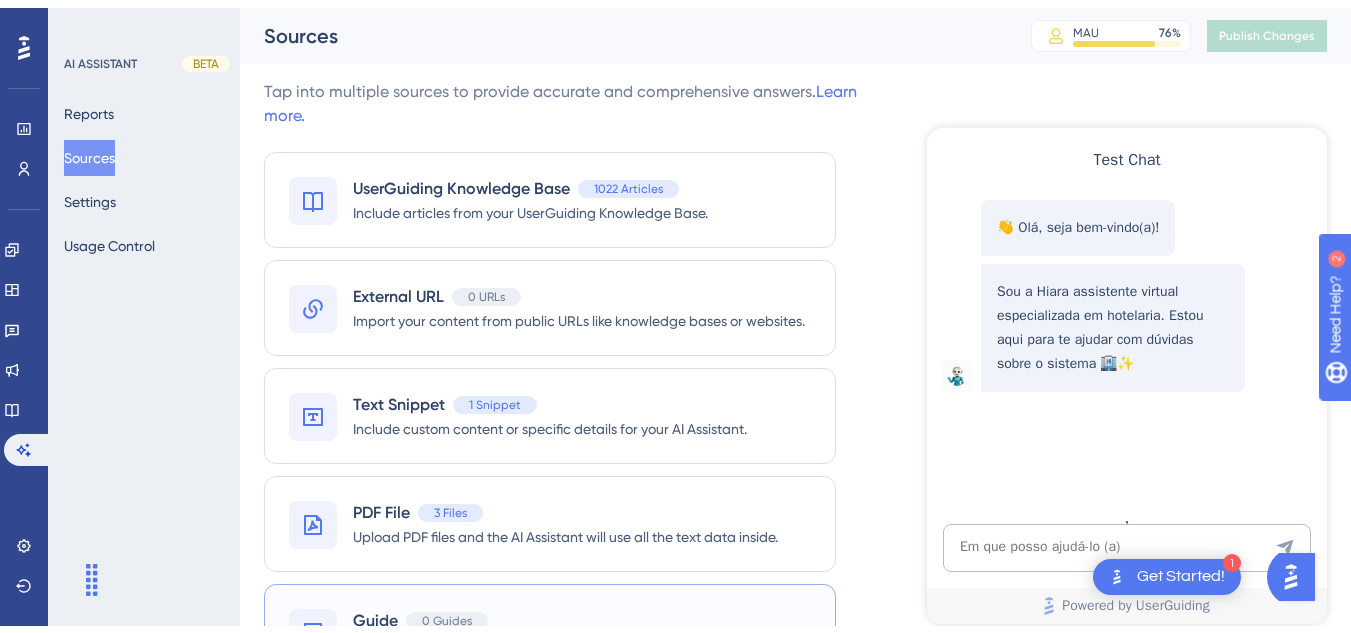 scroll, scrollTop: 103, scrollLeft: 0, axis: vertical 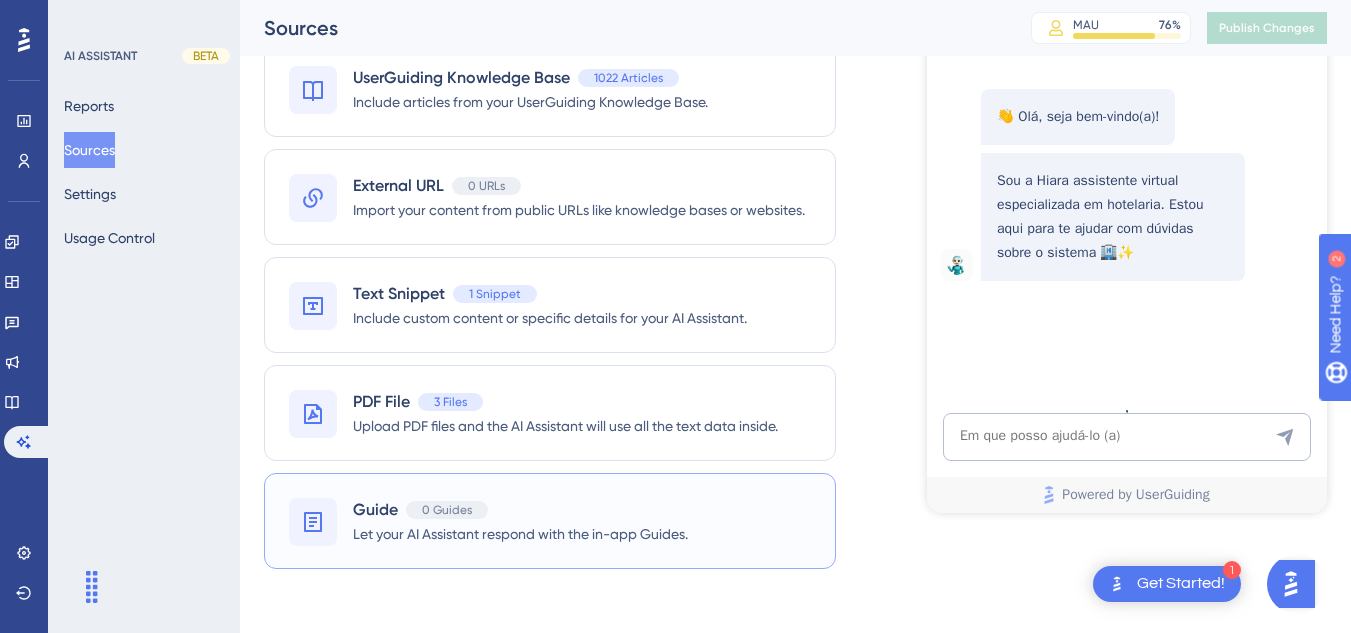 click on "0 Guides" at bounding box center [447, 510] 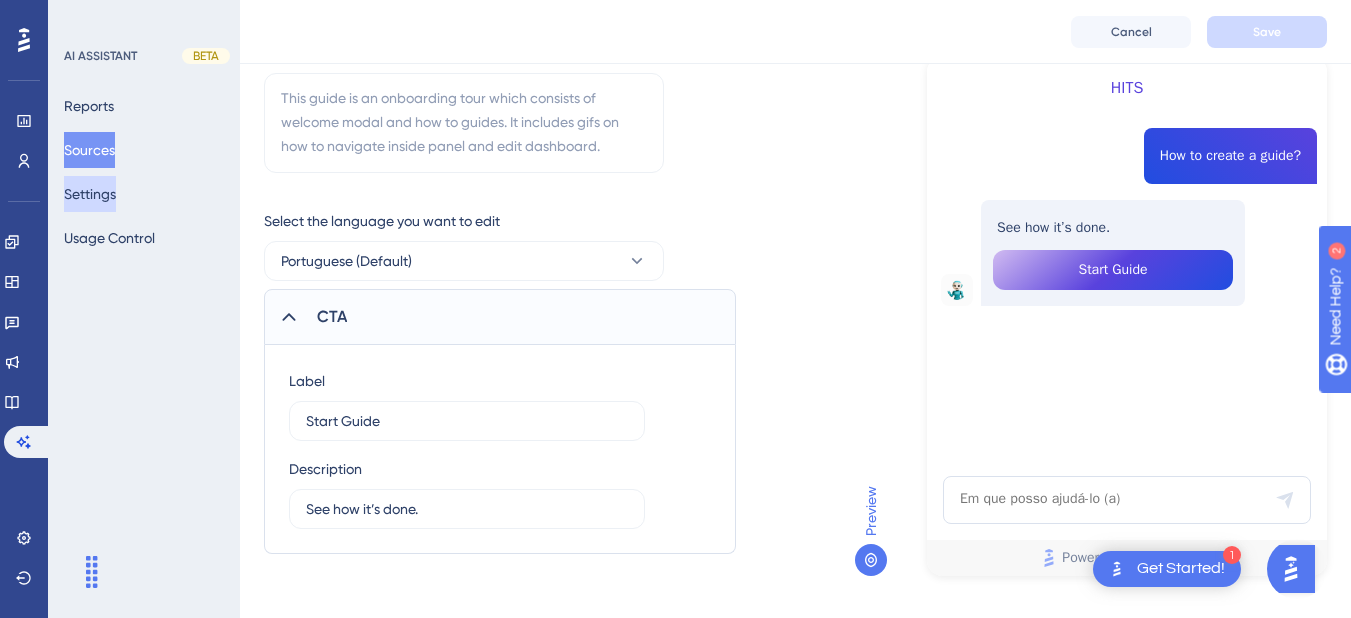 scroll, scrollTop: 0, scrollLeft: 0, axis: both 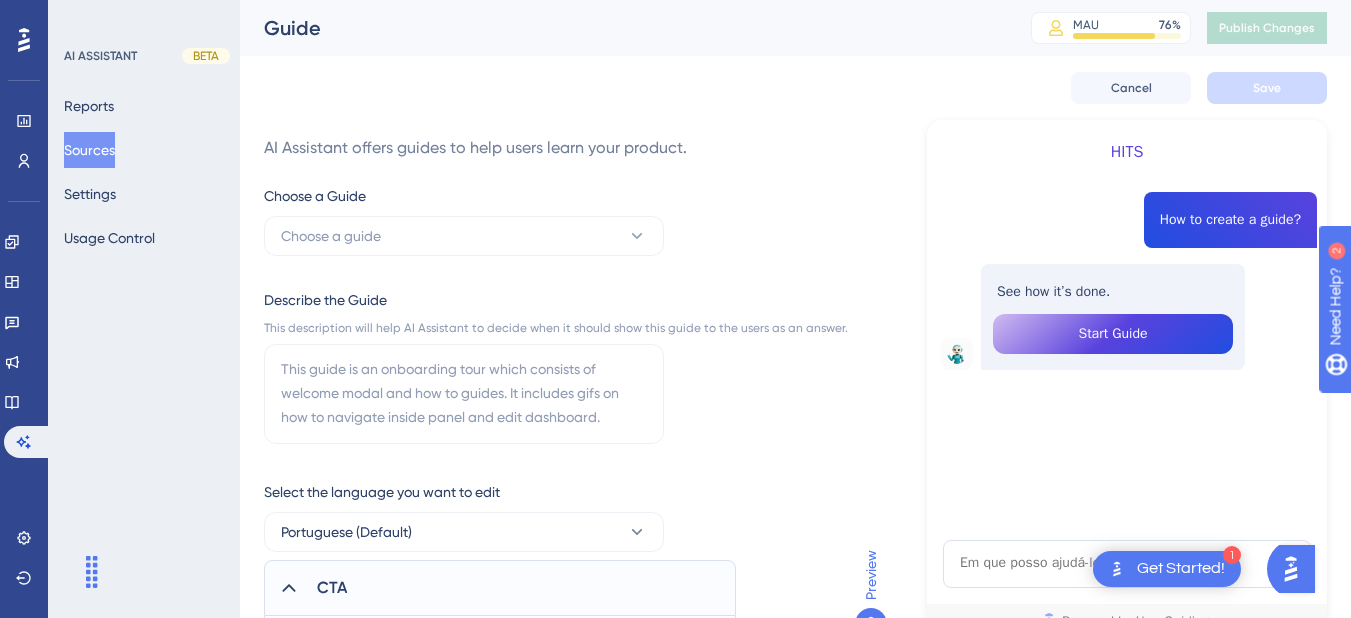 click on "Sources" at bounding box center [89, 150] 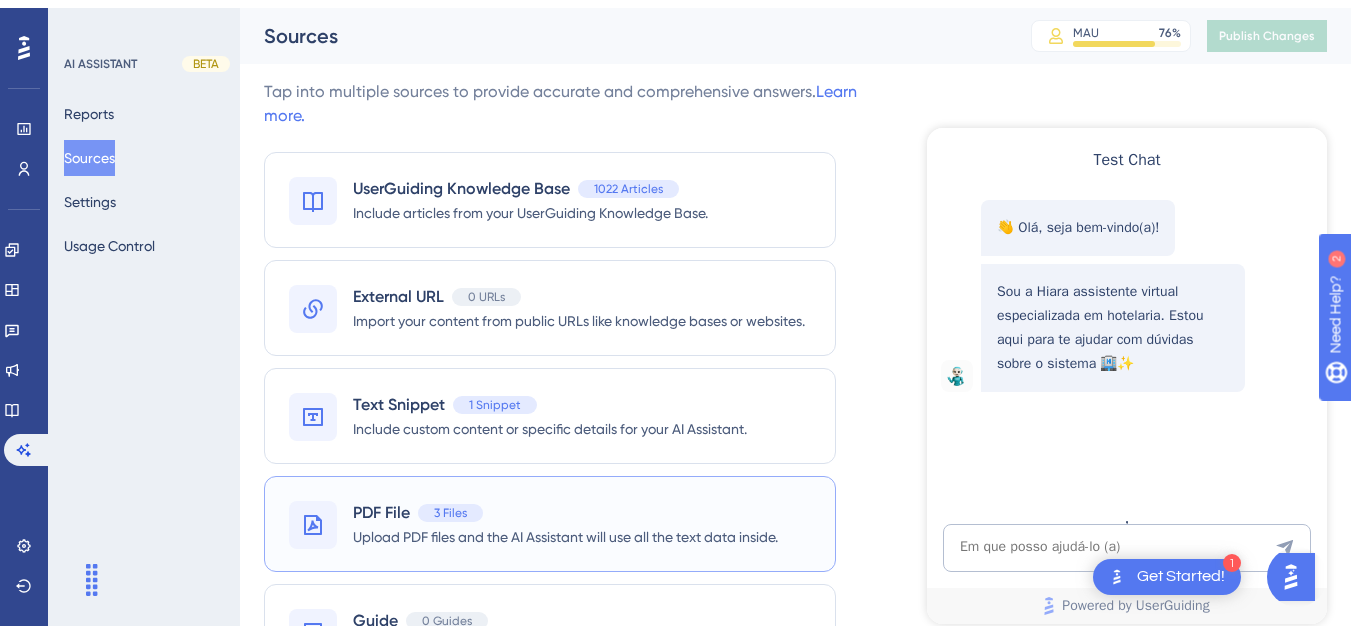 scroll, scrollTop: 103, scrollLeft: 0, axis: vertical 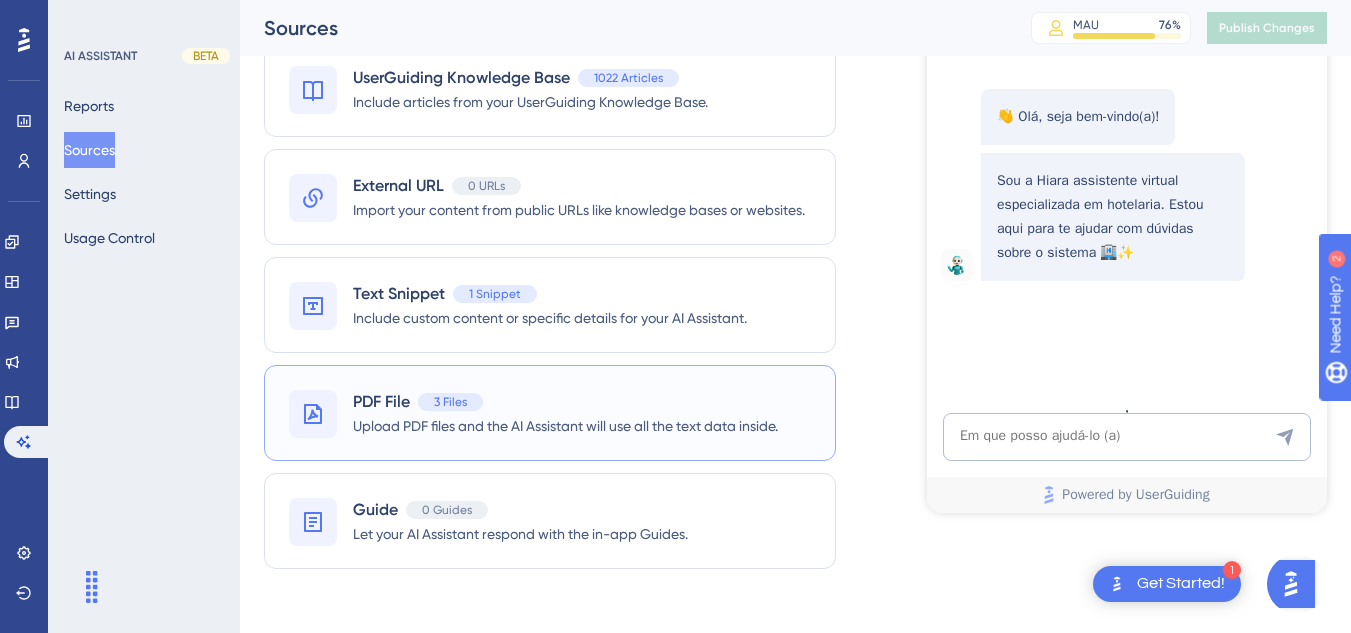 click on "PDF File 3 Files Upload PDF files and the AI Assistant will use all the text data inside." at bounding box center (550, 413) 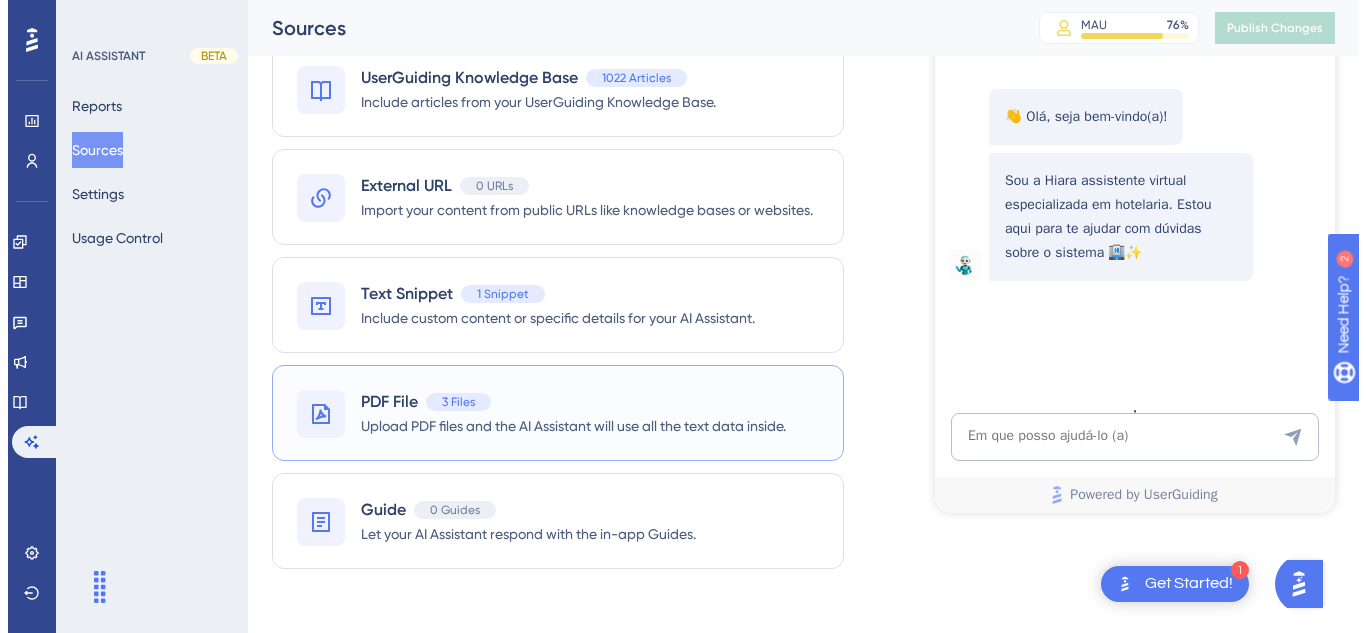 scroll, scrollTop: 0, scrollLeft: 0, axis: both 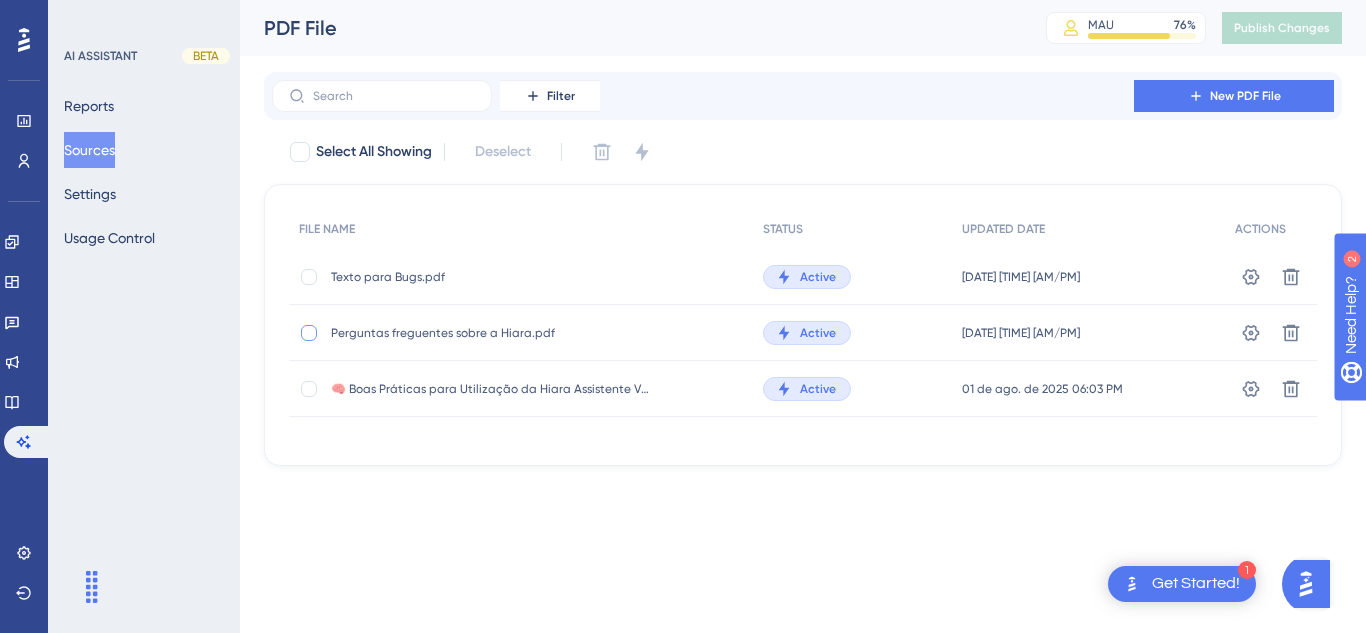 click at bounding box center (309, 333) 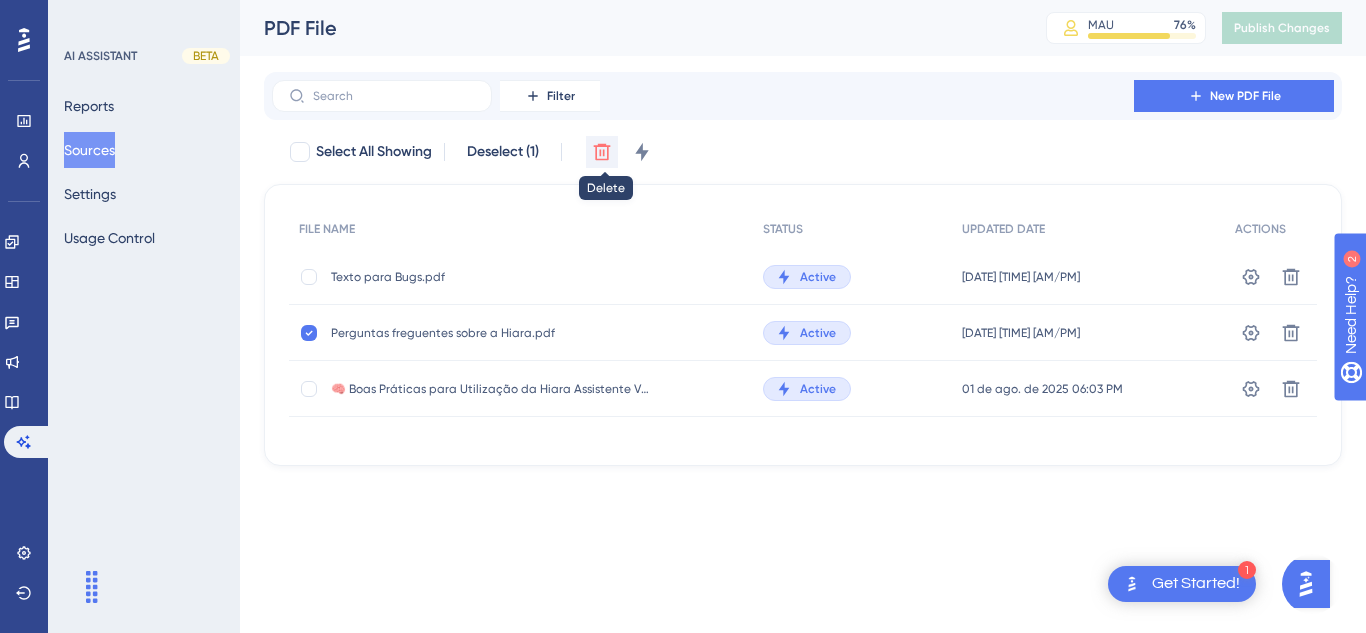 click 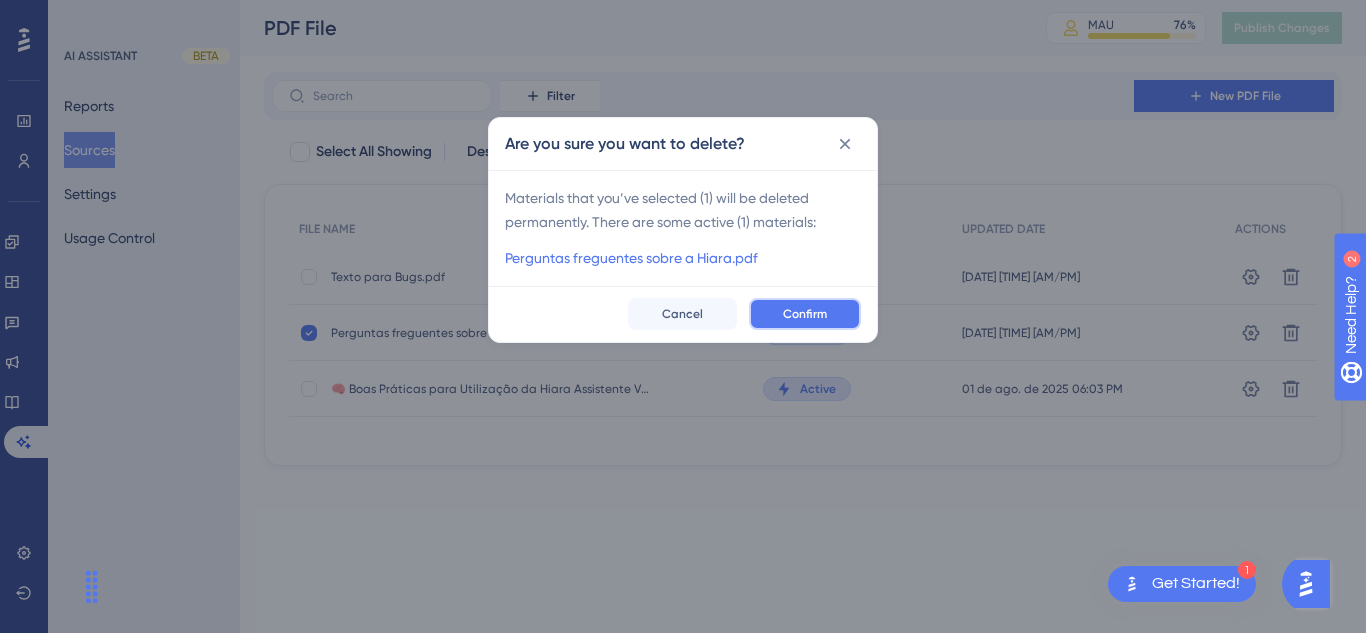 click on "Confirm" at bounding box center (805, 314) 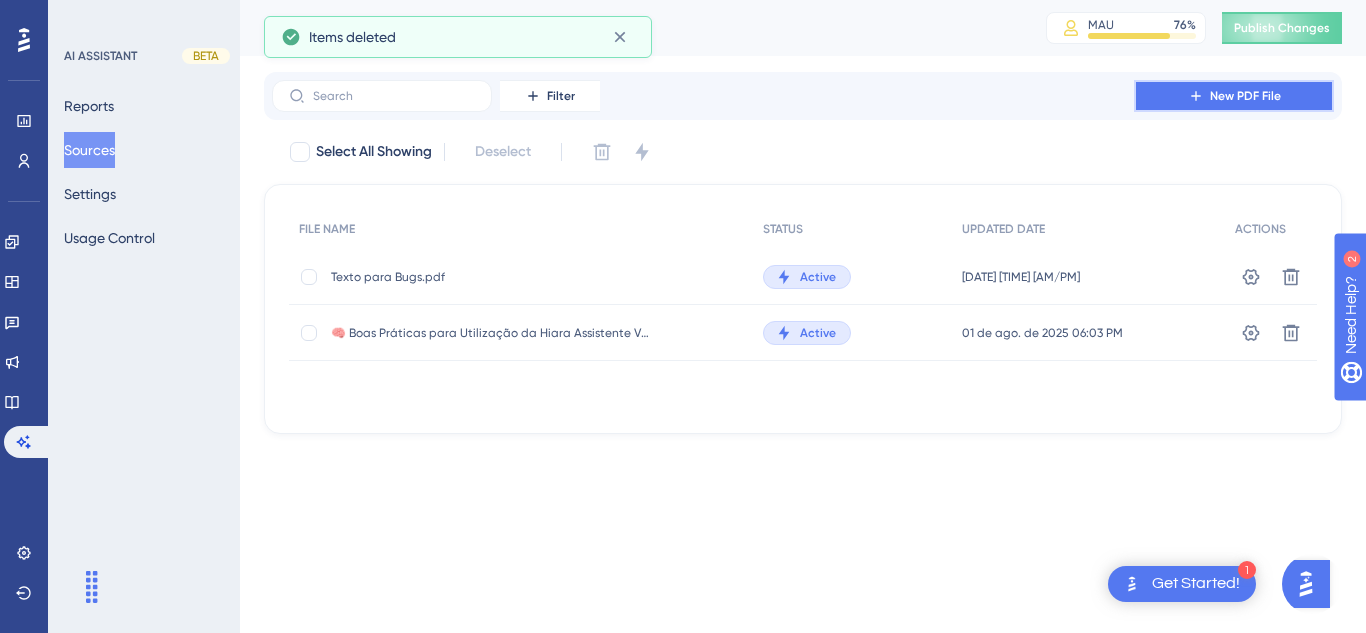 click on "New PDF File" at bounding box center (1234, 96) 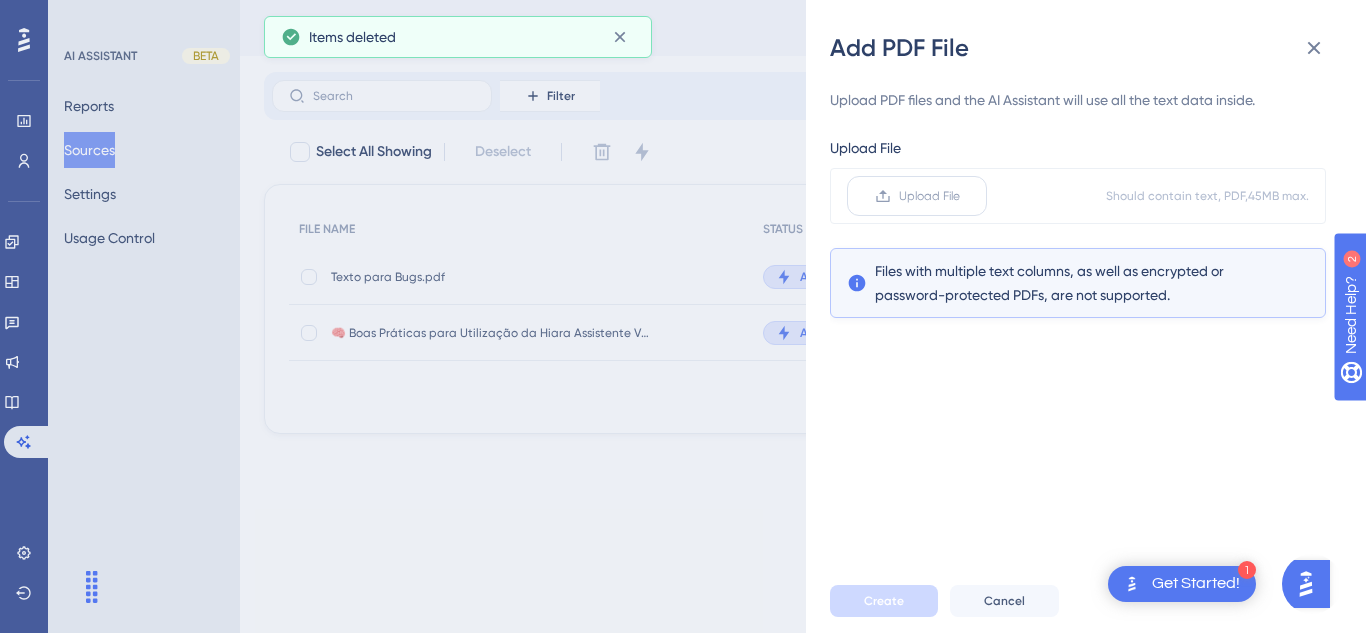 click on "Upload File" at bounding box center (929, 196) 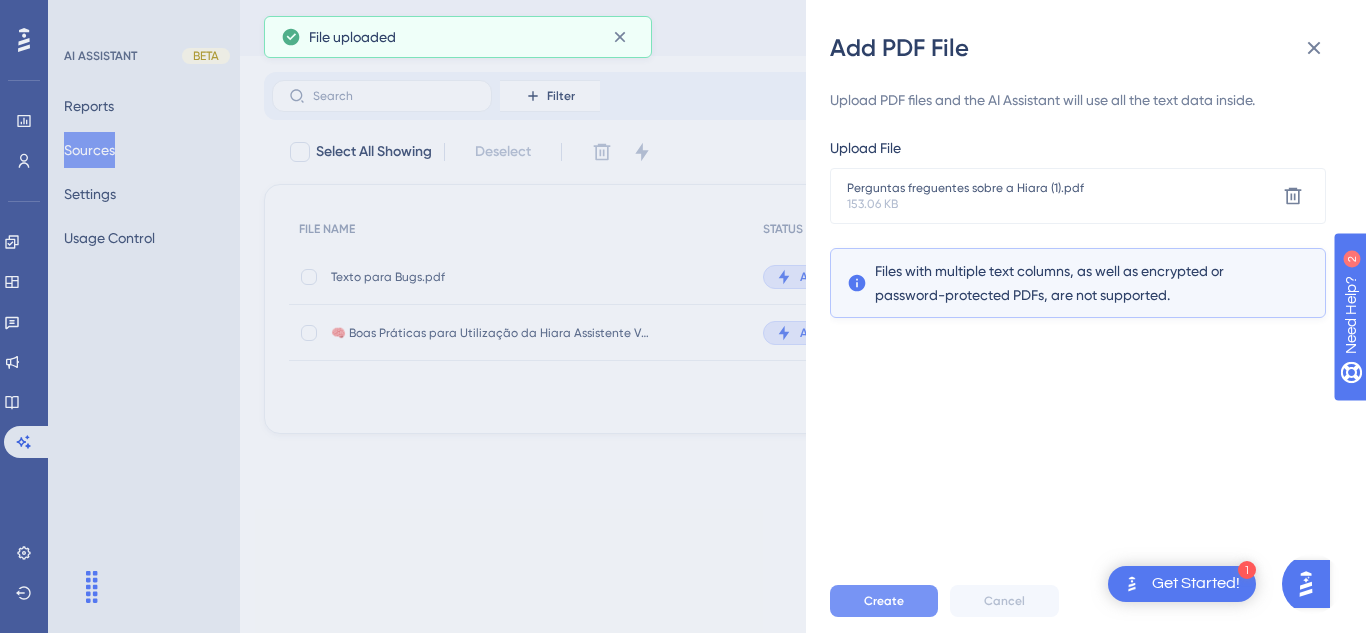 click on "Create" at bounding box center (884, 601) 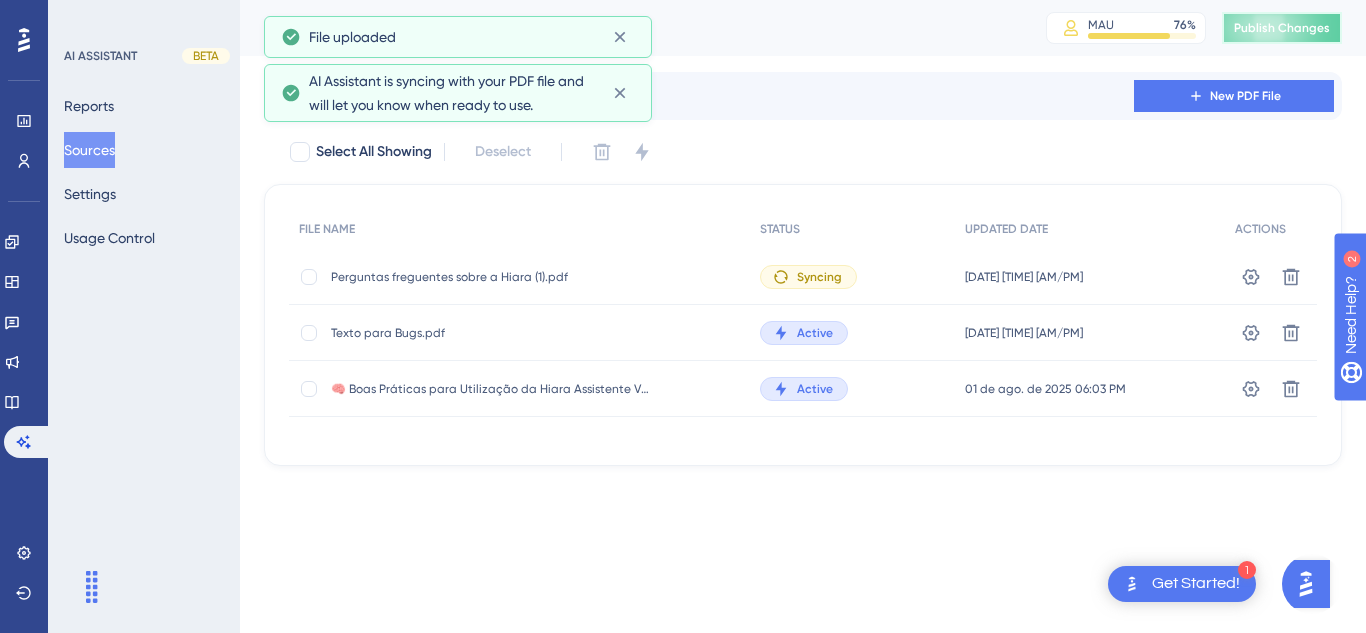 click on "Publish Changes" at bounding box center [1282, 28] 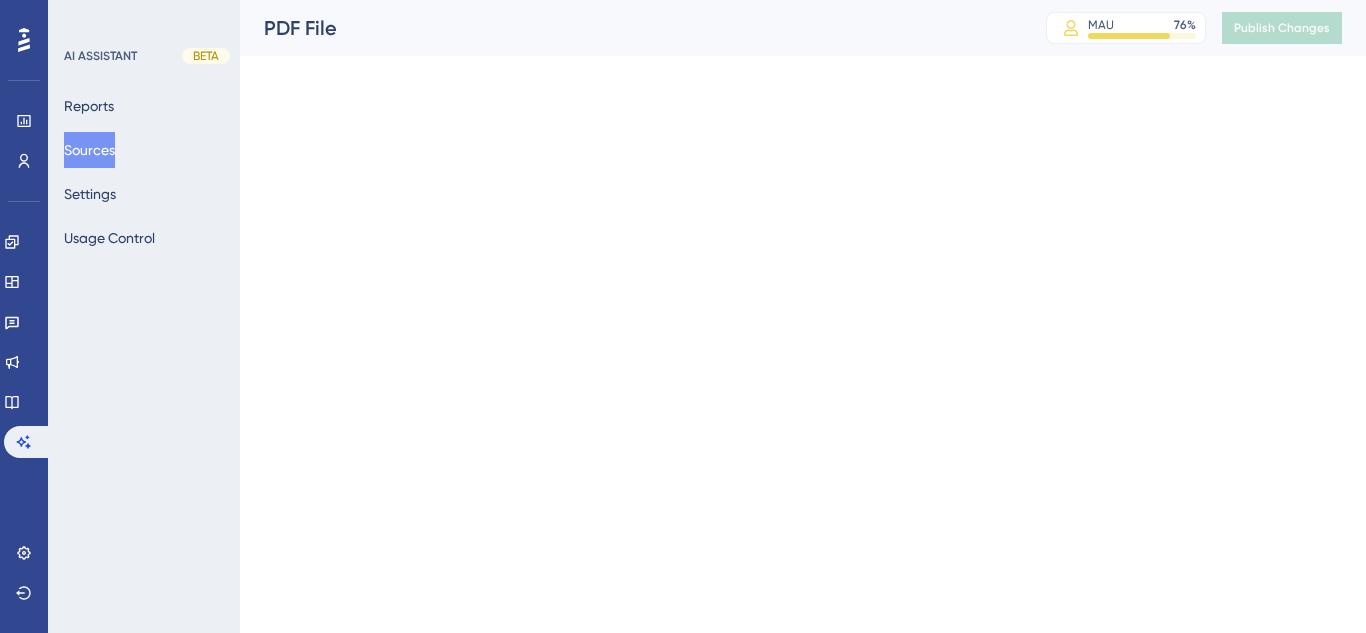scroll, scrollTop: 0, scrollLeft: 0, axis: both 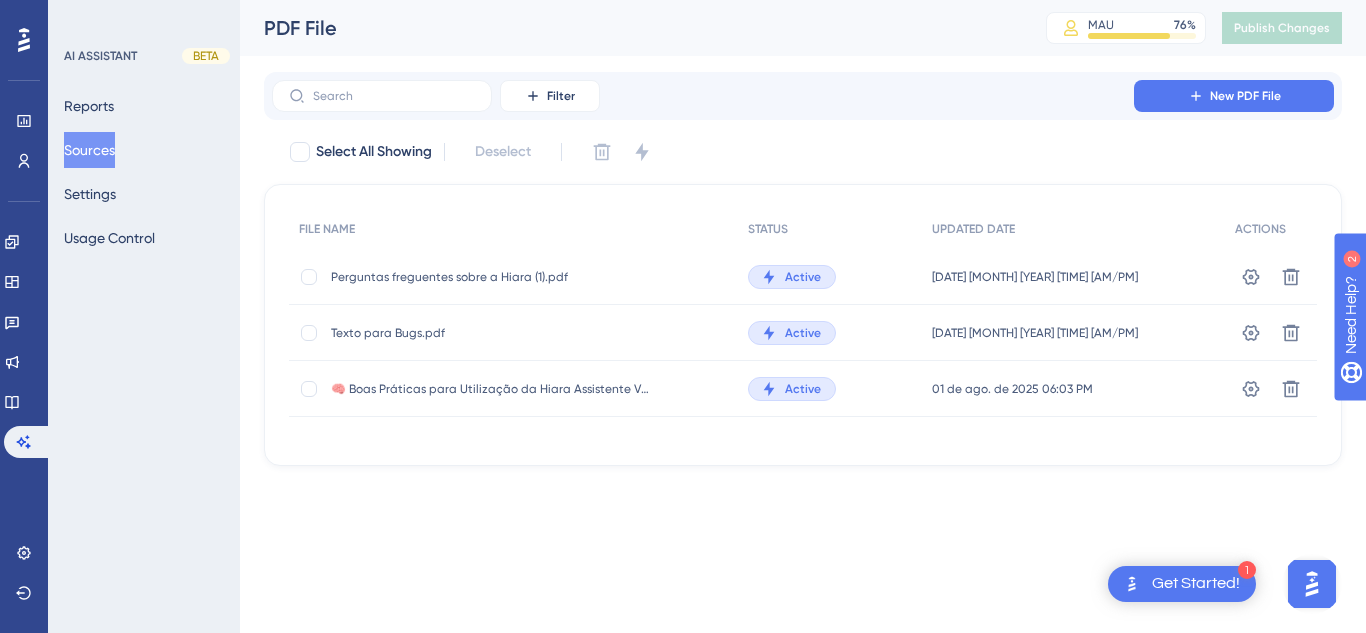 drag, startPoint x: 98, startPoint y: 148, endPoint x: 146, endPoint y: 148, distance: 48 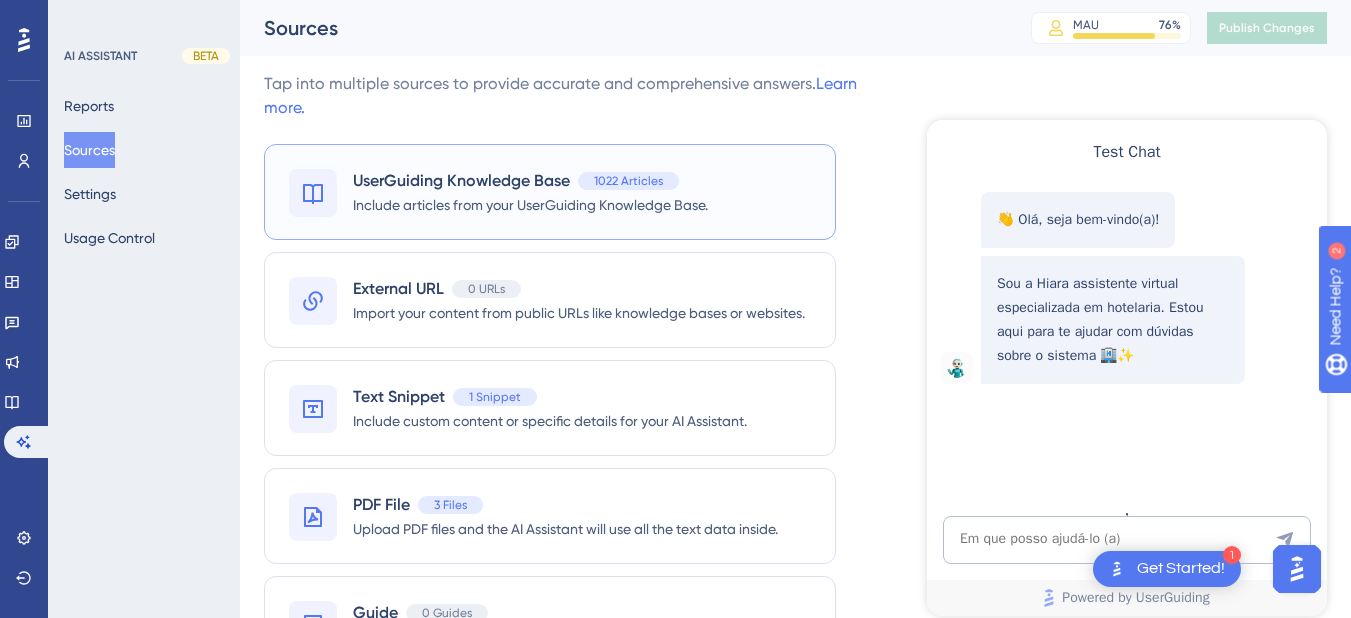 scroll, scrollTop: 0, scrollLeft: 0, axis: both 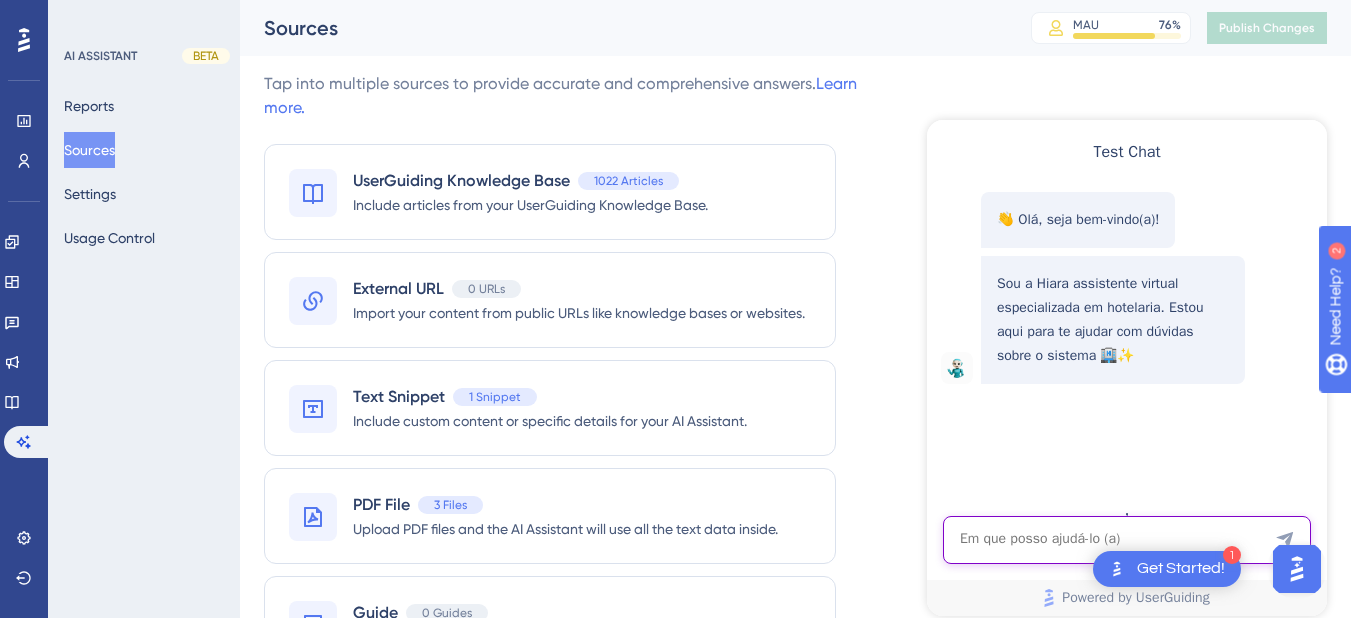 click at bounding box center (1127, 540) 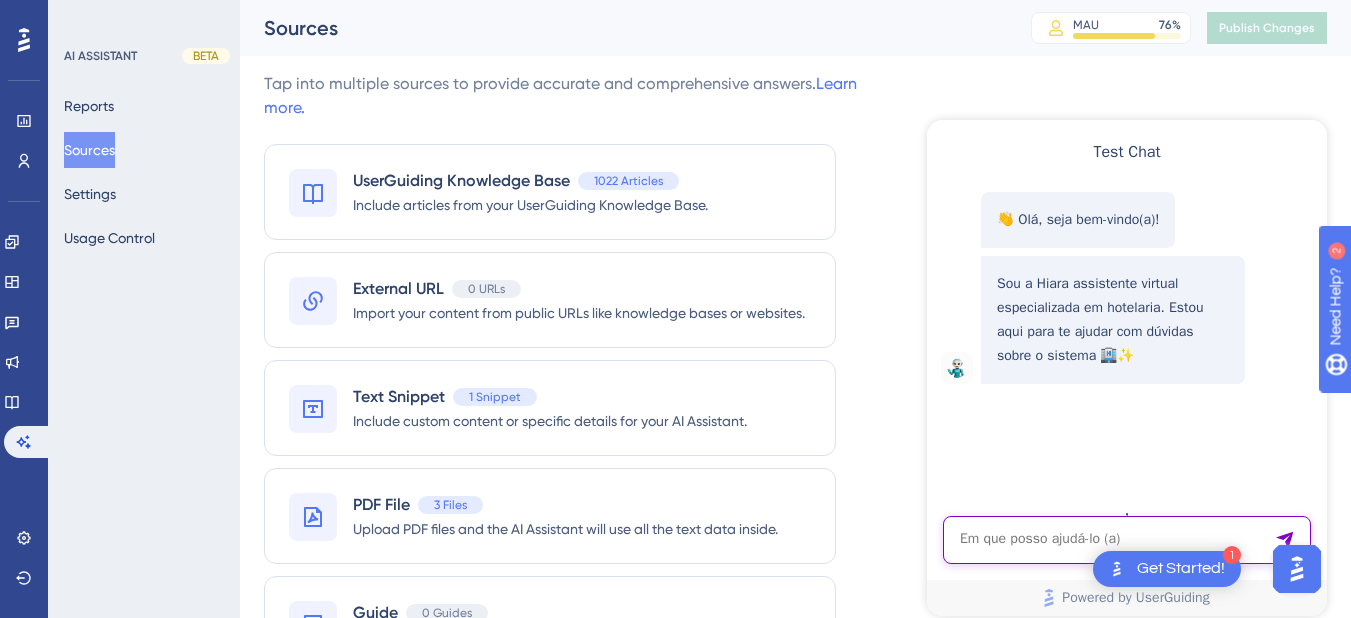 paste on "Como lançar avulso ?" 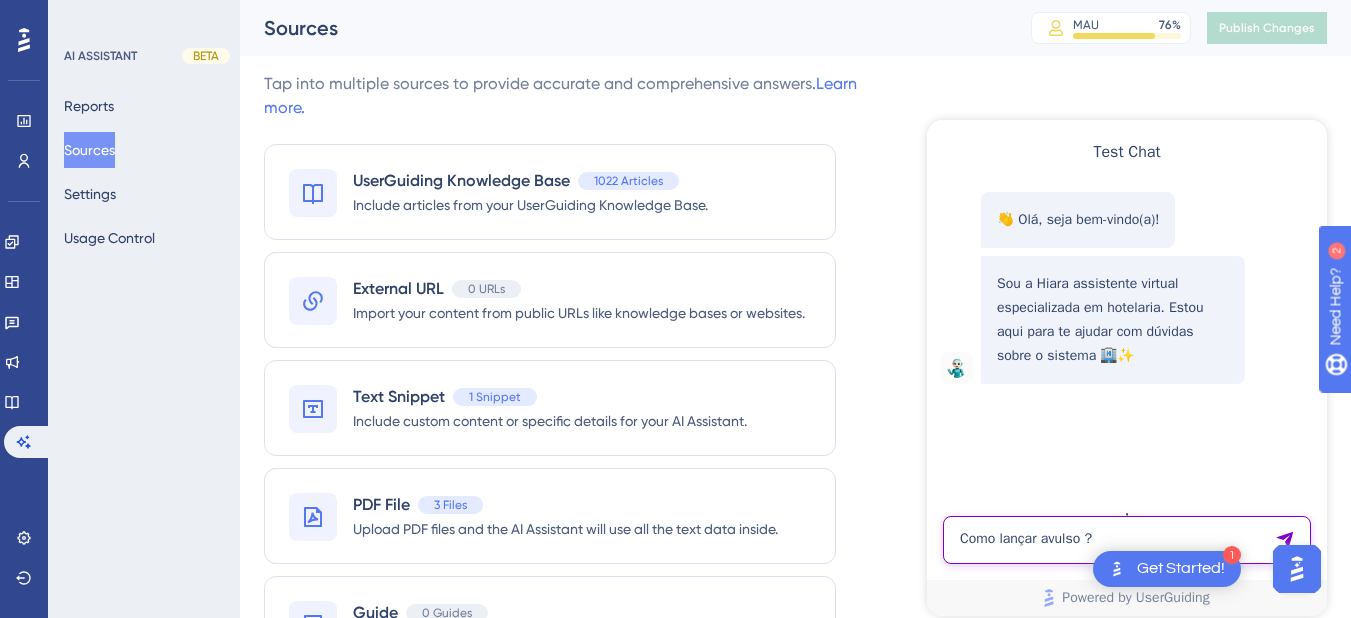 type on "Como lançar avulso ?" 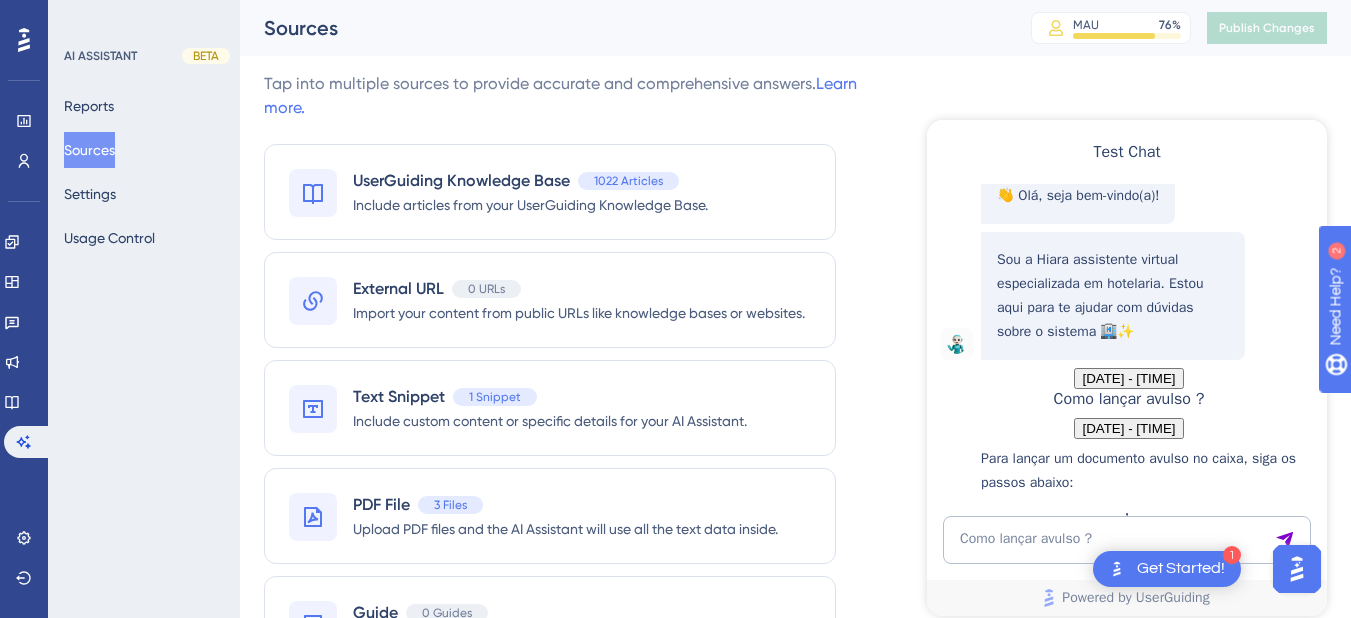 scroll, scrollTop: 450, scrollLeft: 0, axis: vertical 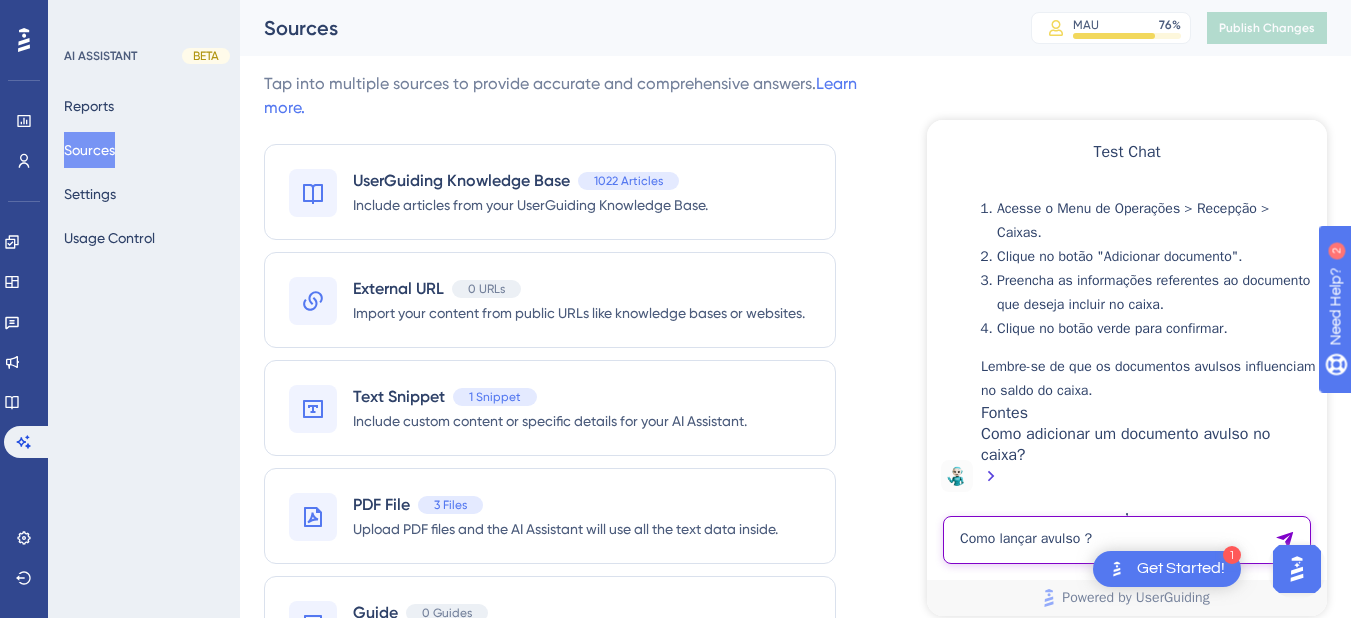 click on "Como lançar avulso ?" at bounding box center [1127, 540] 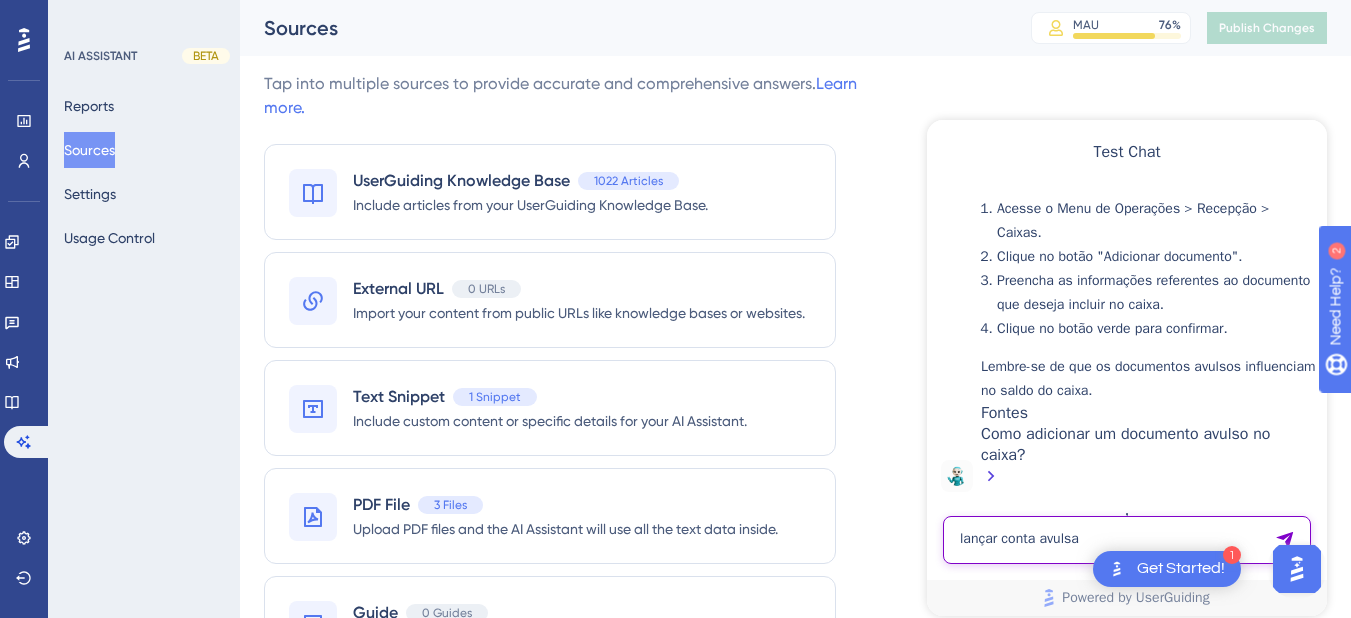 drag, startPoint x: 1084, startPoint y: 535, endPoint x: 907, endPoint y: 535, distance: 177 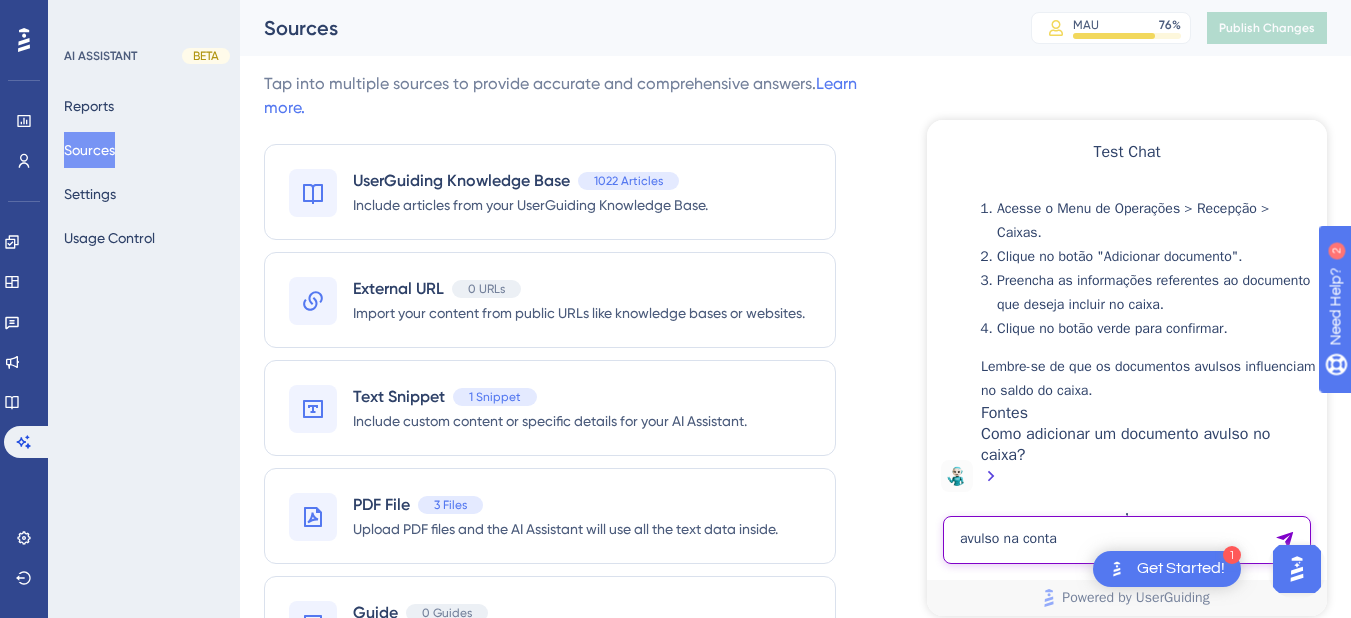 type on "avulso na conta" 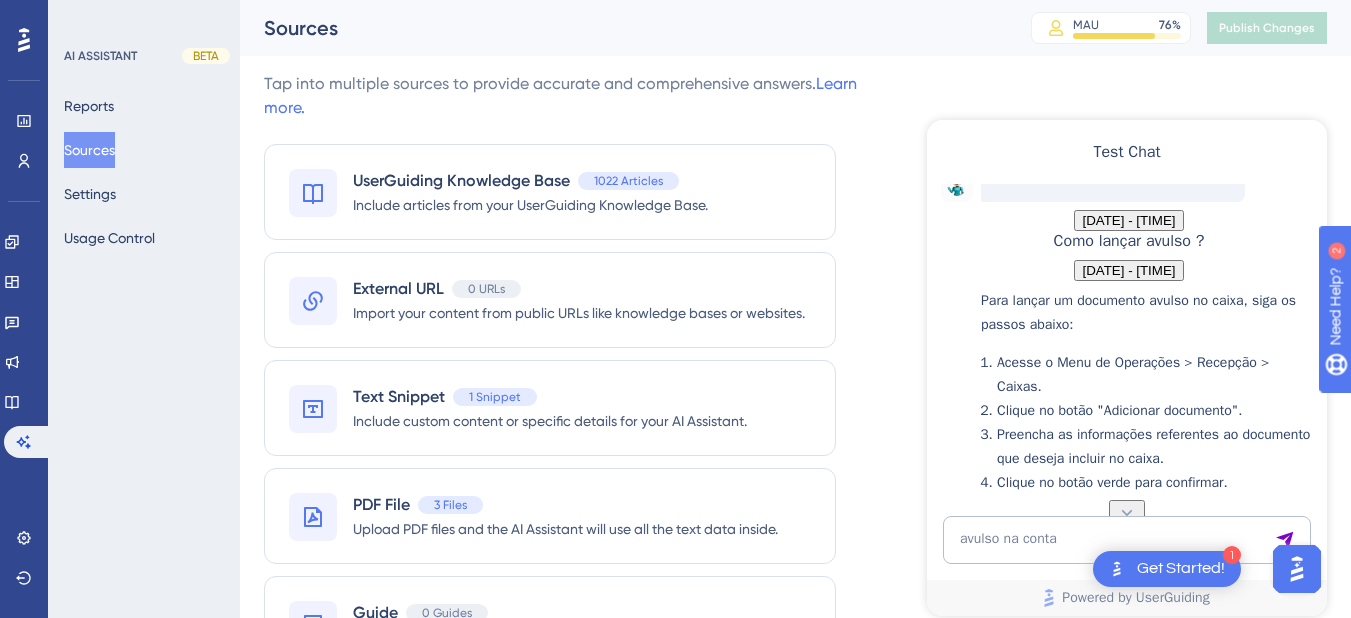 scroll, scrollTop: 1104, scrollLeft: 0, axis: vertical 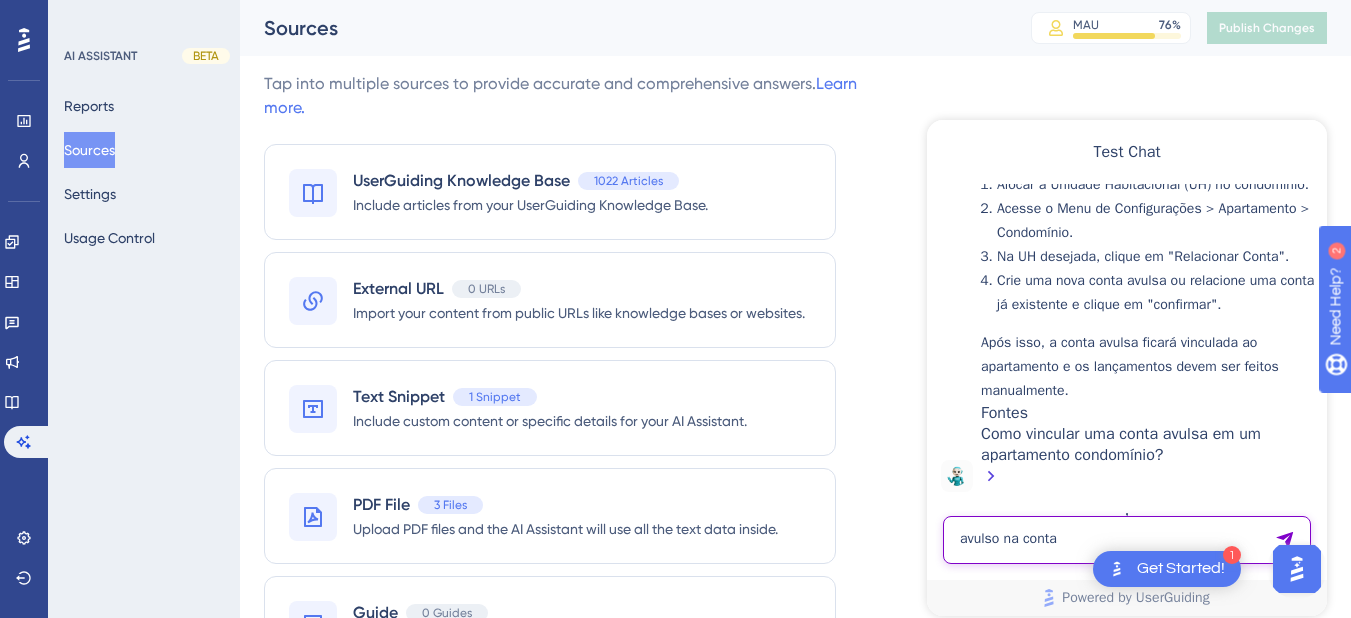 click on "avulso na conta" at bounding box center (1127, 540) 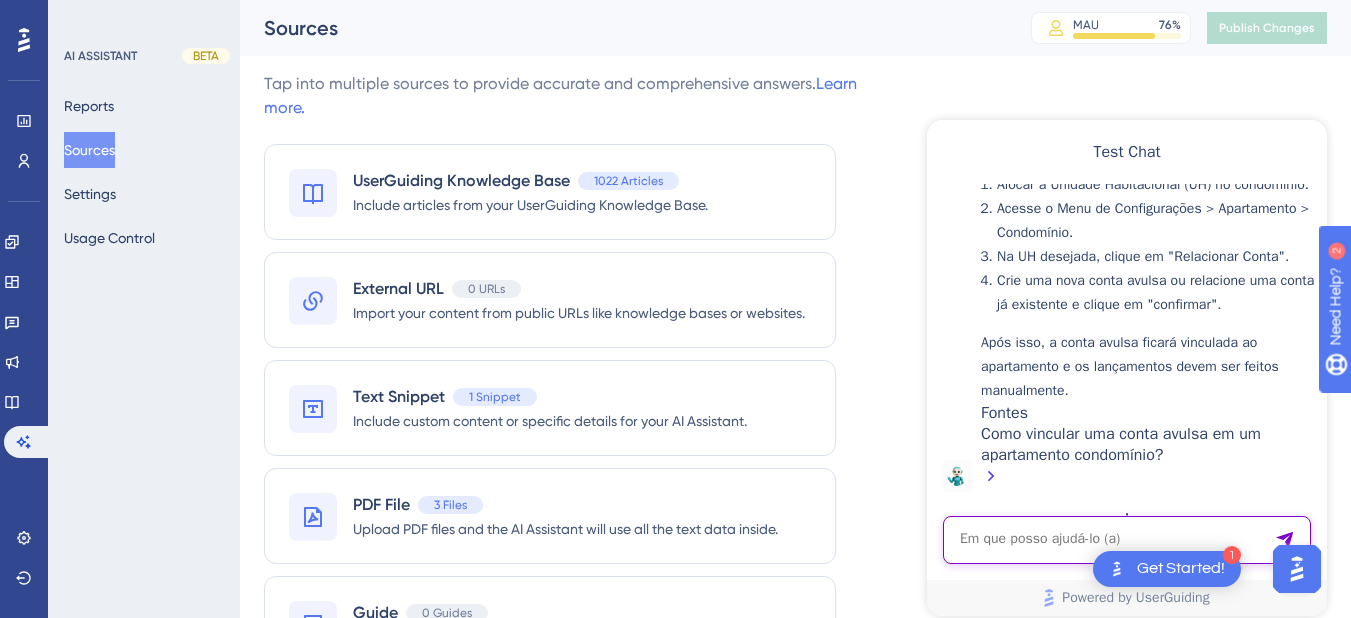 paste on "Não há disponibilidade para o período solicitado. MAIS O QUARTO ESTA DISPONIVEL" 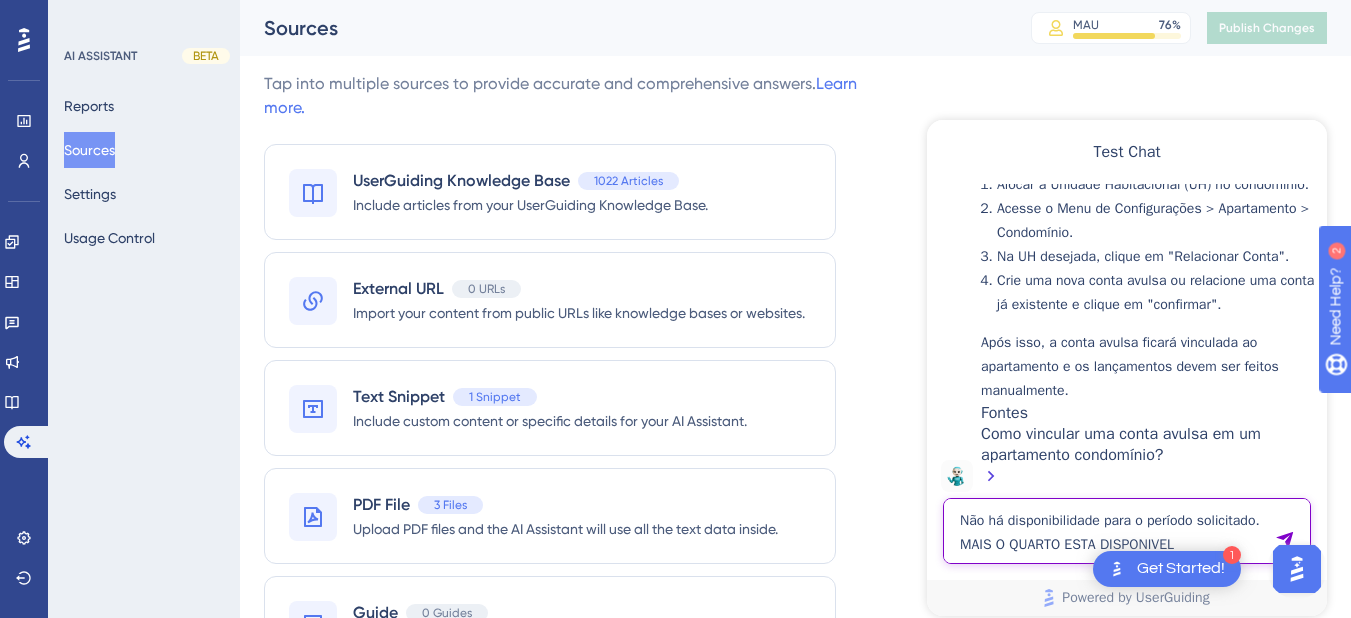 type on "Não há disponibilidade para o período solicitado. MAIS O QUARTO ESTA DISPONIVEL" 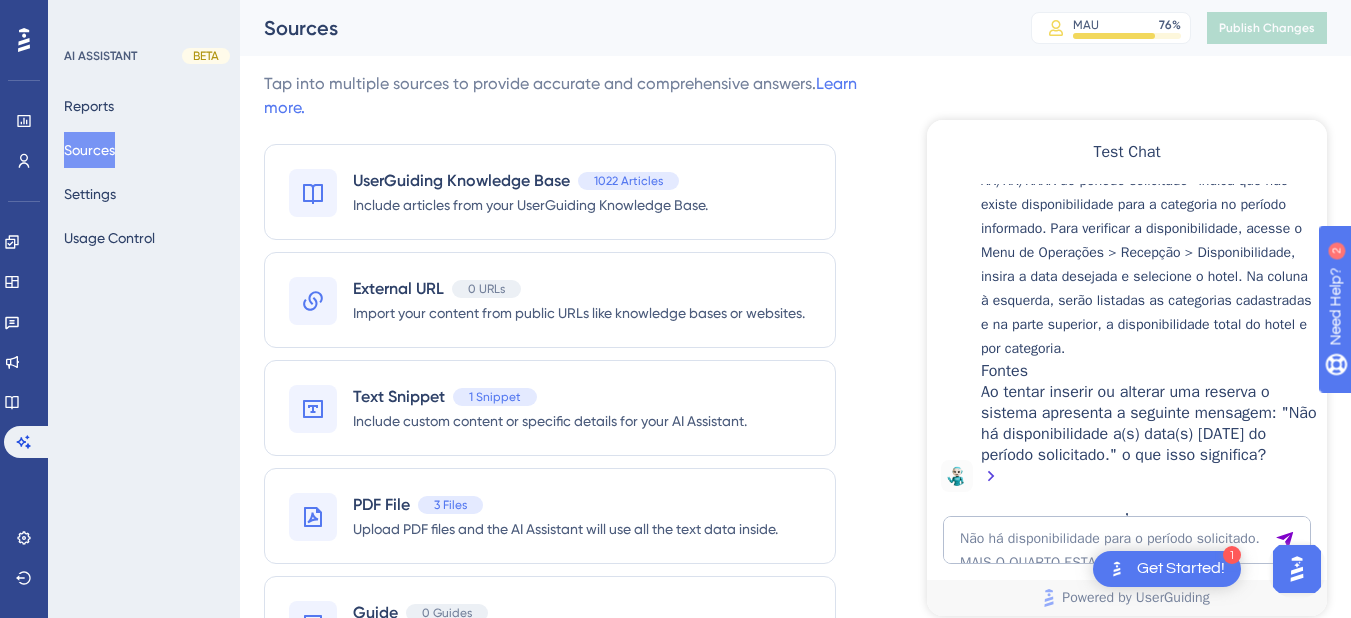 scroll, scrollTop: 1754, scrollLeft: 0, axis: vertical 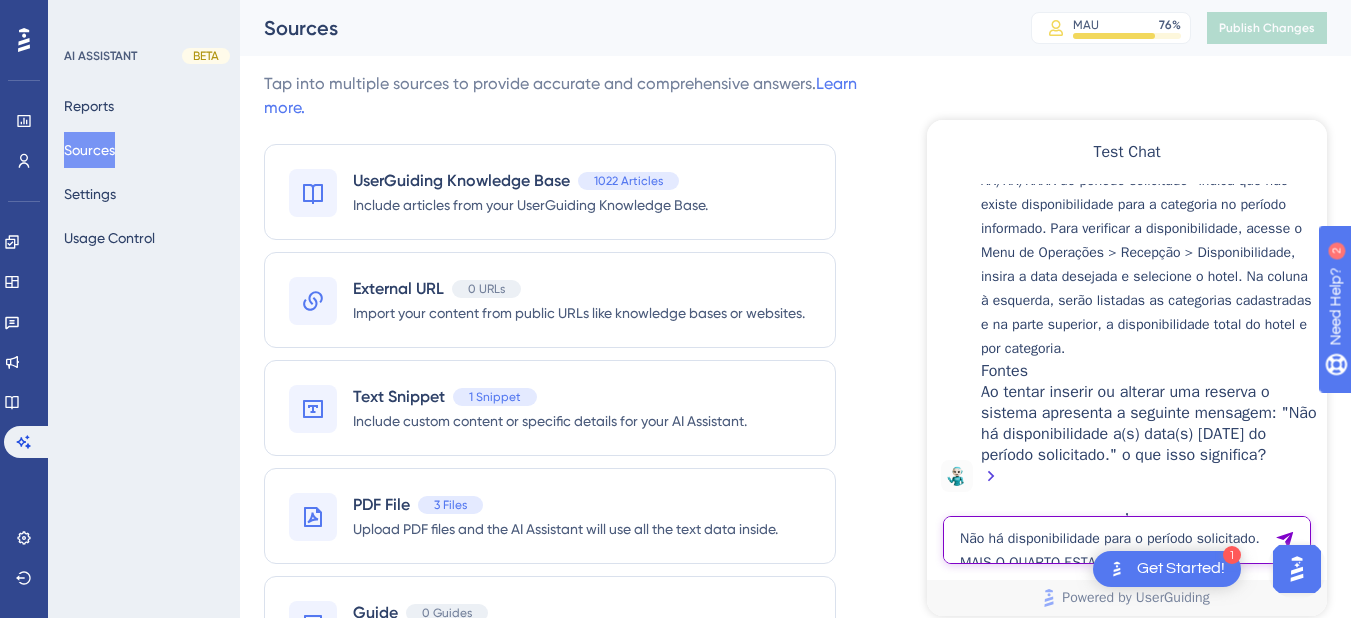 click on "Não há disponibilidade para o período solicitado. MAIS O QUARTO ESTA DISPONIVEL" at bounding box center (1127, 540) 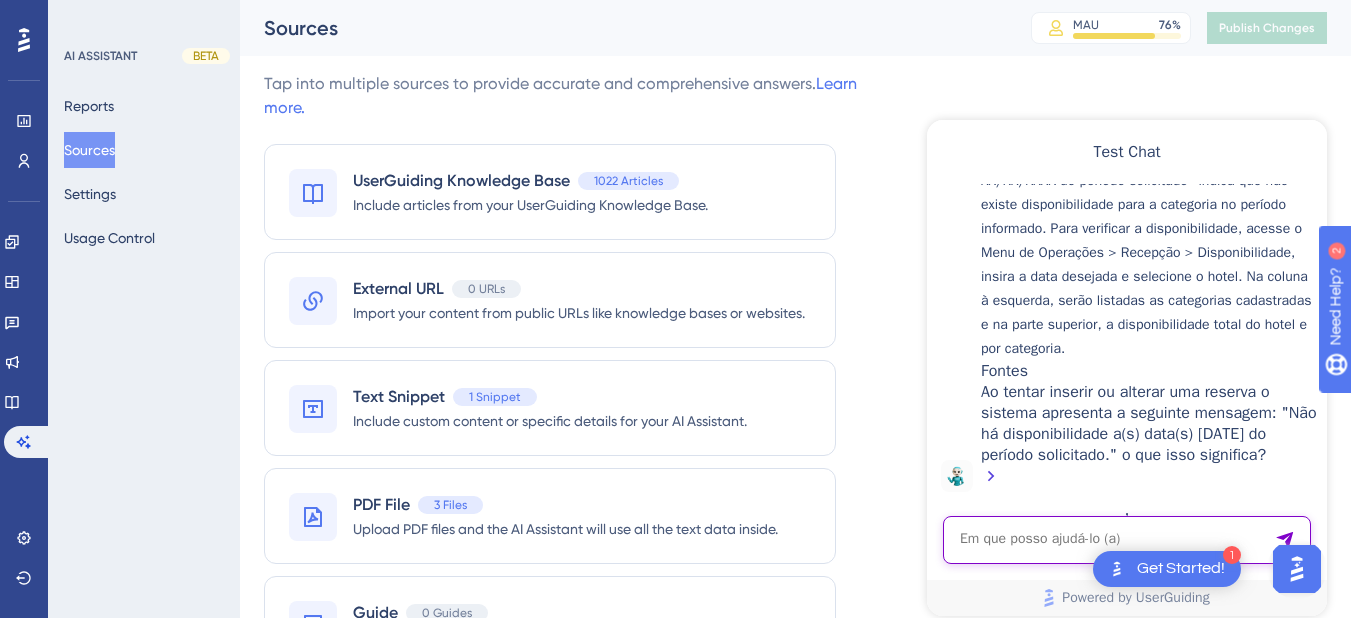 paste on "preciso de um relatório com todas as hospedagens de um hóspede específico" 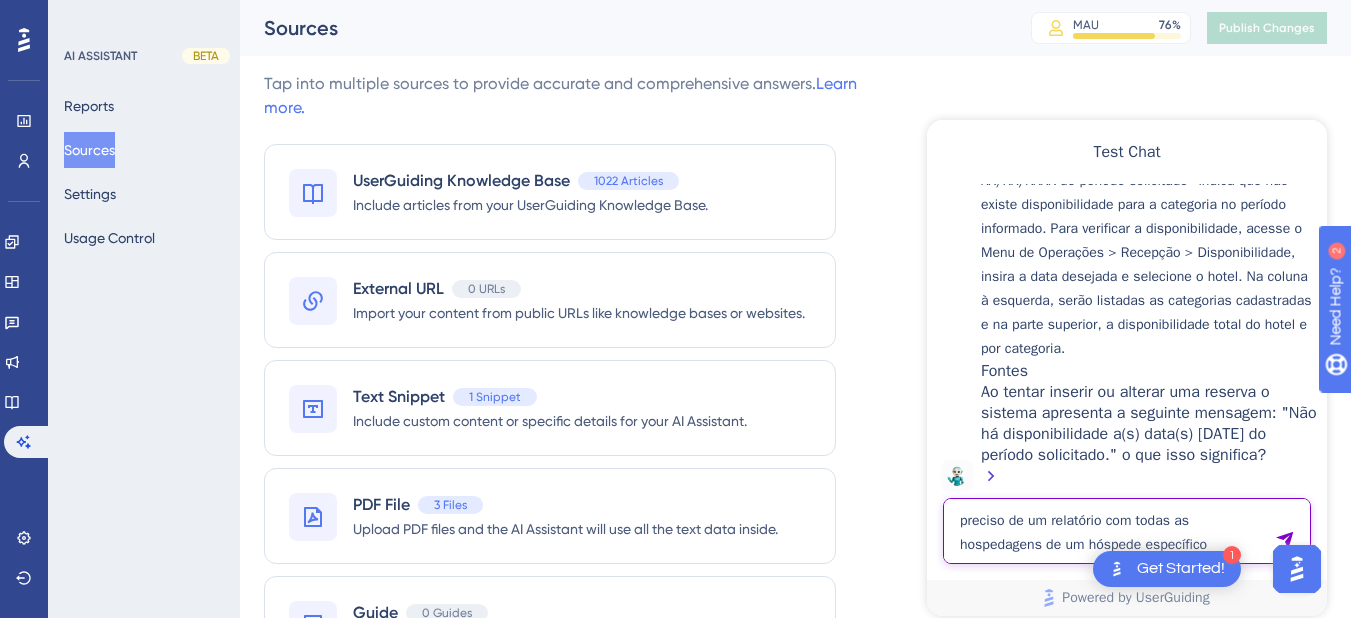 type on "preciso de um relatório com todas as hospedagens de um hóspede específico" 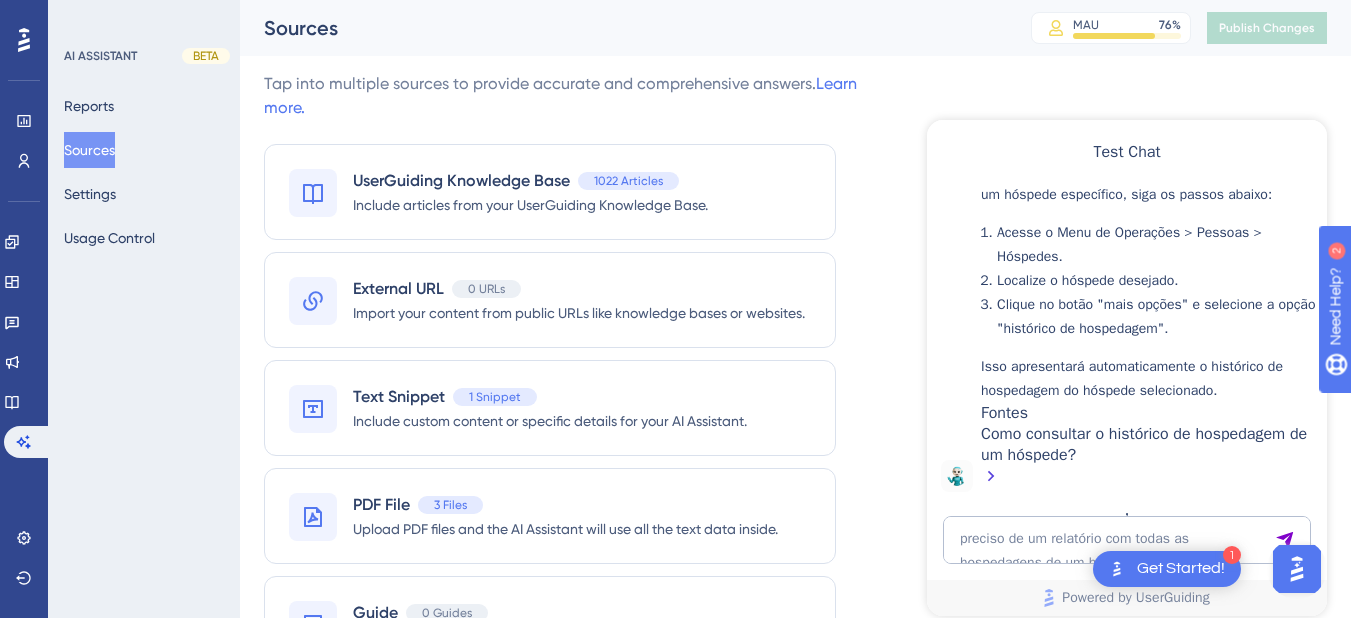 scroll, scrollTop: 2360, scrollLeft: 0, axis: vertical 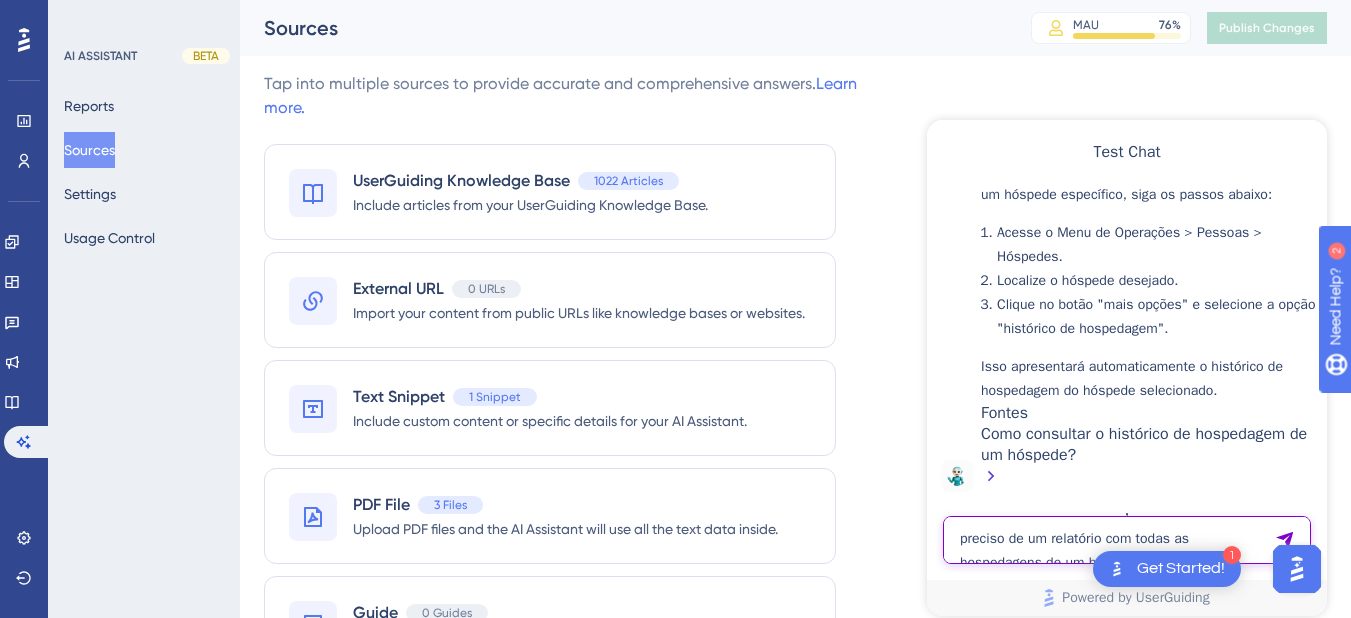 click on "preciso de um relatório com todas as hospedagens de um hóspede específico" at bounding box center [1127, 540] 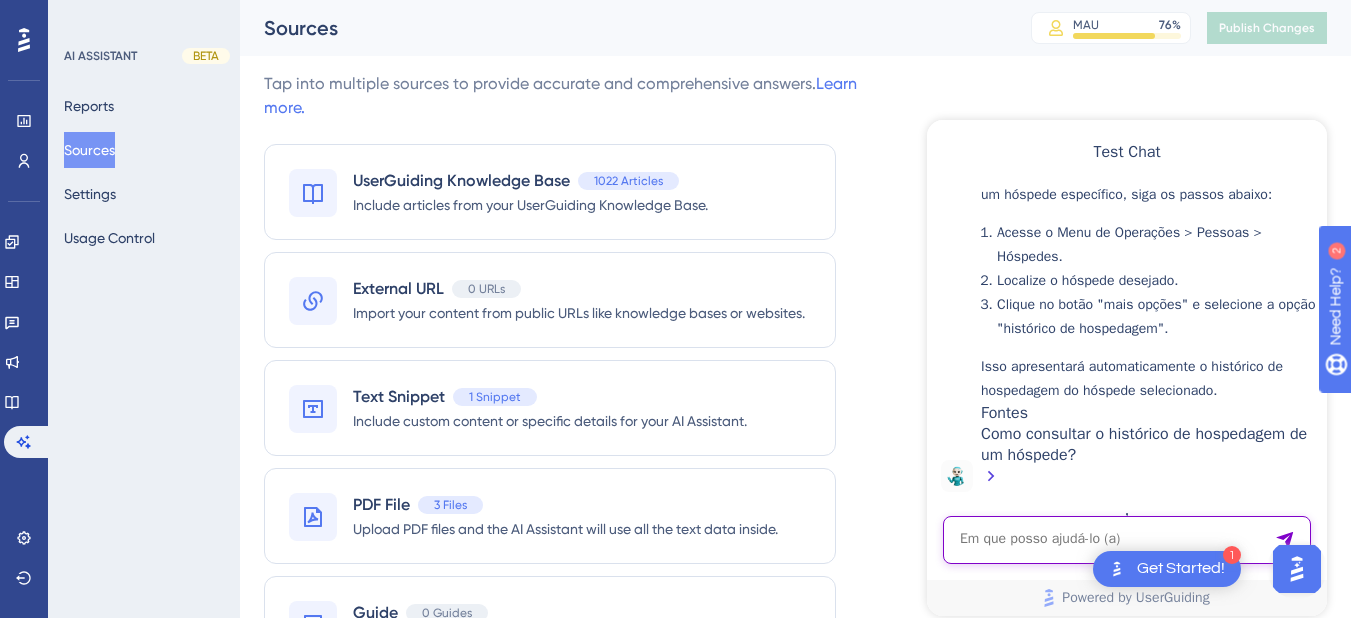 paste on "PRECISO ENCONTRAR OS CHECK INS DO DIA [DATE]" 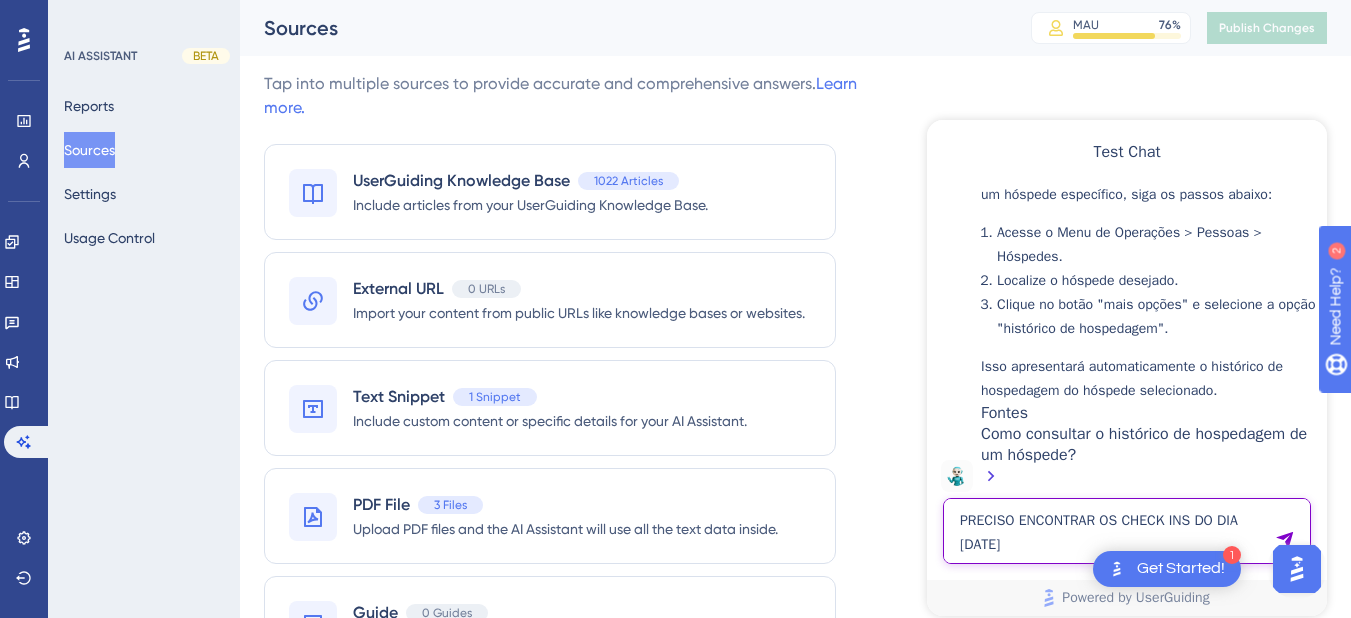 type on "PRECISO ENCONTRAR OS CHECK INS DO DIA [DATE]" 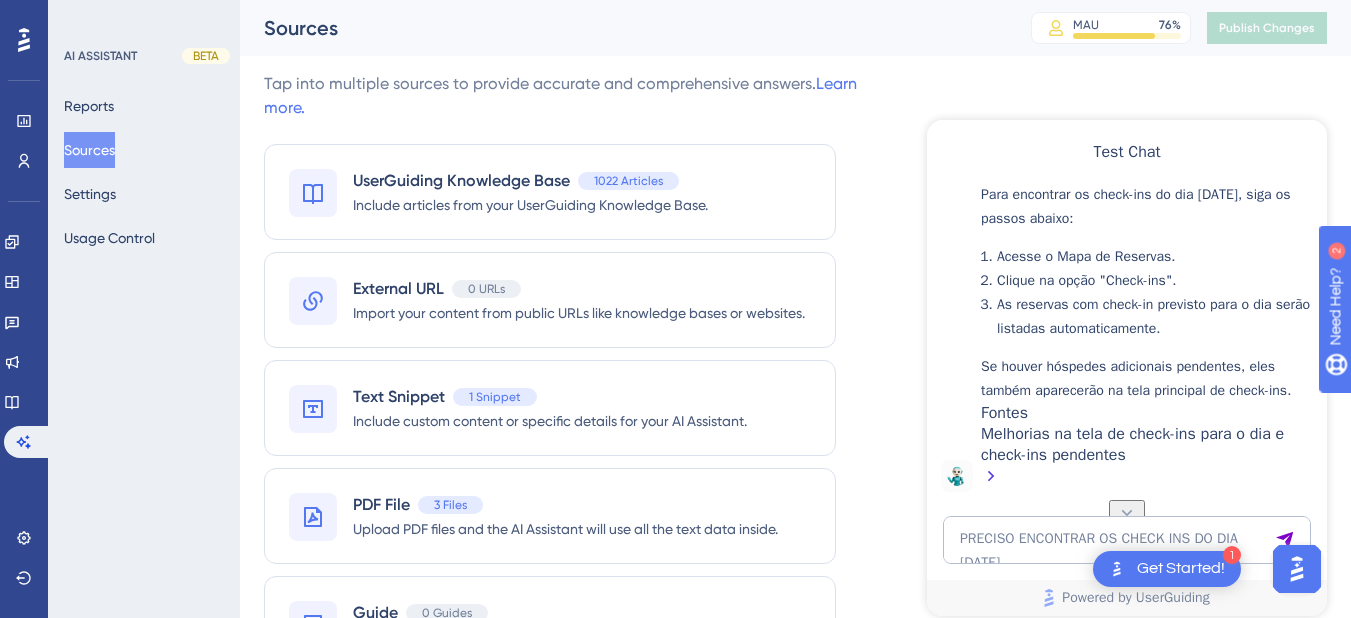 scroll, scrollTop: 2918, scrollLeft: 0, axis: vertical 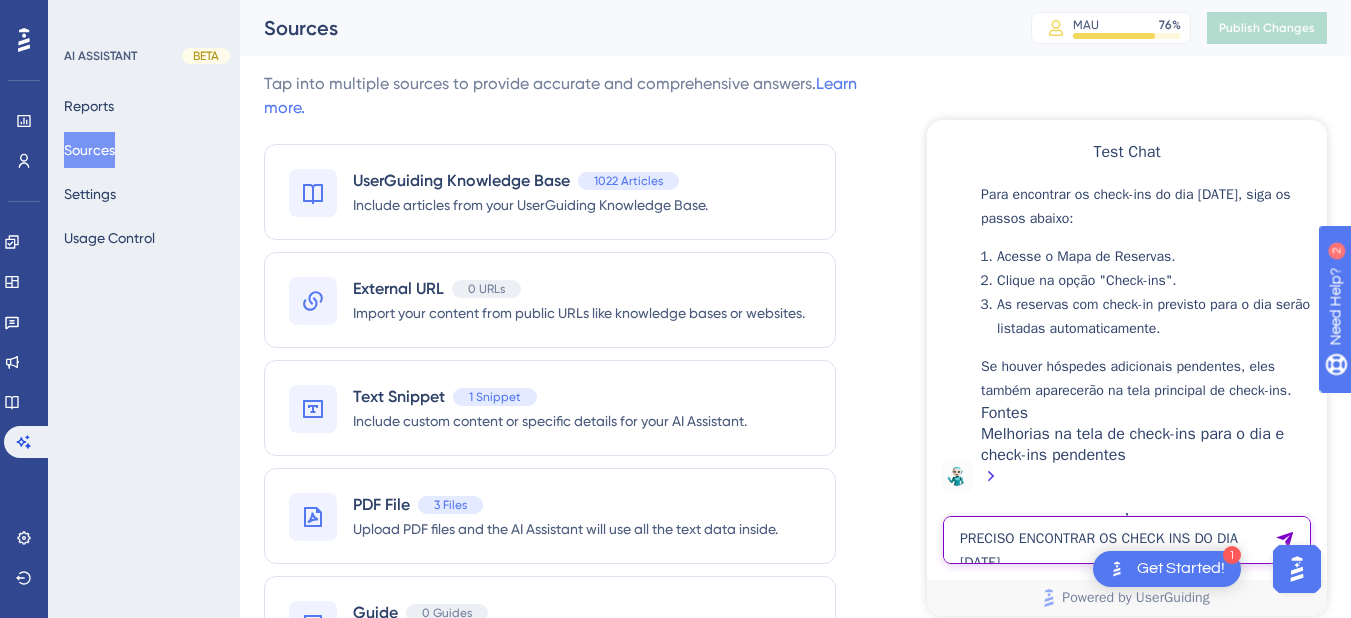 click on "PRECISO ENCONTRAR OS CHECK INS DO DIA [DATE]" at bounding box center [1127, 540] 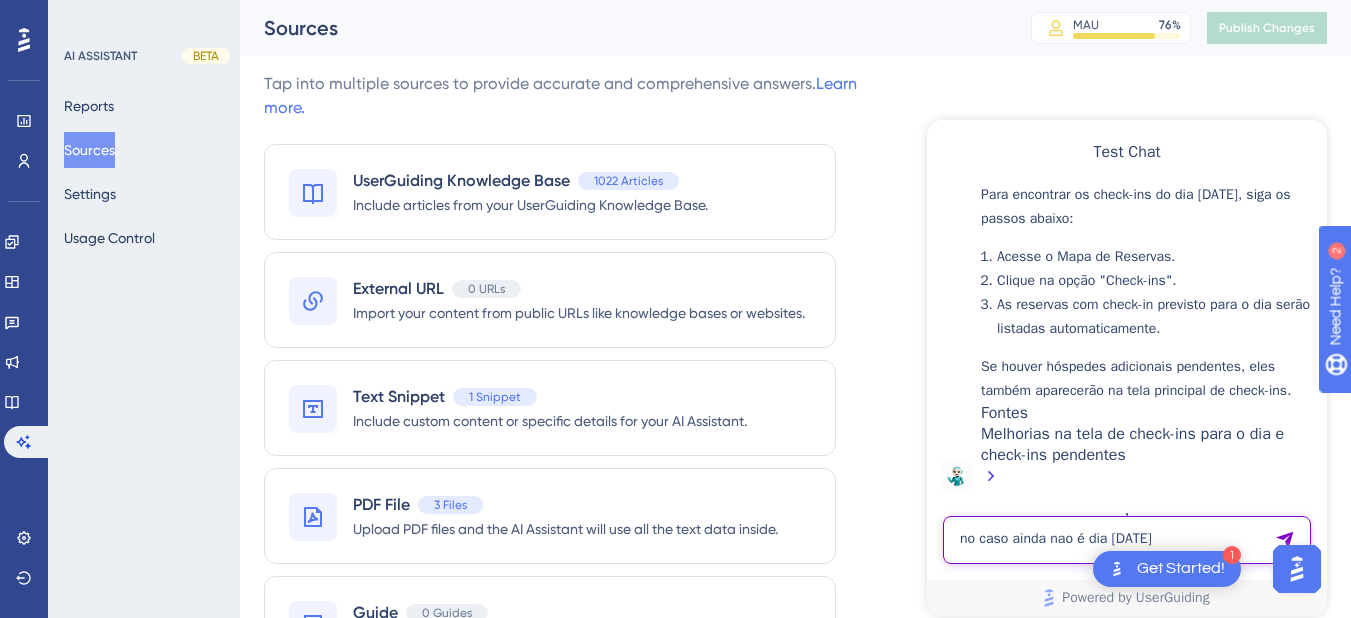 type on "no caso ainda nao é dia 08" 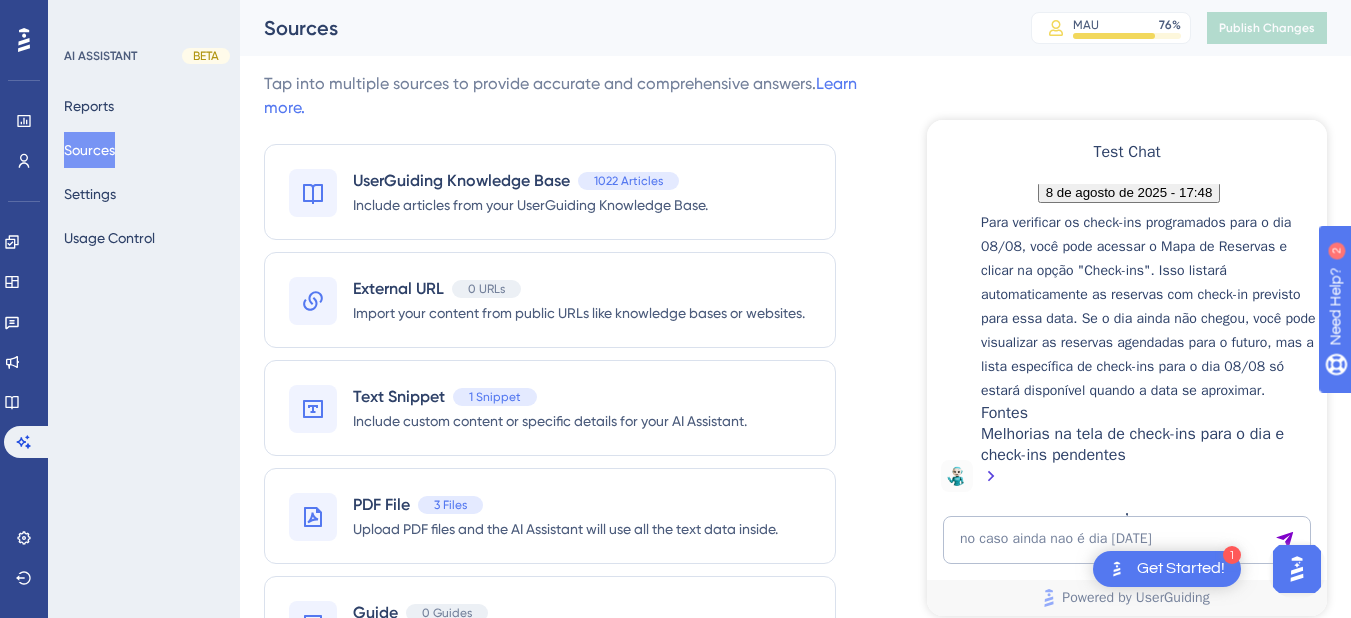 scroll, scrollTop: 3424, scrollLeft: 0, axis: vertical 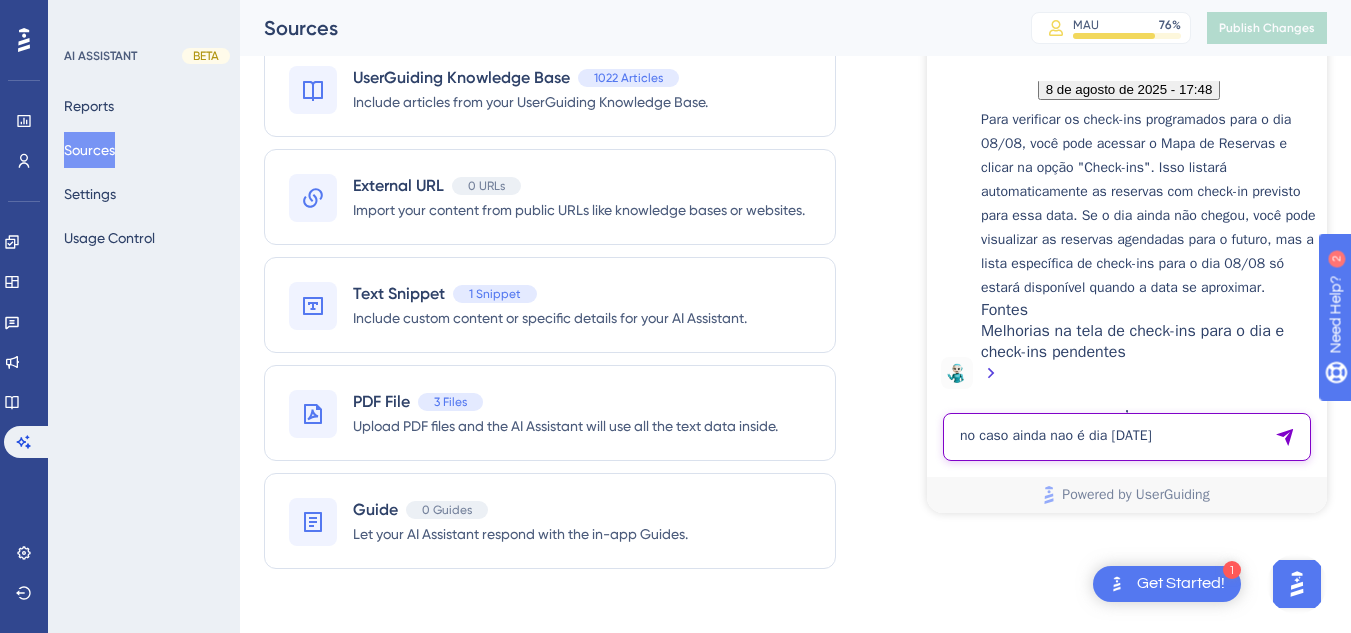 click on "no caso ainda nao é dia 08" at bounding box center [1127, 437] 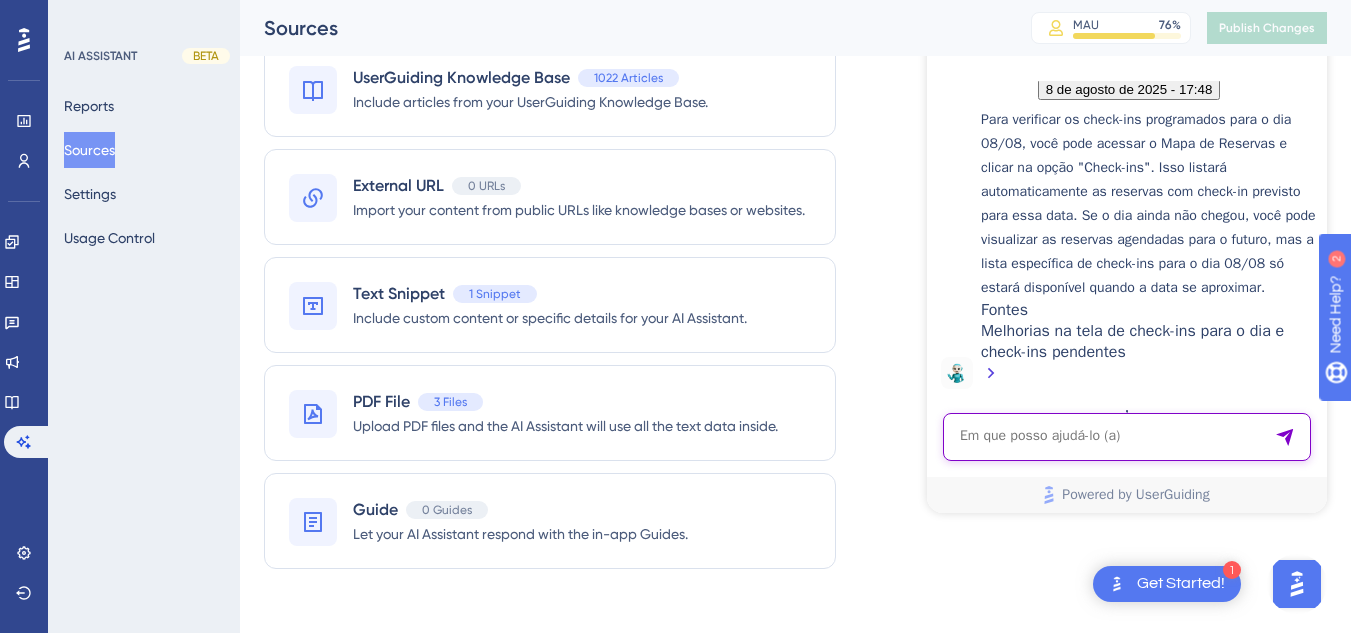 paste on "QUERO SABER A PRODUTIVIDADE NO MES DE JULHO DE VENDAS DA EMPRESA BOOKING.COM EM REAIS" 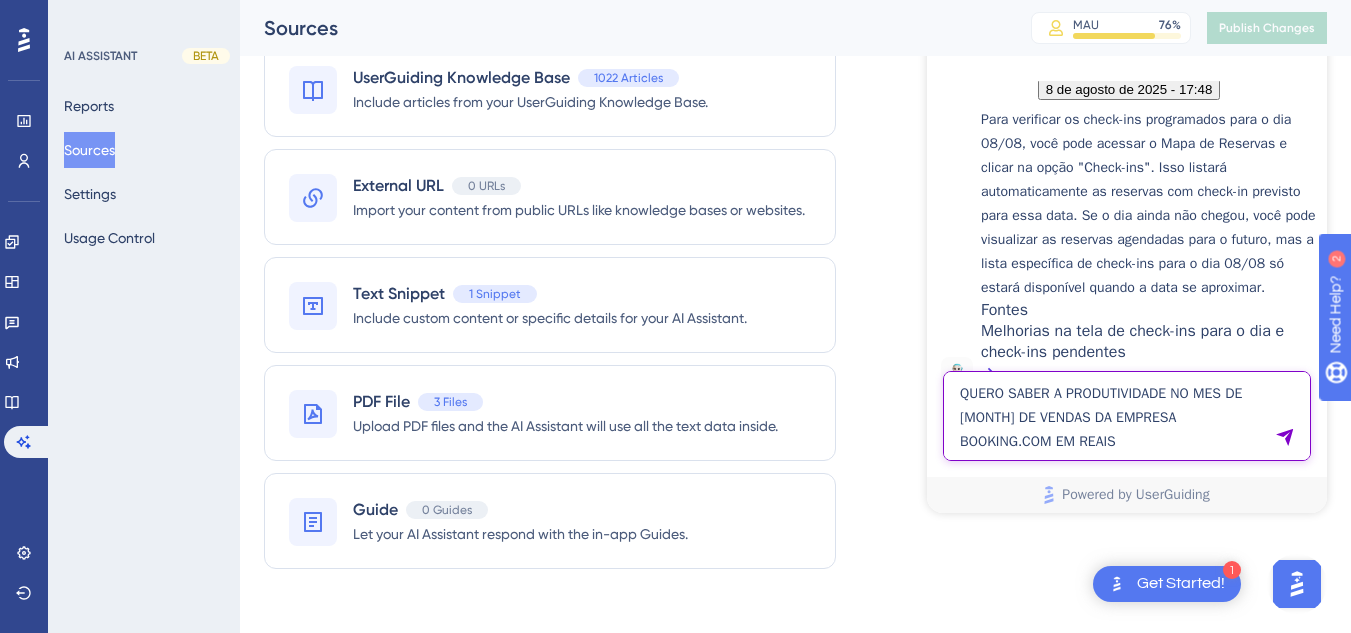 type on "QUERO SABER A PRODUTIVIDADE NO MES DE JULHO DE VENDAS DA EMPRESA BOOKING.COM EM REAIS" 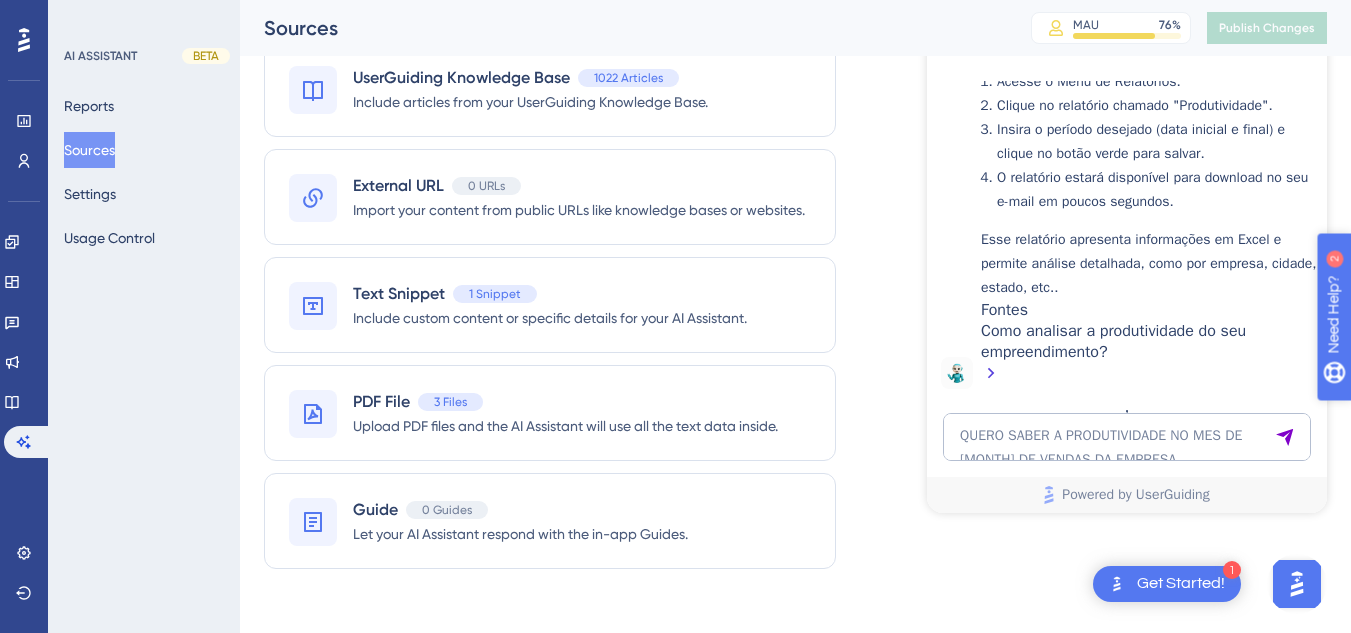 scroll, scrollTop: 4102, scrollLeft: 0, axis: vertical 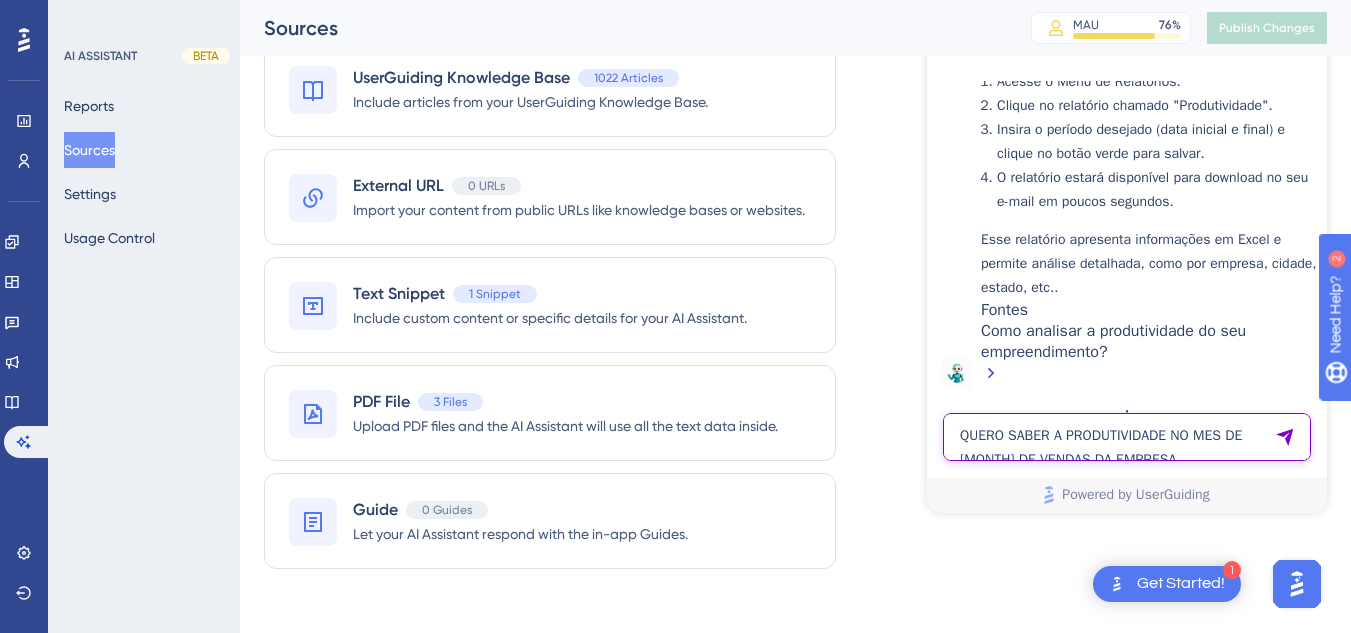 click on "QUERO SABER A PRODUTIVIDADE NO MES DE JULHO DE VENDAS DA EMPRESA BOOKING.COM EM REAIS" at bounding box center (1127, 437) 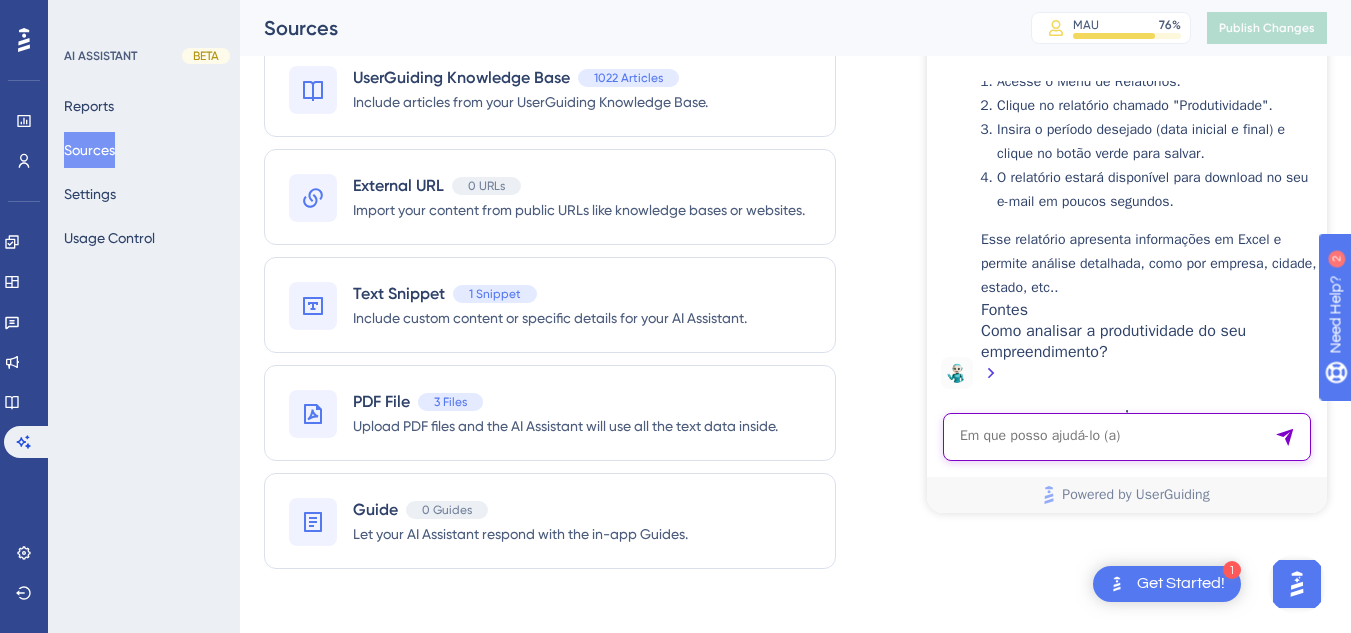 paste on "relatório estatístico mensal das empresas" 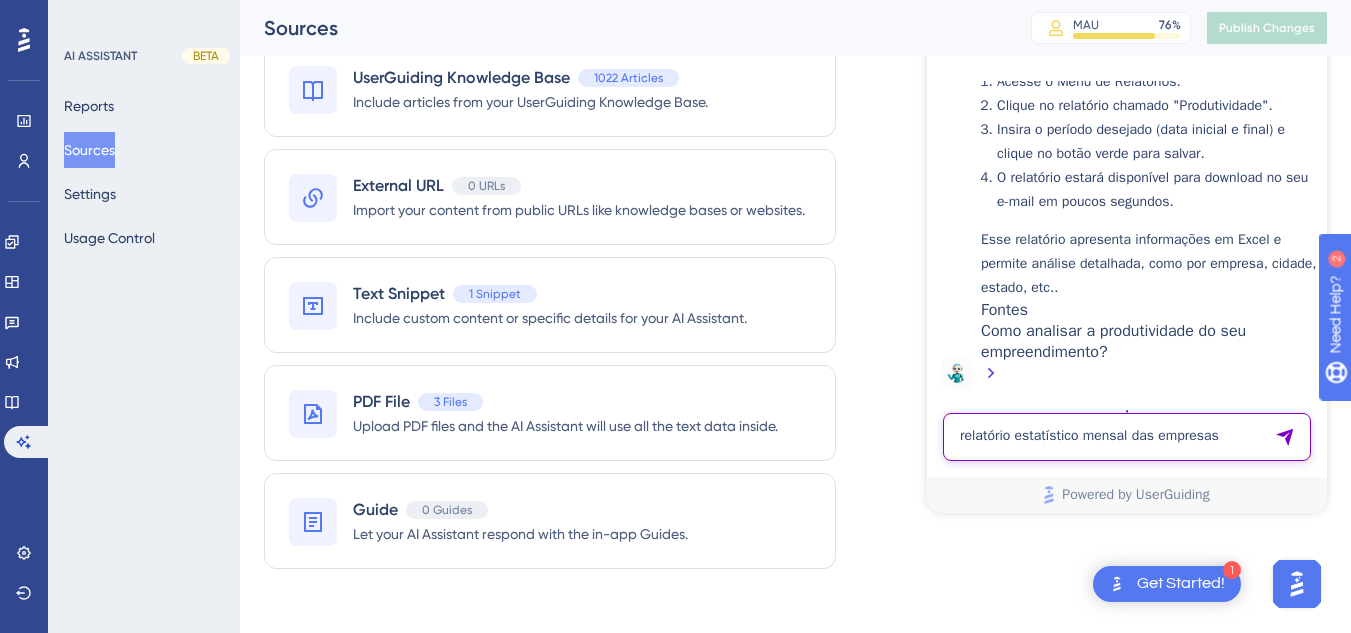 type on "relatório estatístico mensal das empresas" 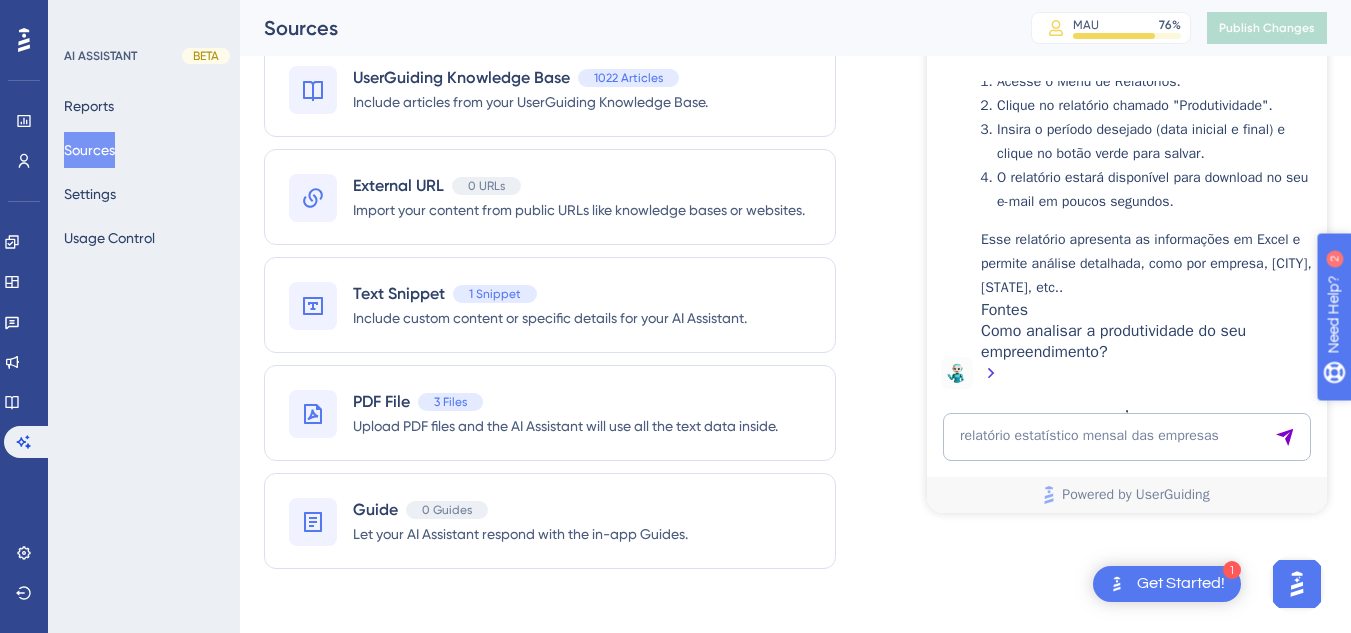 scroll, scrollTop: 4756, scrollLeft: 0, axis: vertical 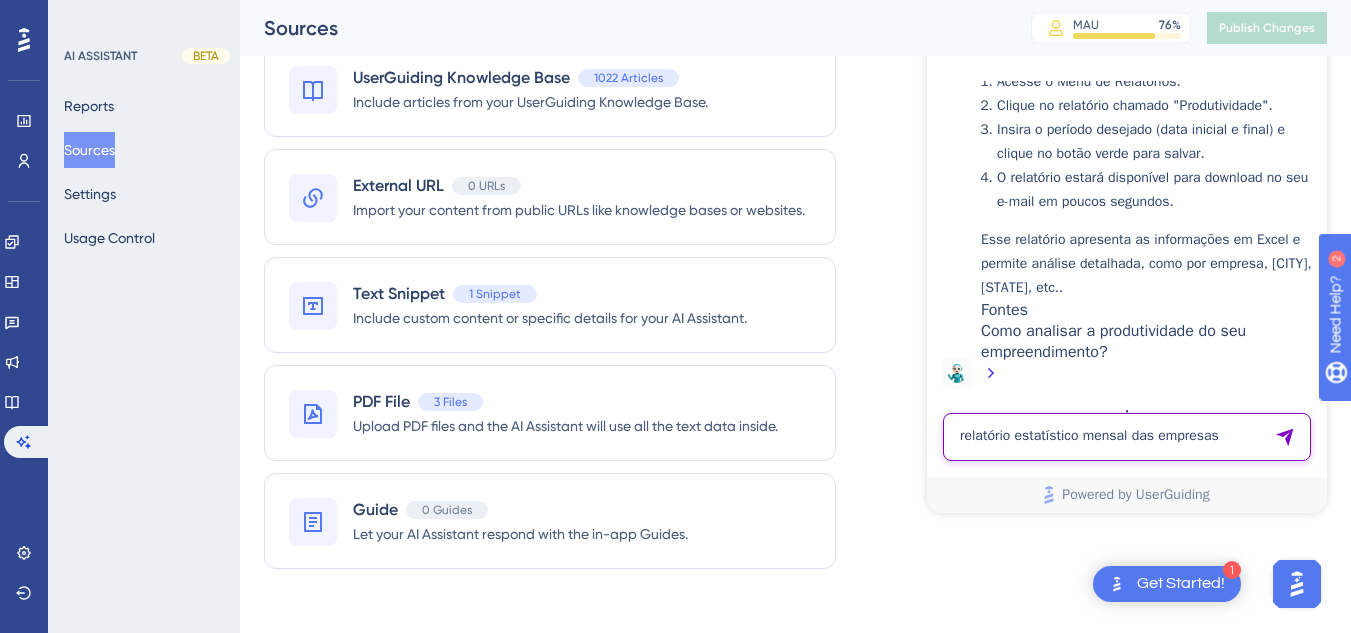 click on "relatório estatístico mensal das empresas" at bounding box center (1127, 437) 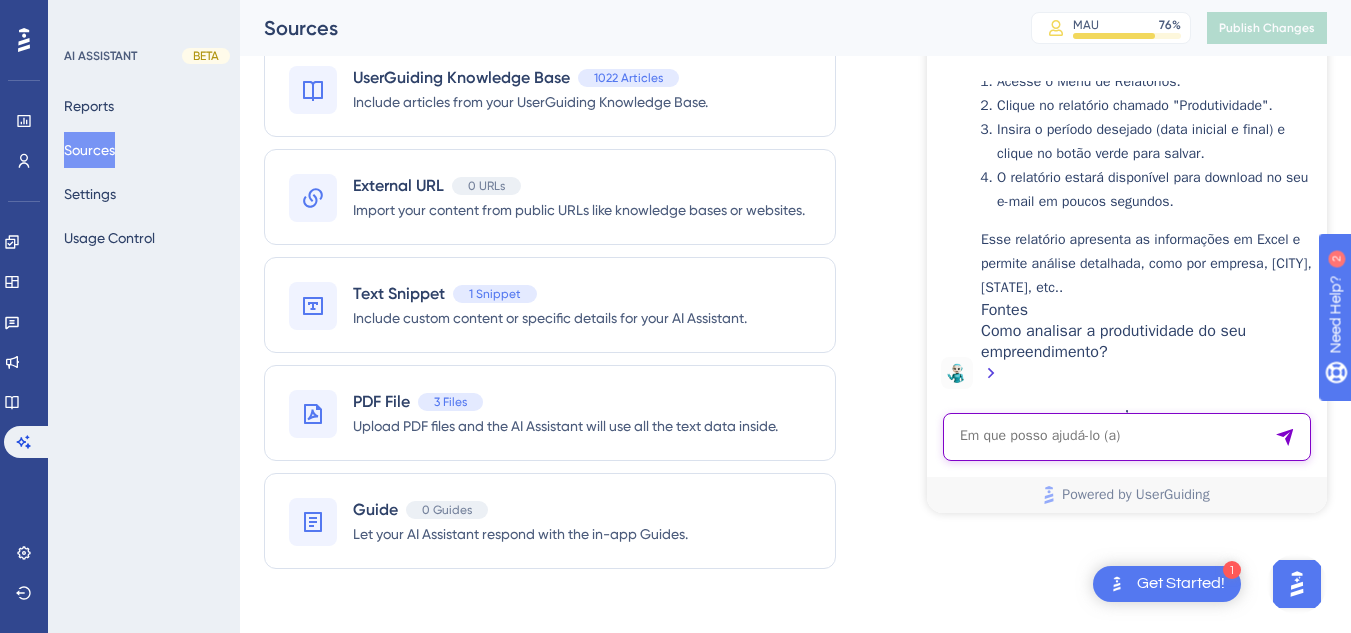 paste on "Como Faço Para Ter Uma Tarifa Flutuante ?" 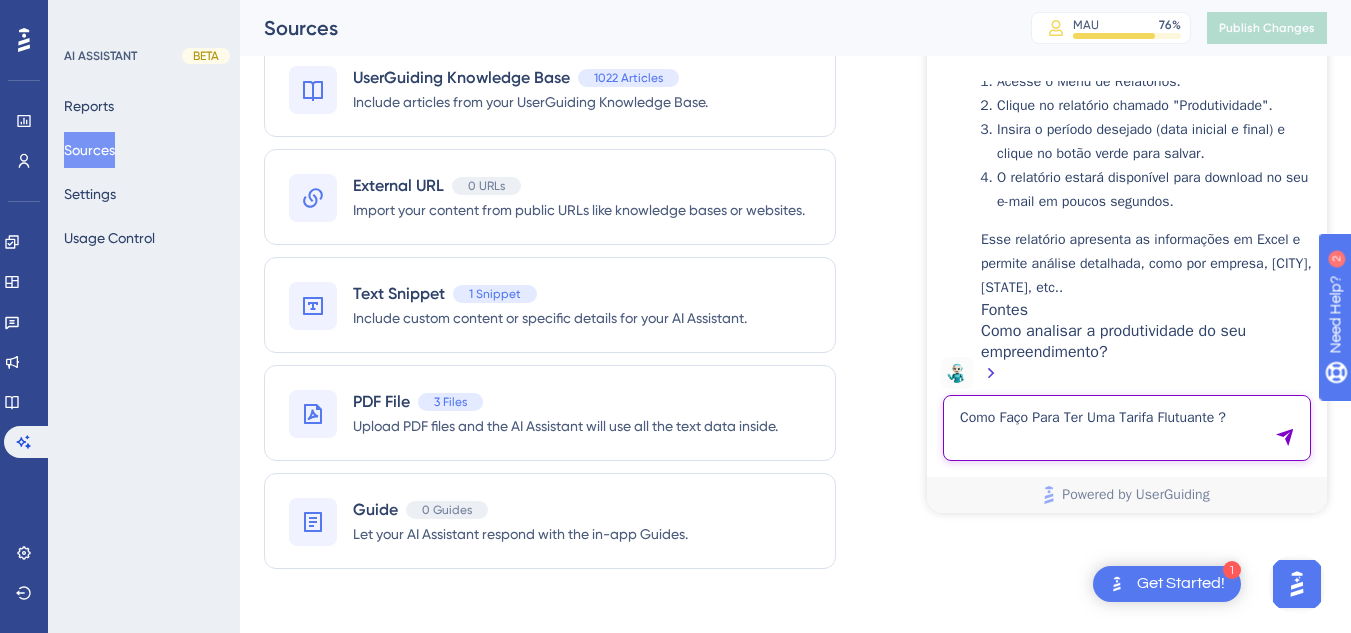 type on "Como Faço Para Ter Uma Tarifa Flutuante ?" 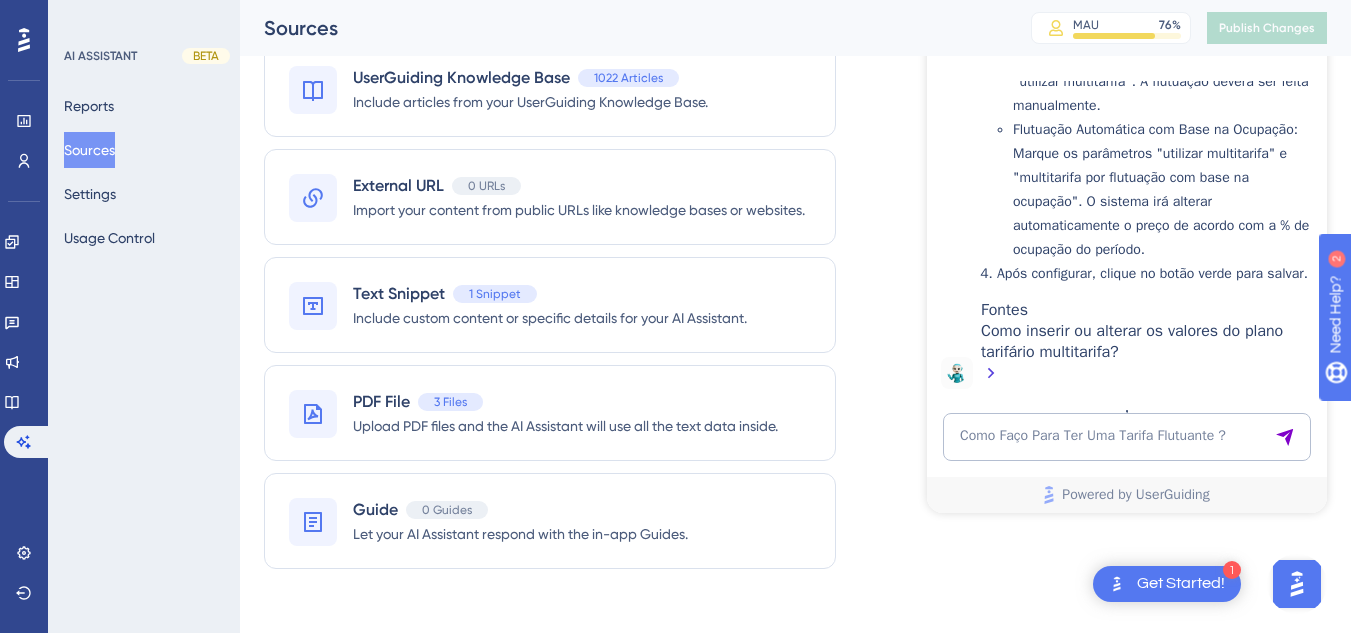 scroll, scrollTop: 5530, scrollLeft: 0, axis: vertical 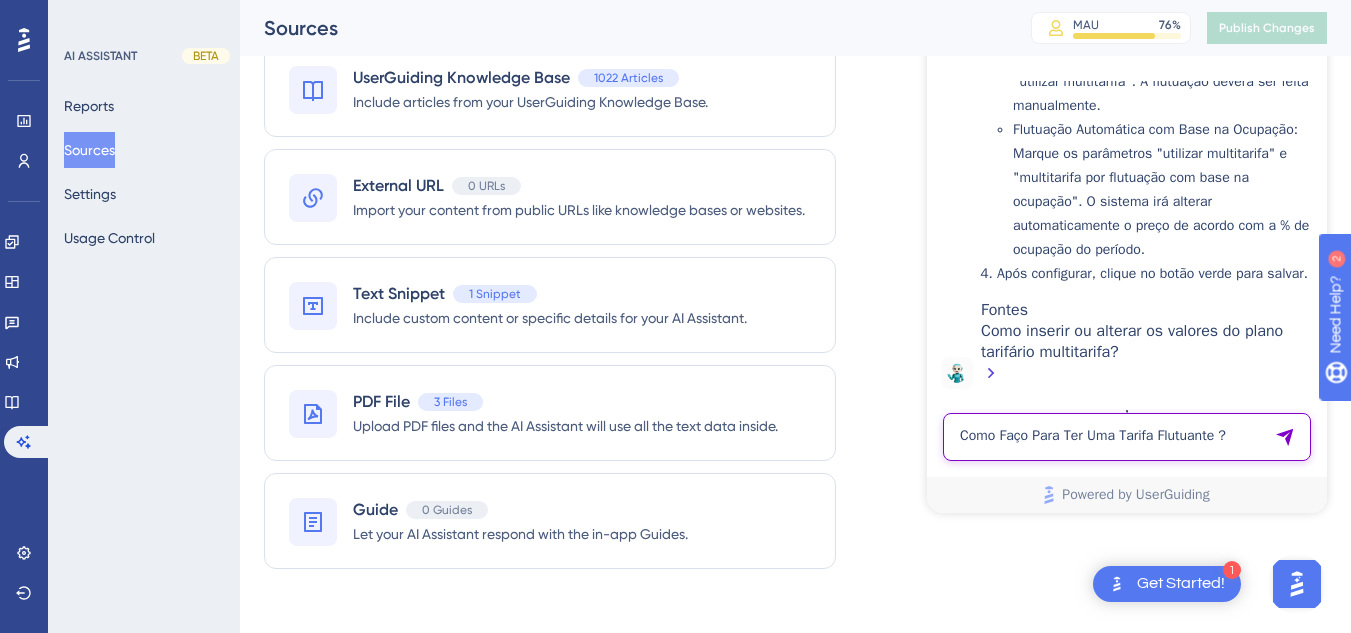 click on "Como Faço Para Ter Uma Tarifa Flutuante ?" at bounding box center (1127, 437) 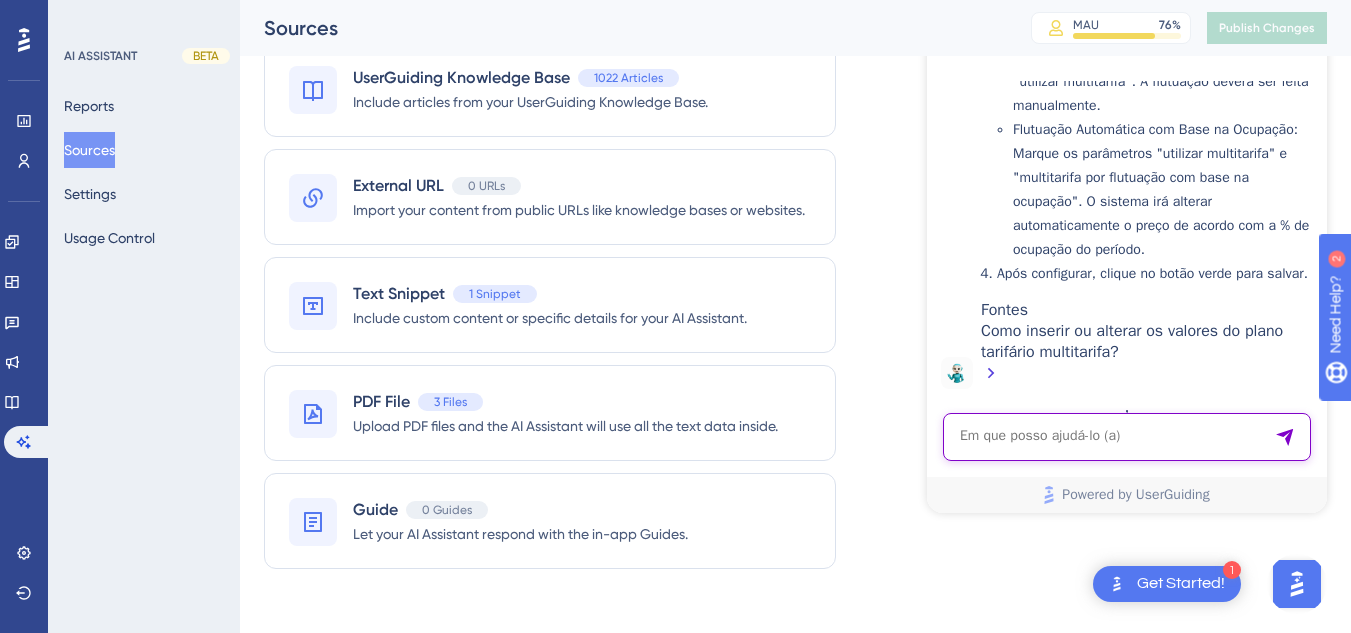 paste on "Eu gostaria que as nossas tarifas do plano tarifarias não fosse inseridas manualmente queria que fosse distribuídas pela omnibees isso e possivel ?" 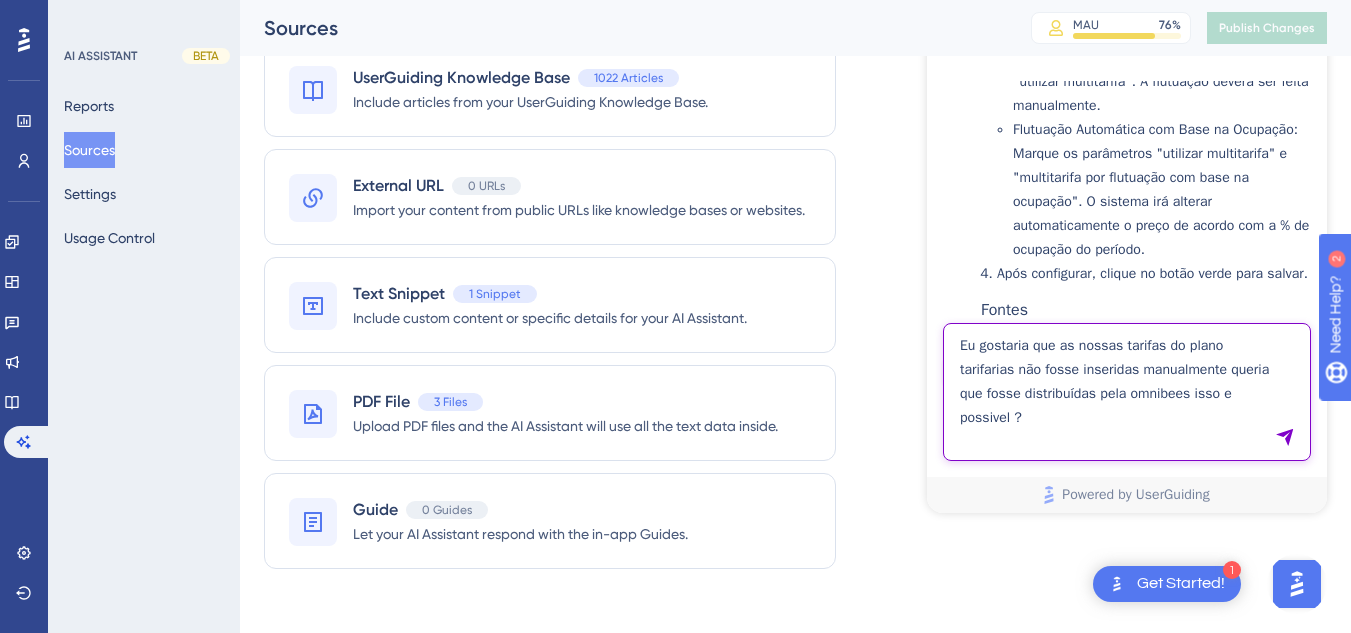 type on "Eu gostaria que as nossas tarifas do plano tarifarias não fosse inseridas manualmente queria que fosse distribuídas pela omnibees isso e possivel ?" 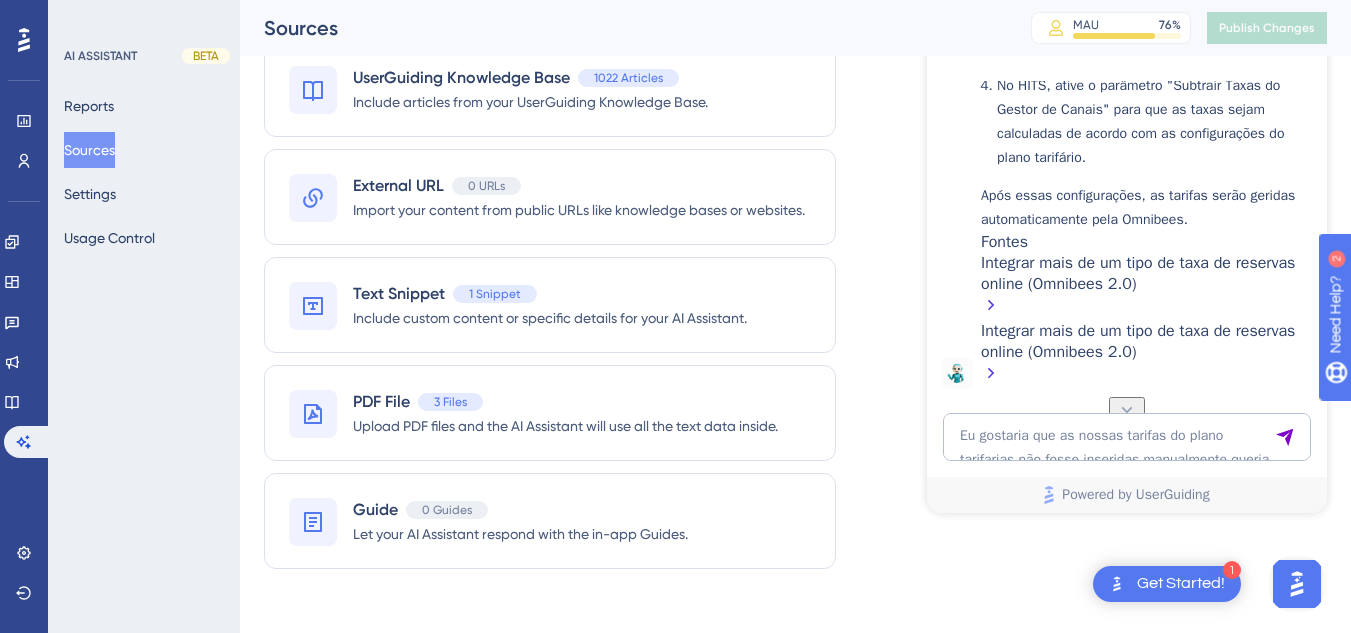 scroll, scrollTop: 6096, scrollLeft: 0, axis: vertical 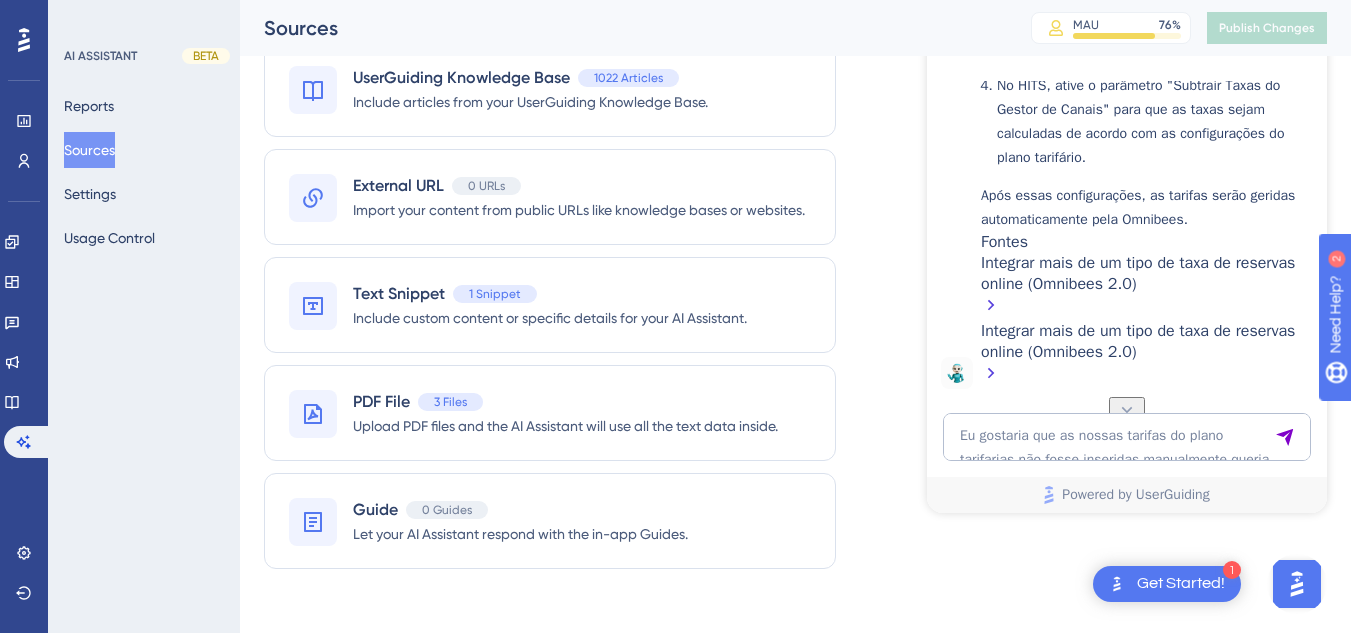 click on "Test Chat 👋 Olá, seja bem-vindo(a)! Sou a Hiara assistente virtual especializada em hotelaria. Estou aqui para te ajudar com dúvidas sobre o sistema 🏨✨ 8 de agosto de 2025 - 17:46 Como lançar avulso ? 8 de agosto de 2025 - 17:46 Para lançar um documento avulso no caixa, siga os passos abaixo:
Acesse o Menu de Operações > Recepção > Caixas.
Clique no botão "Adicionar documento".
Preencha as informações referentes ao documento que deseja incluir no caixa.
Clique no botão verde para confirmar.
Lembre-se de que os documentos avulsos influenciam no saldo do caixa. Fontes Como adicionar um documento avulso no caixa? 8 de agosto de 2025 - 17:47 avulso na conta 8 de agosto de 2025 - 17:47 Para vincular uma conta avulsa a um apartamento em condomínio, siga os passos:
Alocar a Unidade Habitacional (UH) no condomínio.
Acesse o Menu de Configurações > Apartamento > Condomínio.
Na UH desejada, clique em "Relacionar Conta".
Fontes 8 de agosto de 2025 - 17:47 Fontes" at bounding box center [1127, 265] 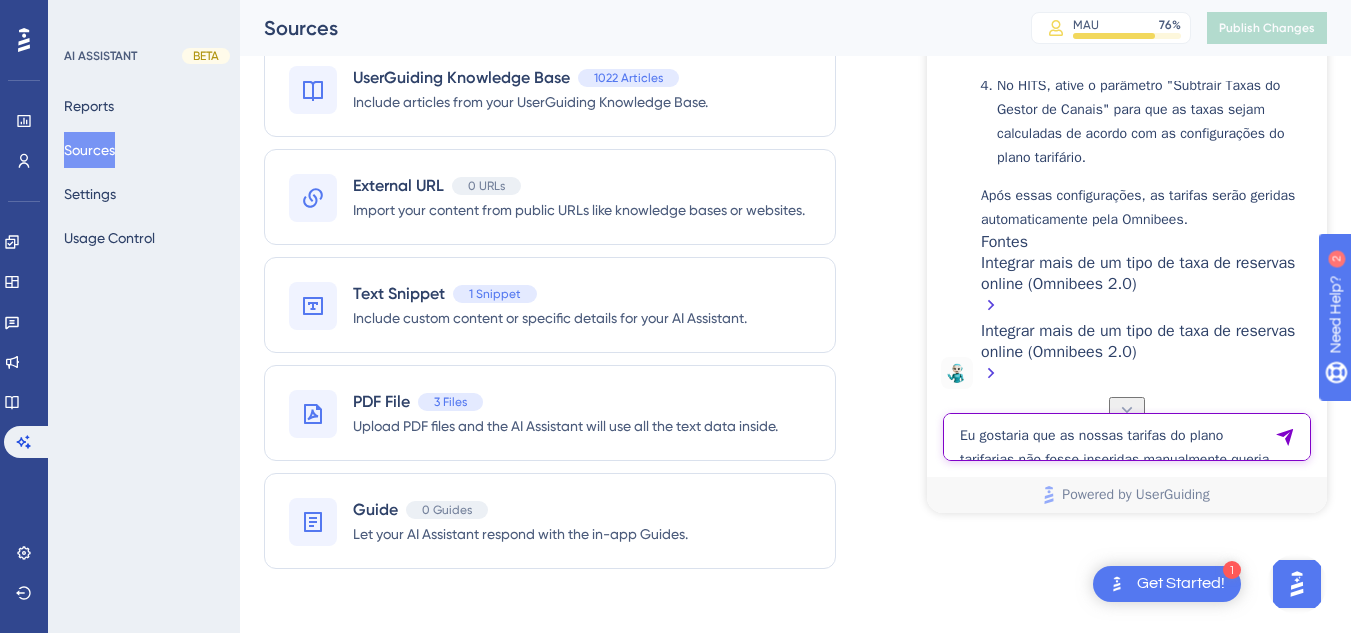 click on "Eu gostaria que as nossas tarifas do plano tarifarias não fosse inseridas manualmente queria que fosse distribuídas pela omnibees isso e possivel ?" at bounding box center (1127, 437) 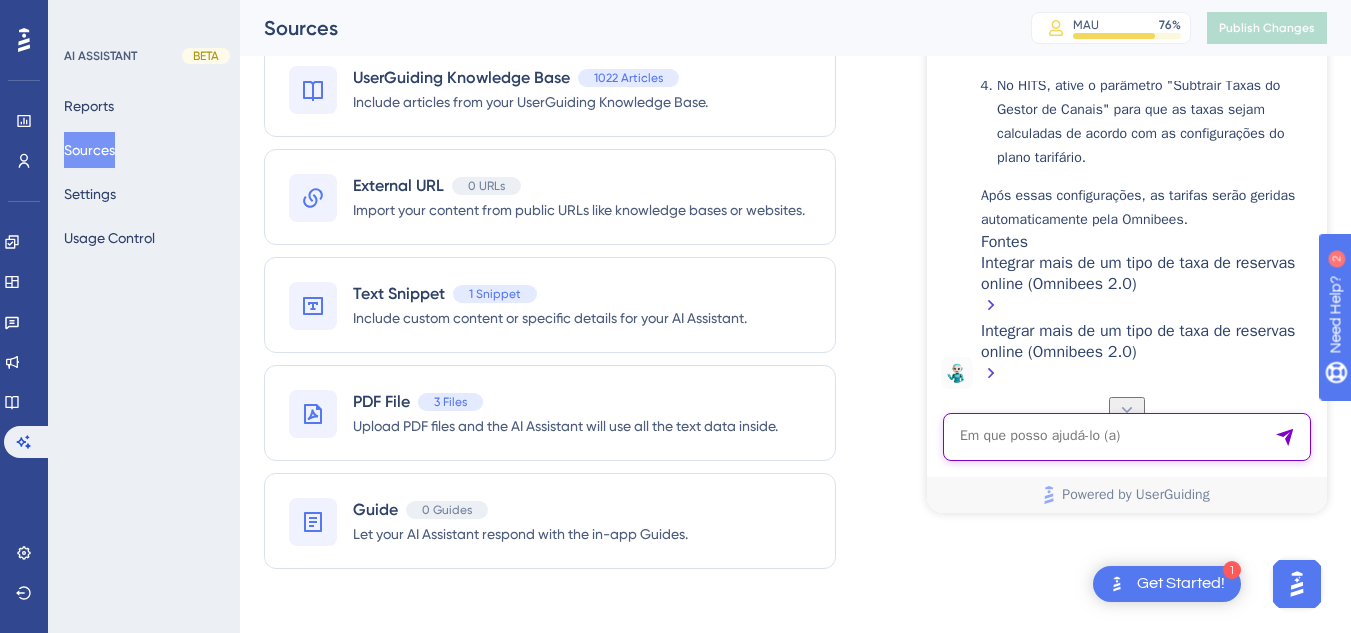 paste on "O caixa 2533 foi reaberto, mas. os novos lançamentos seguem indo para o caixa 2534" 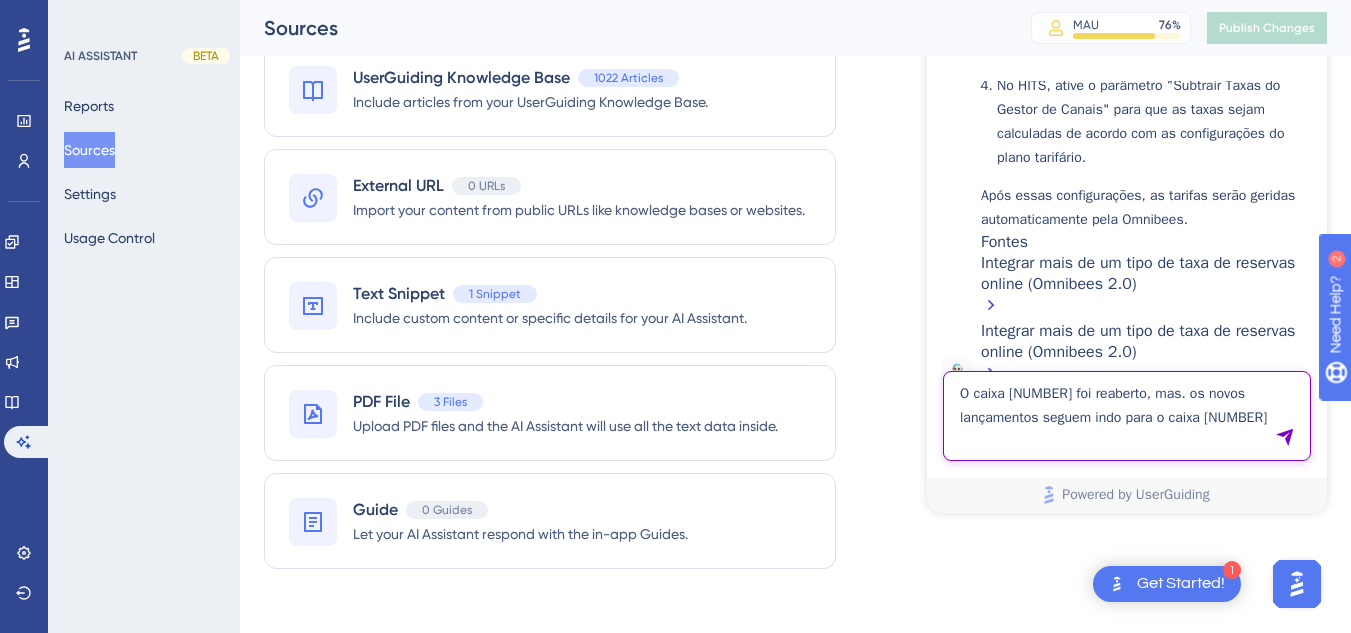 type on "O caixa 2533 foi reaberto, mas. os novos lançamentos seguem indo para o caixa 2534" 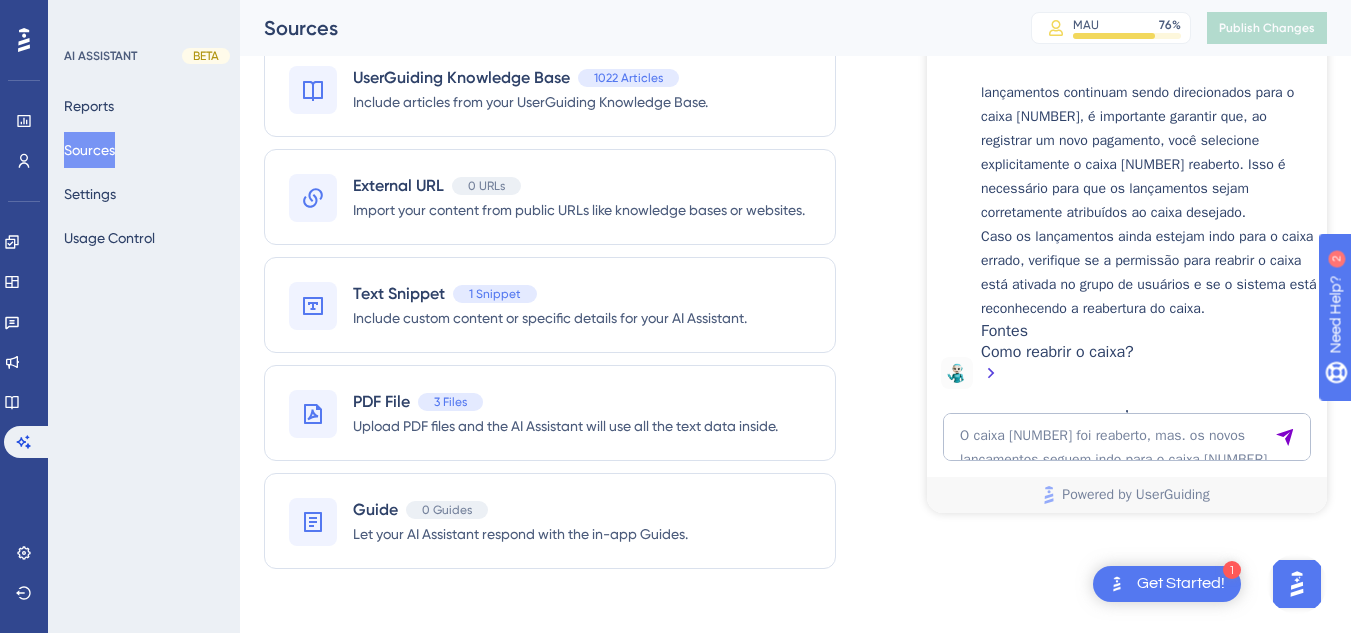 scroll, scrollTop: 7122, scrollLeft: 0, axis: vertical 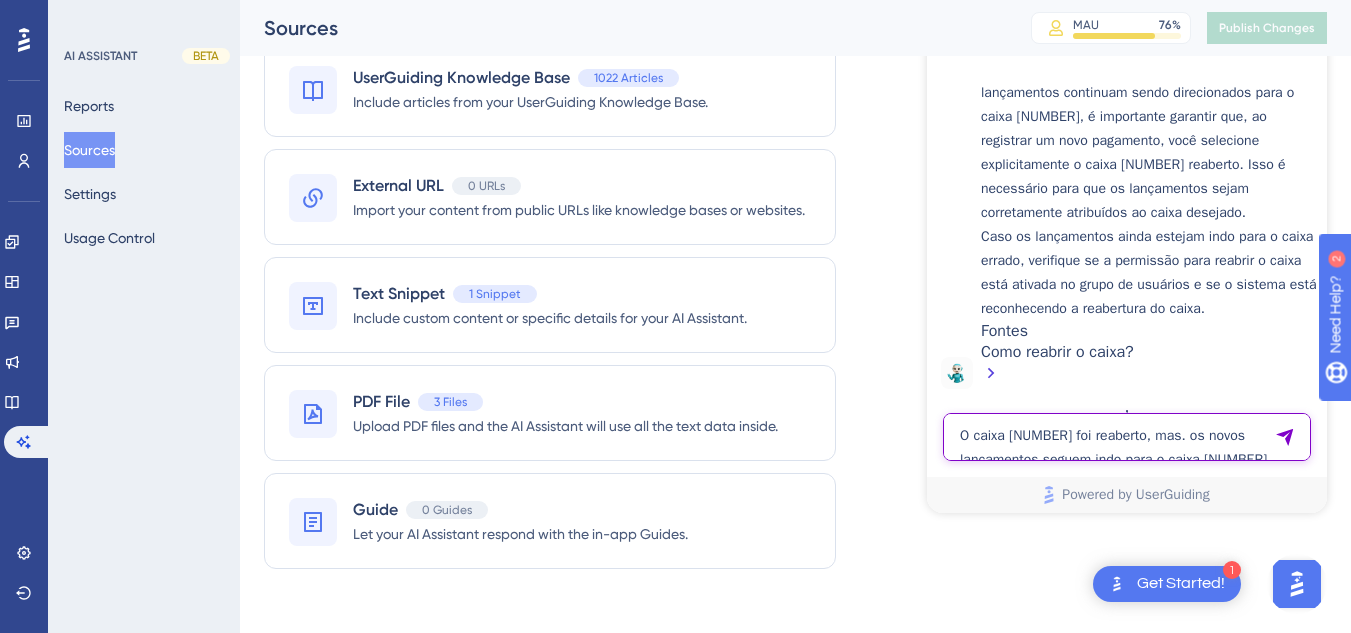 click on "O caixa 2533 foi reaberto, mas. os novos lançamentos seguem indo para o caixa 2534" at bounding box center (1127, 437) 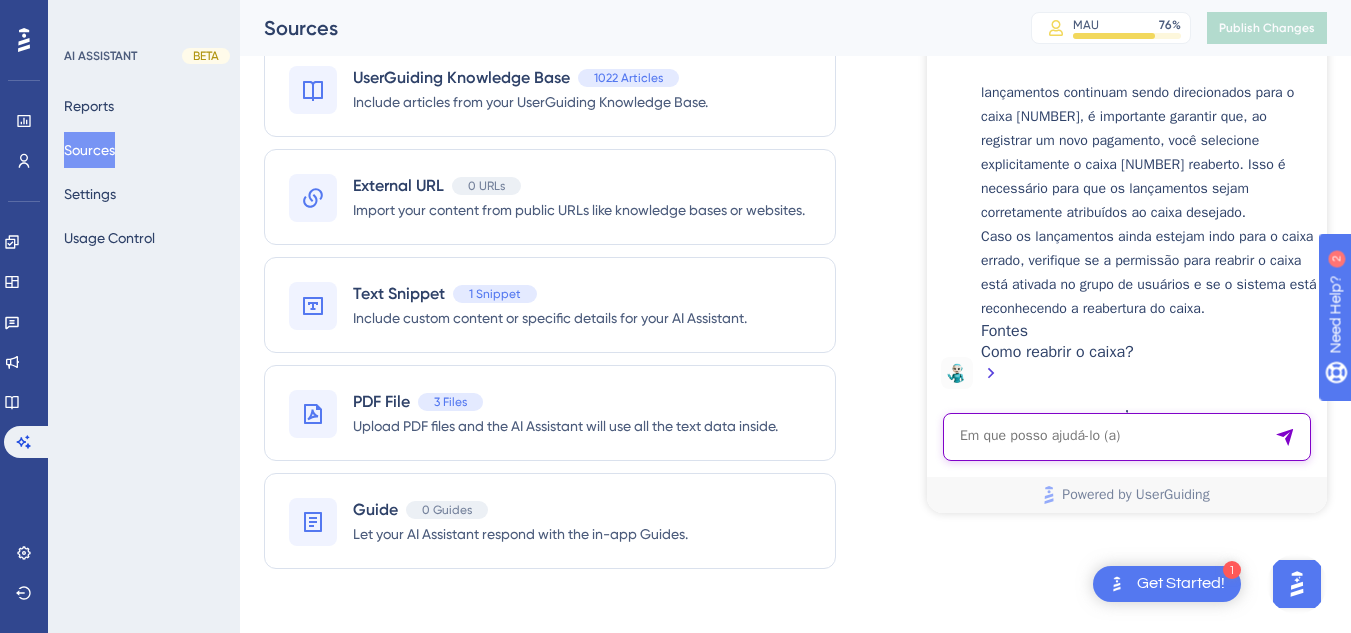 paste on "como transferir os lançamentos para o caixa 2533?" 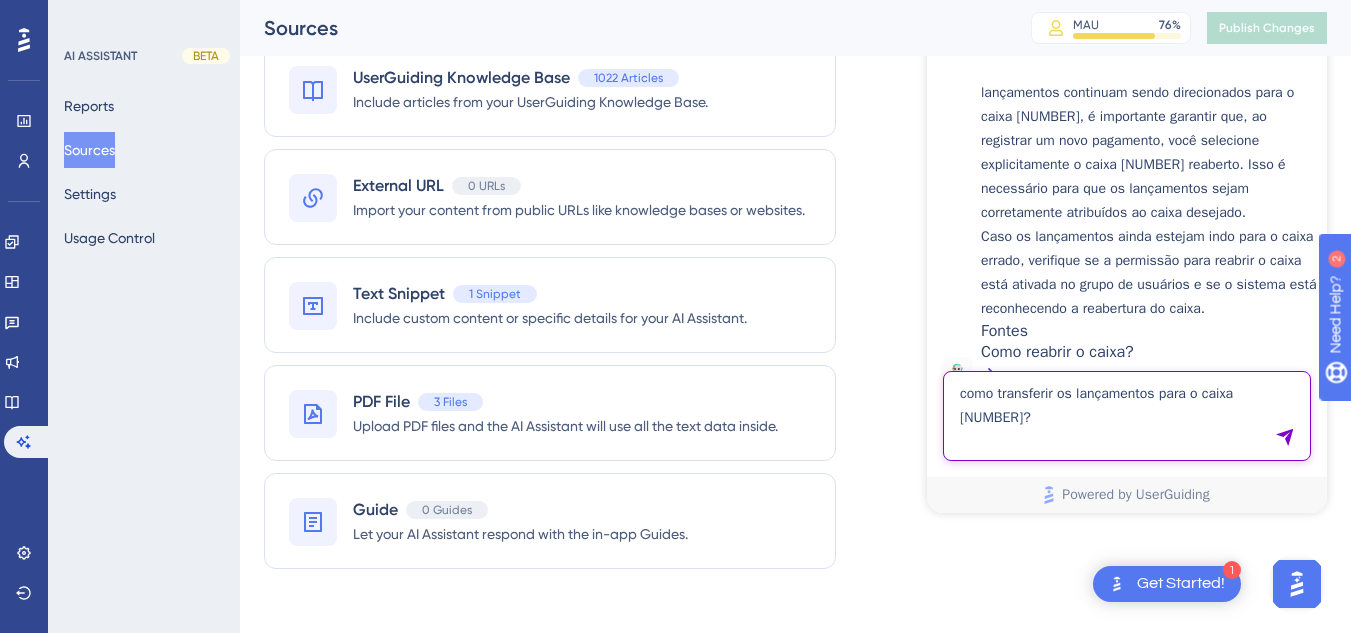 type on "como transferir os lançamentos para o caixa 2533?" 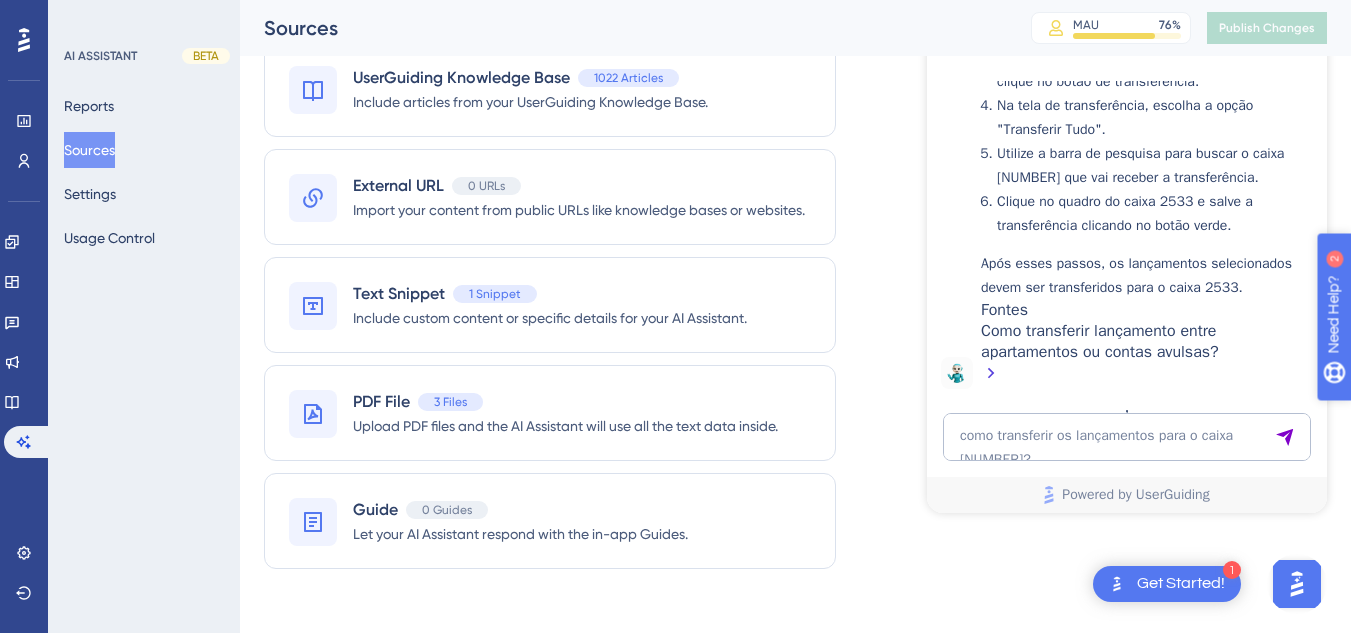 scroll, scrollTop: 7848, scrollLeft: 0, axis: vertical 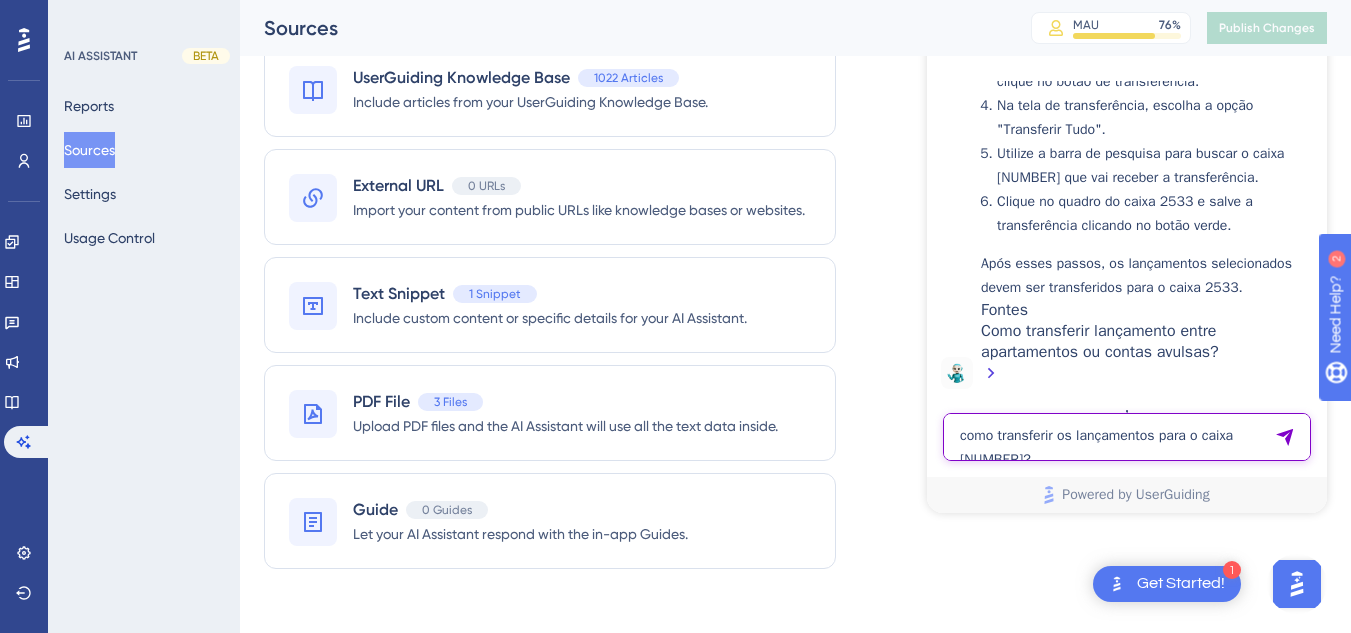 click on "como transferir os lançamentos para o caixa 2533?" at bounding box center [1127, 437] 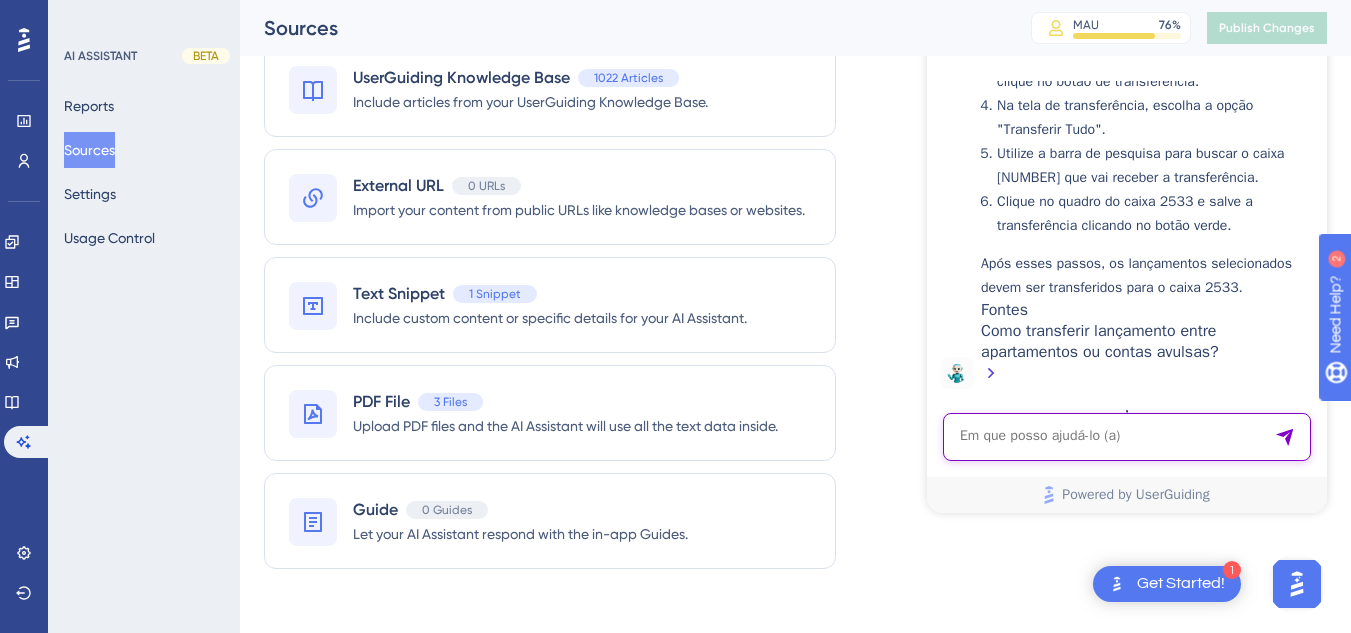 paste on "ao tentar fechar o caixa 2534 a mensagem que aparece é a seguinte "Esse caixa está considerando movimentos até 04/08/2025 14:02. Lançamentos posteriores a essa data serão atribuídos à caixas futuros"" 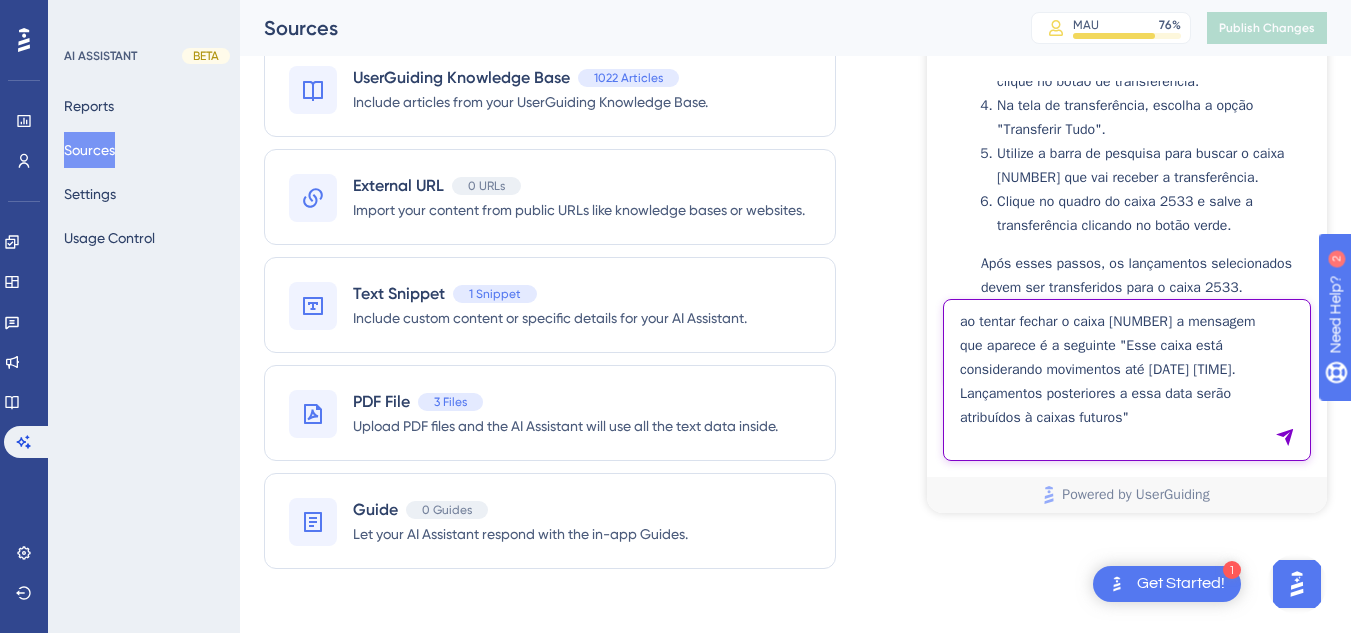 type on "ao tentar fechar o caixa 2534 a mensagem que aparece é a seguinte "Esse caixa está considerando movimentos até 04/08/2025 14:02. Lançamentos posteriores a essa data serão atribuídos à caixas futuros"" 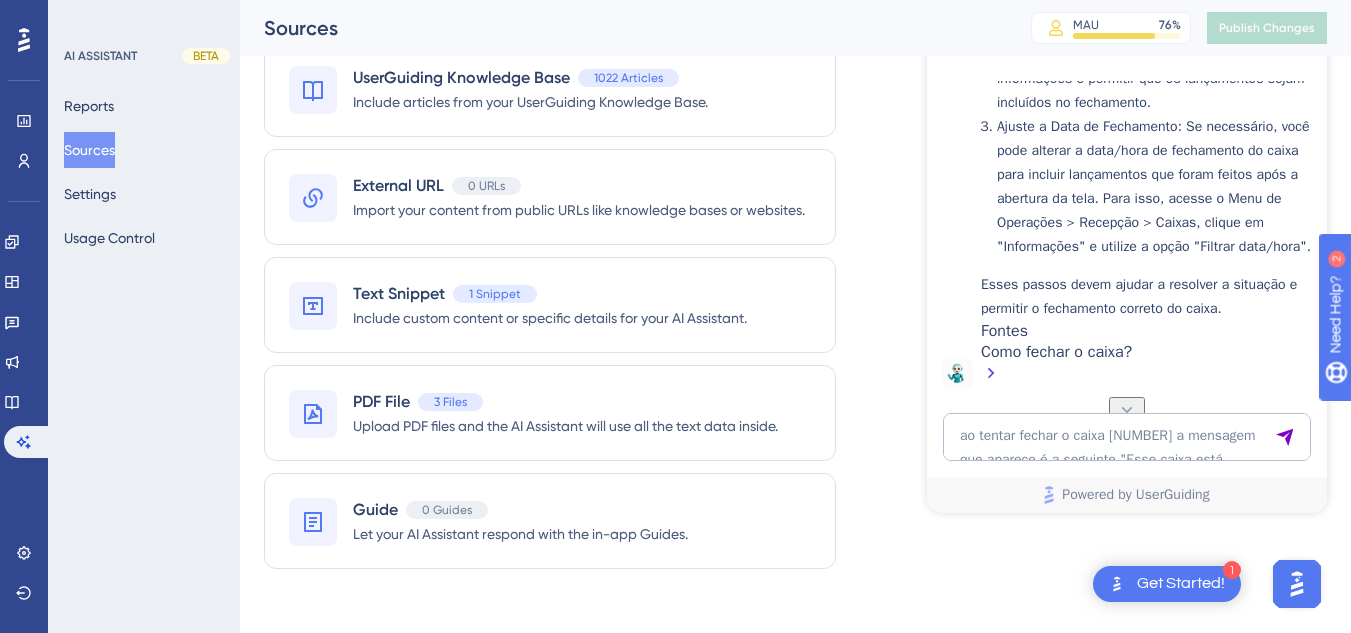 scroll, scrollTop: 8358, scrollLeft: 0, axis: vertical 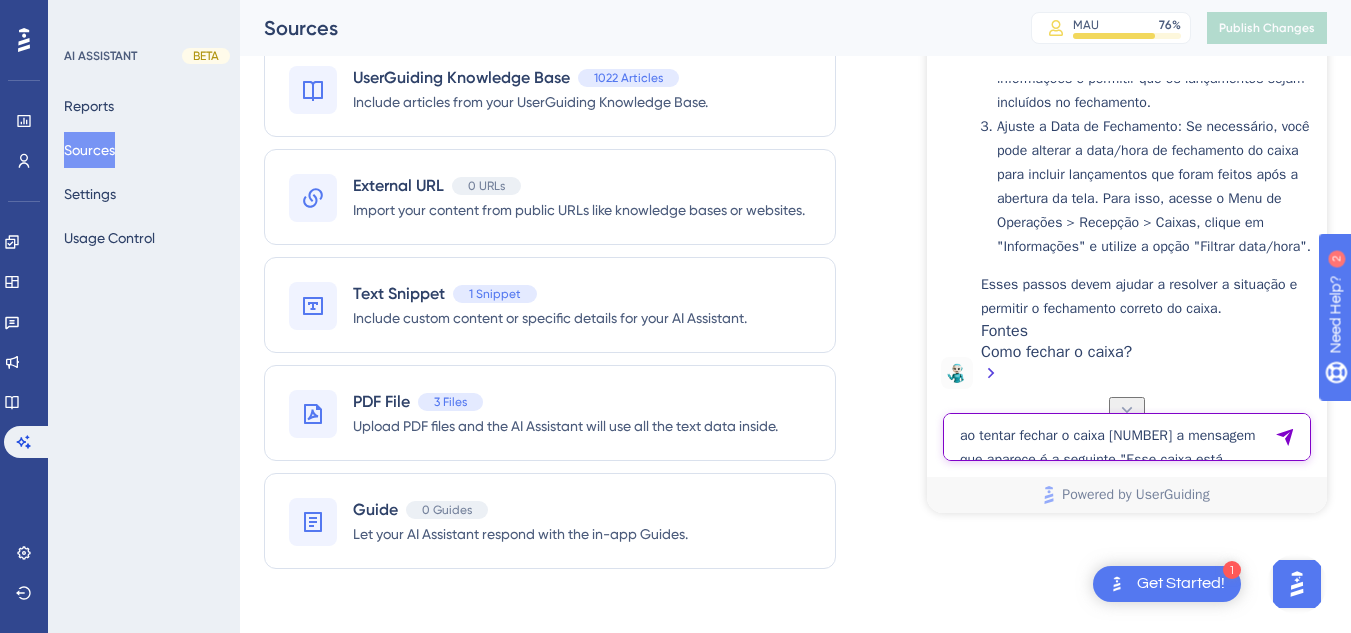 click on "ao tentar fechar o caixa 2534 a mensagem que aparece é a seguinte "Esse caixa está considerando movimentos até 04/08/2025 14:02. Lançamentos posteriores a essa data serão atribuídos à caixas futuros"" at bounding box center [1127, 437] 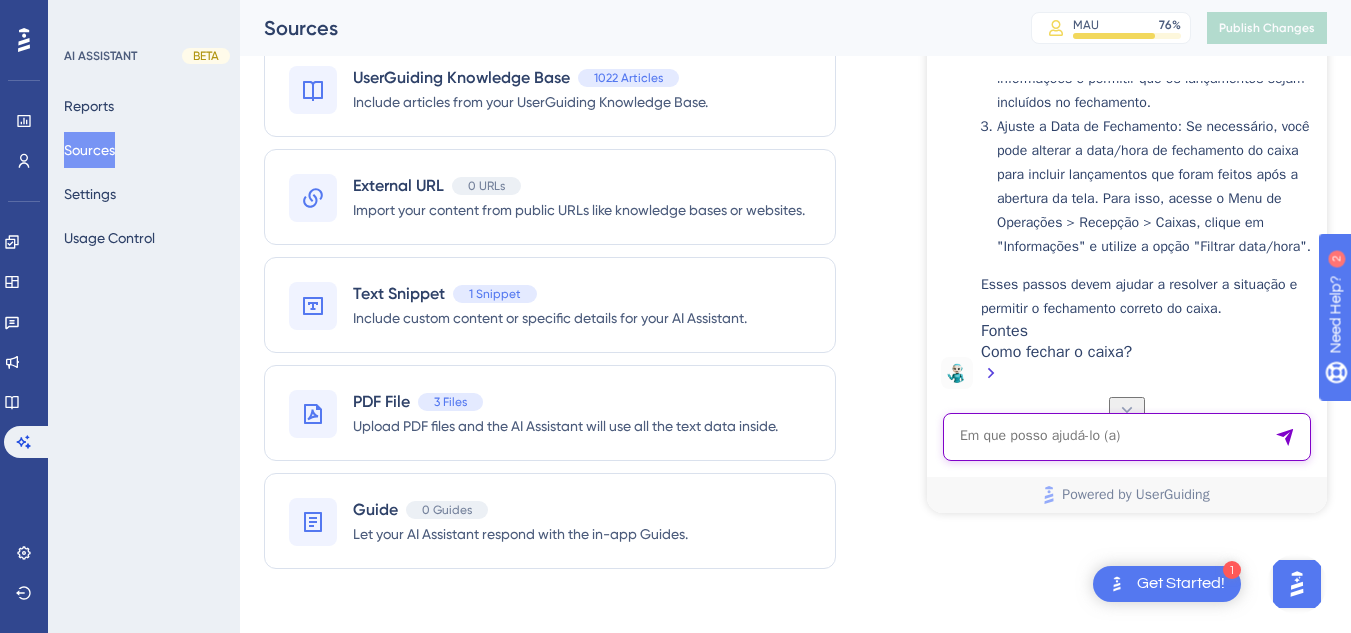 paste on "sim, já tentei com o telefone de DDD 17, mas só da ocupado, teria algum outro telefone para São Paulo? ou você pode me encaminhar para algum técnico?" 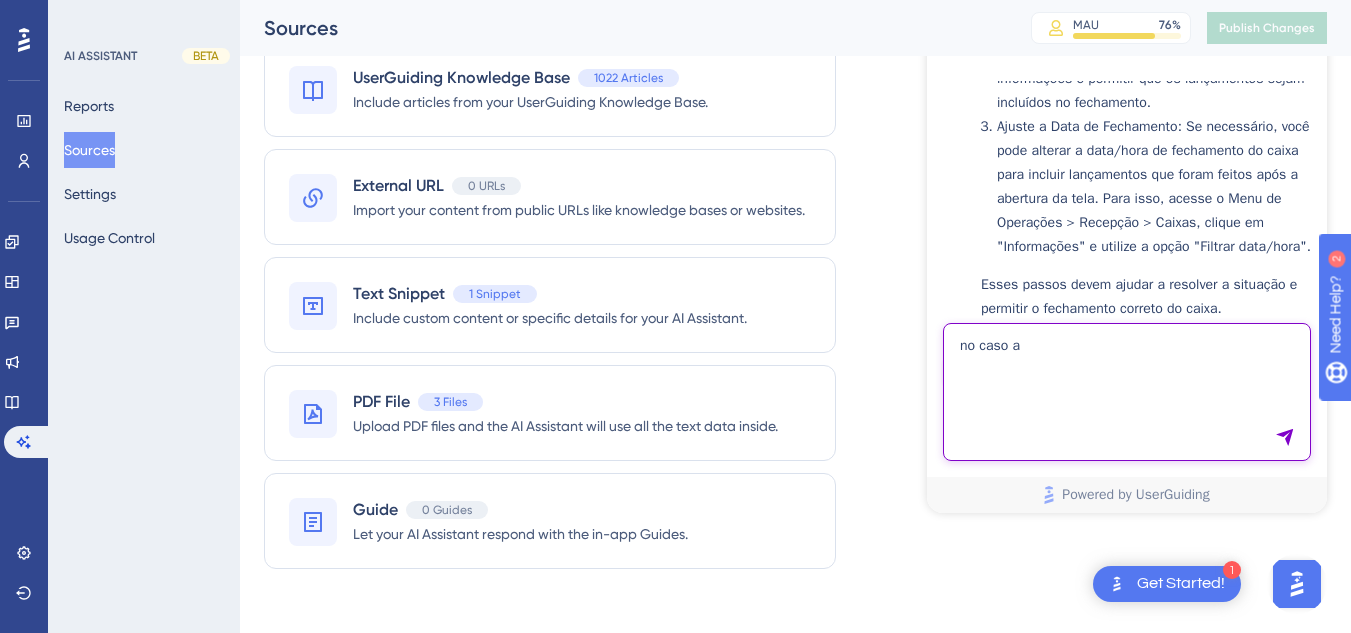 type on "sim, já tentei com o telefone de DDD 17, mas só da ocupado, teria algum outro telefone para São Paulo? ou você pode me encaminhar para algum técnico?" 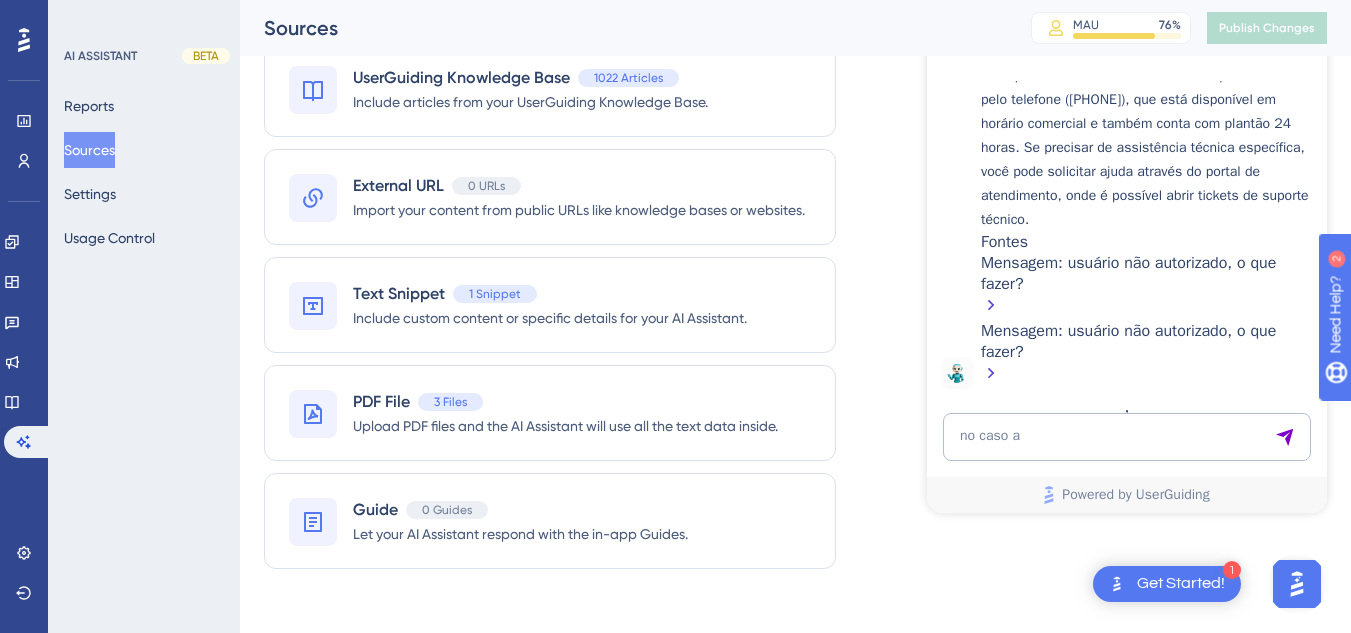 scroll, scrollTop: 9584, scrollLeft: 0, axis: vertical 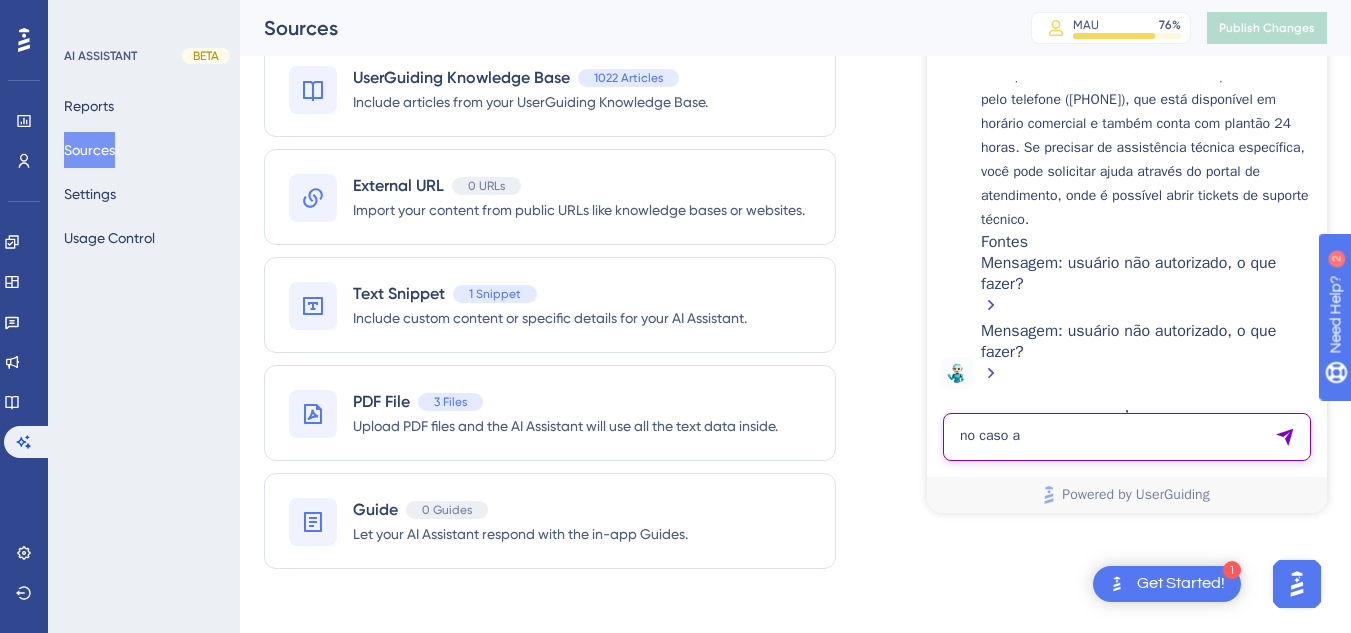 click on "sim, já tentei com o telefone de DDD 17, mas só da ocupado, teria algum outro telefone para São Paulo? ou você pode me encaminhar para algum técnico?" at bounding box center [1127, 437] 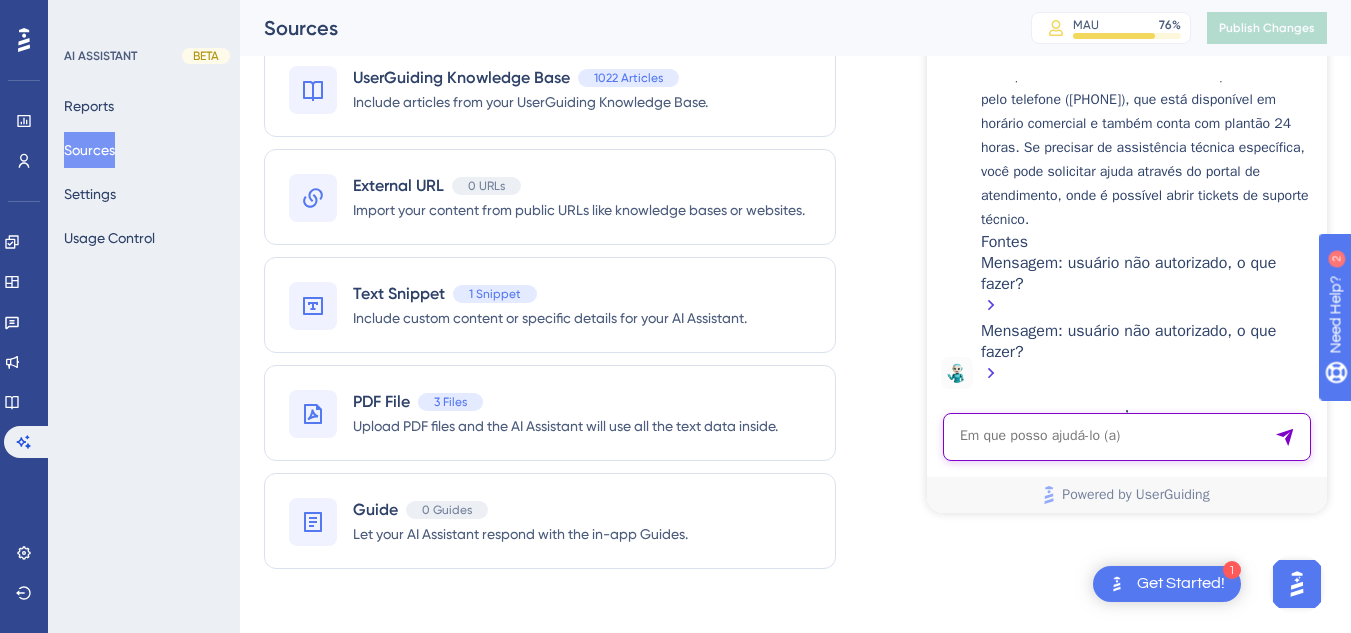 paste on "olá, pode me ajudar com um relatorio sintético de historico e previsão de ocupação e receitaa" 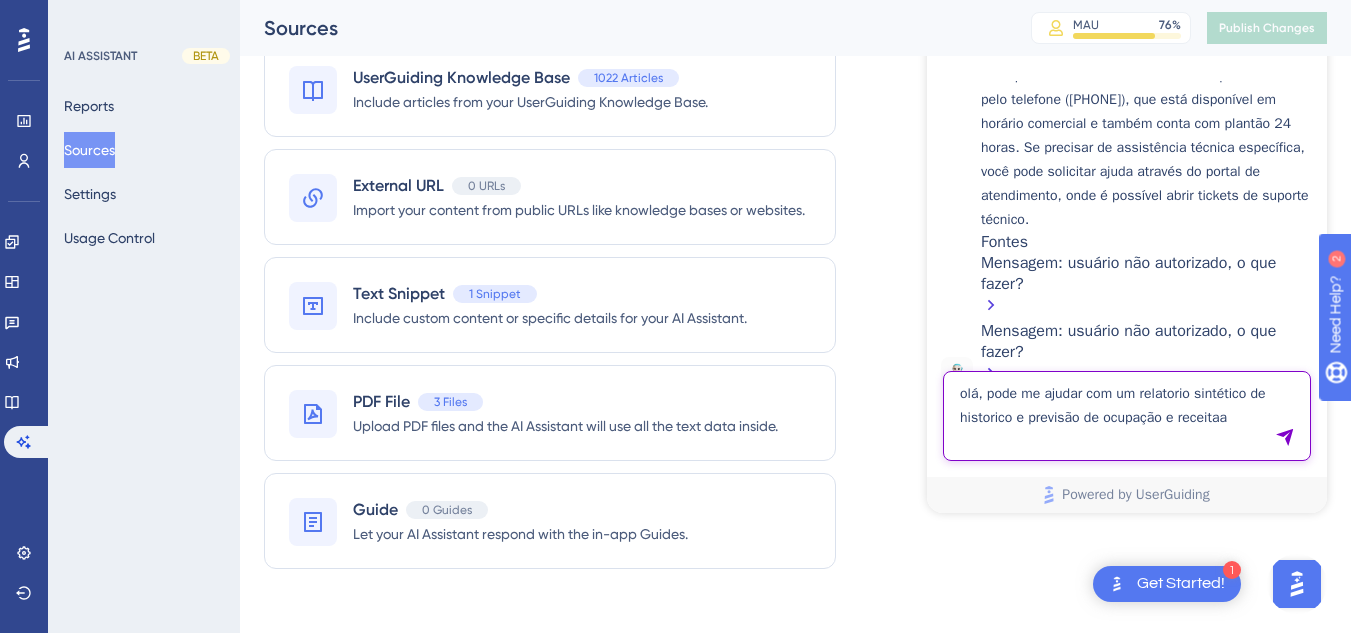 type on "olá, pode me ajudar com um relatorio sintético de historico e previsão de ocupação e receitaa" 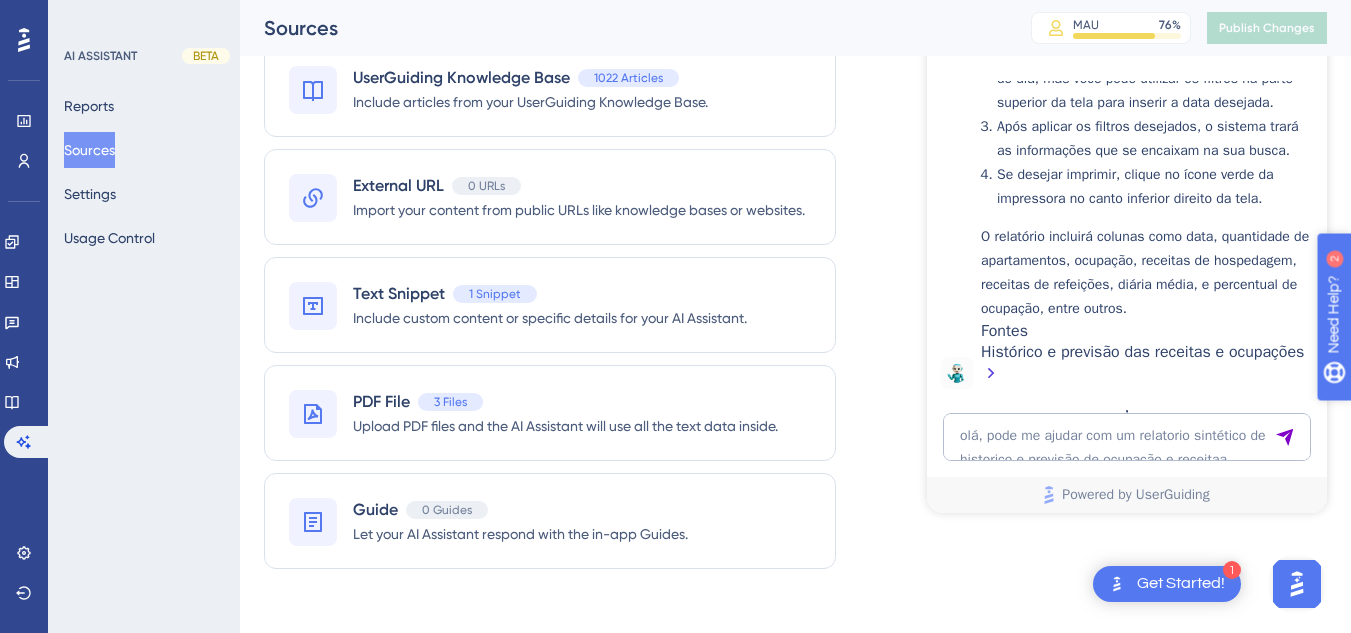 scroll, scrollTop: 10454, scrollLeft: 0, axis: vertical 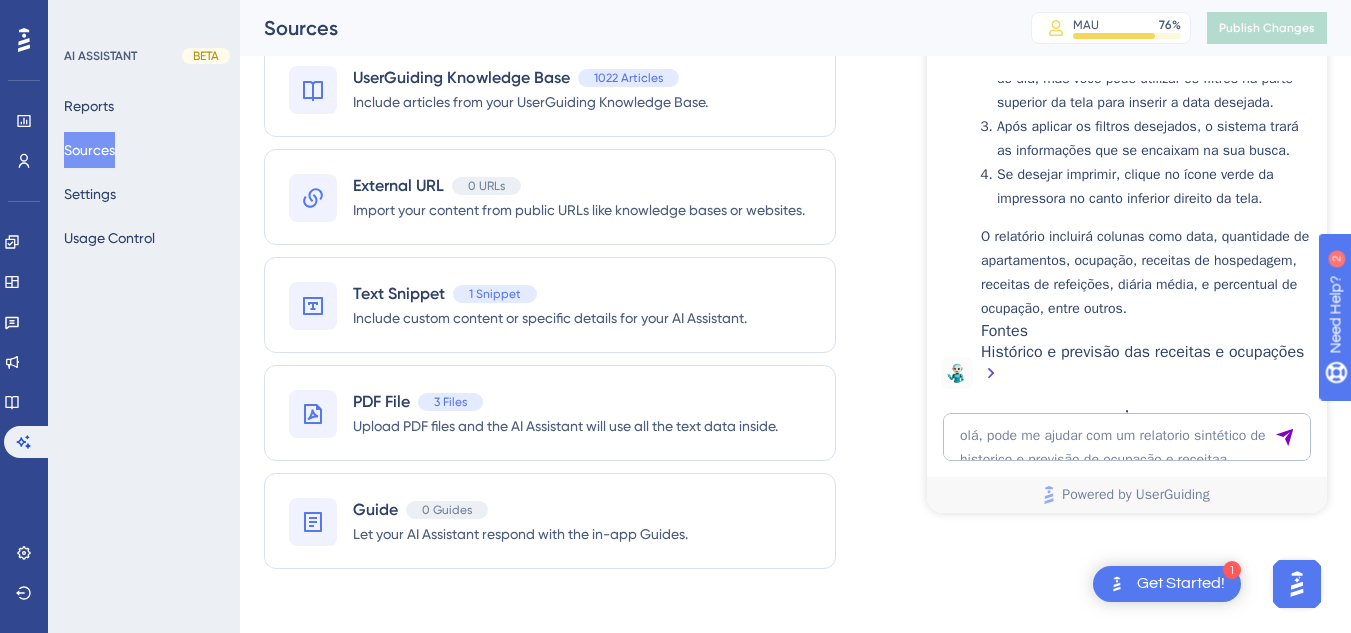 drag, startPoint x: 1167, startPoint y: 463, endPoint x: 1154, endPoint y: 459, distance: 13.601471 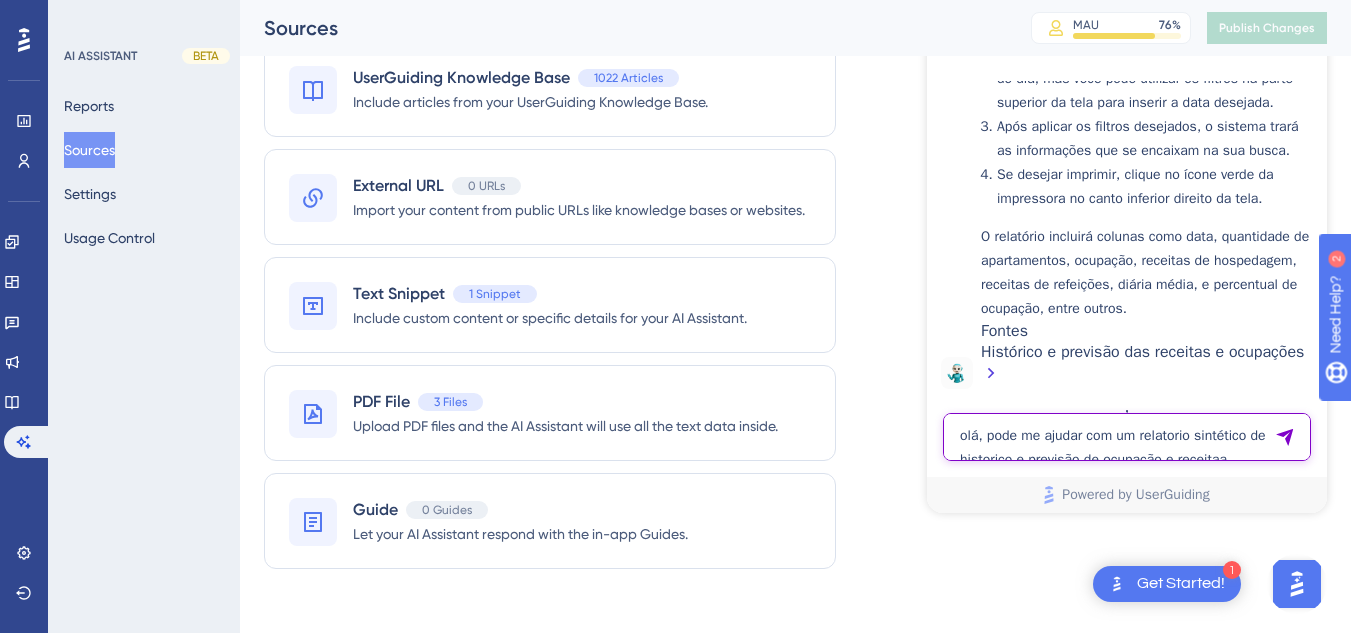 click on "olá, pode me ajudar com um relatorio sintético de historico e previsão de ocupação e receitaa" at bounding box center (1127, 437) 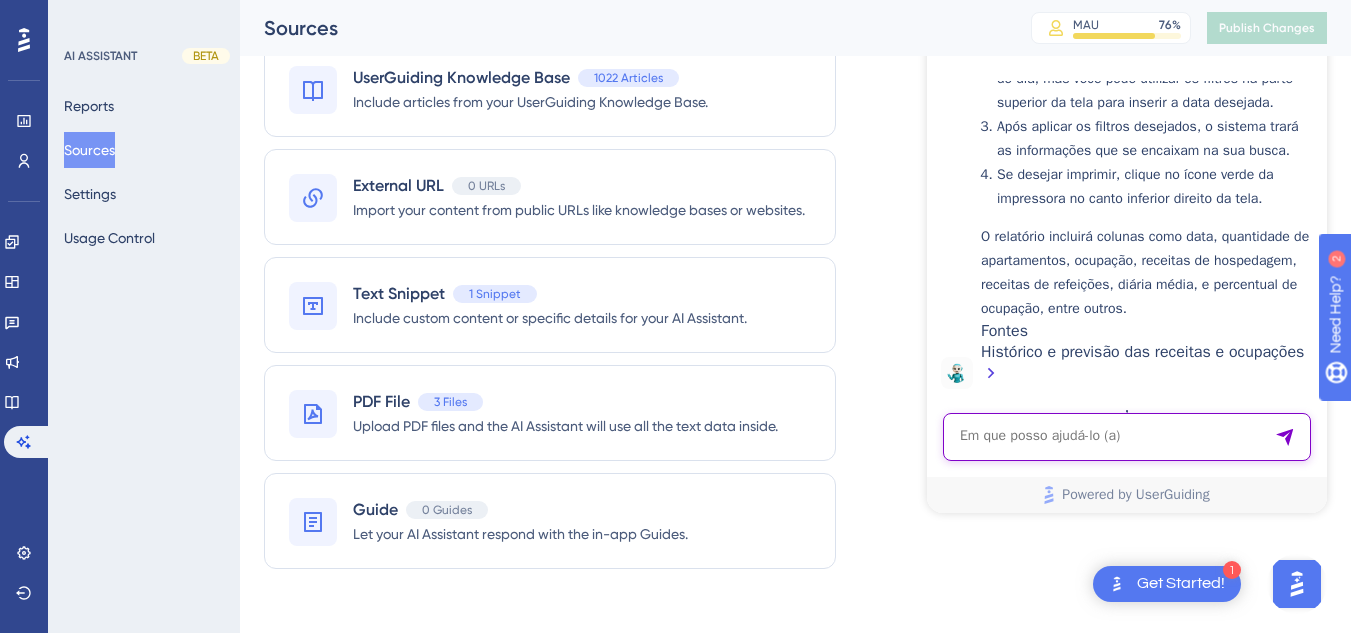 paste on "eu preciso somente do resumo mensal e não por dia" 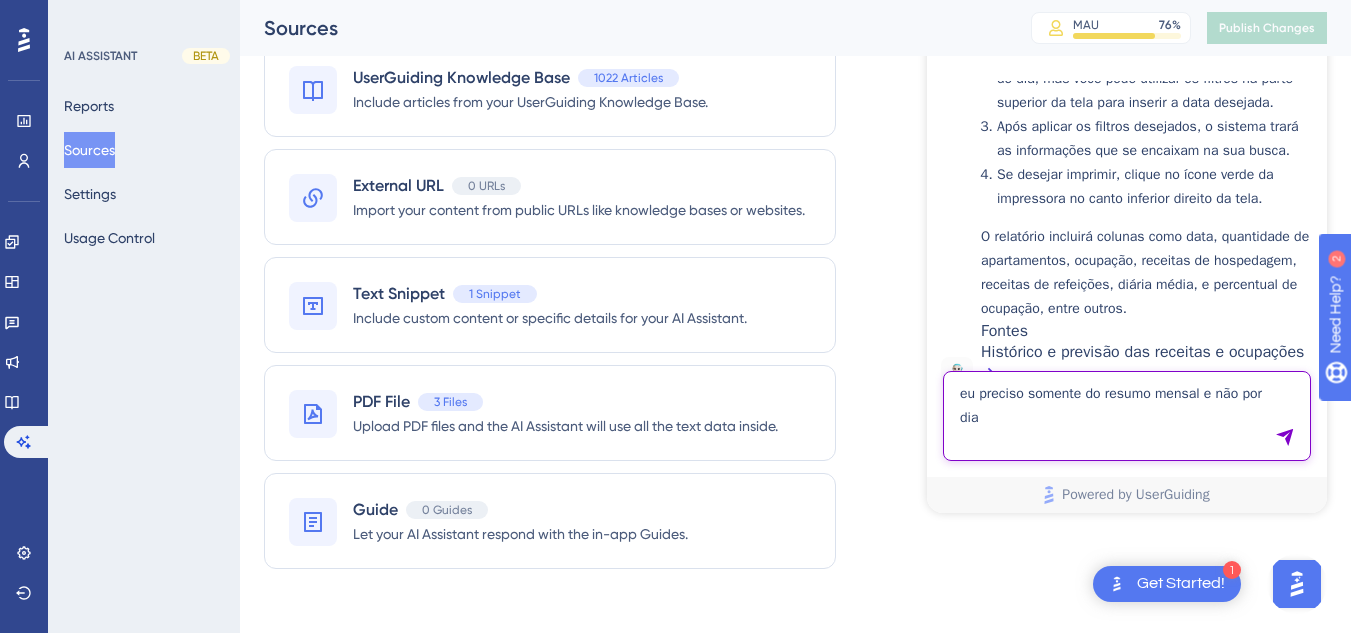 type on "eu preciso somente do resumo mensal e não por dia" 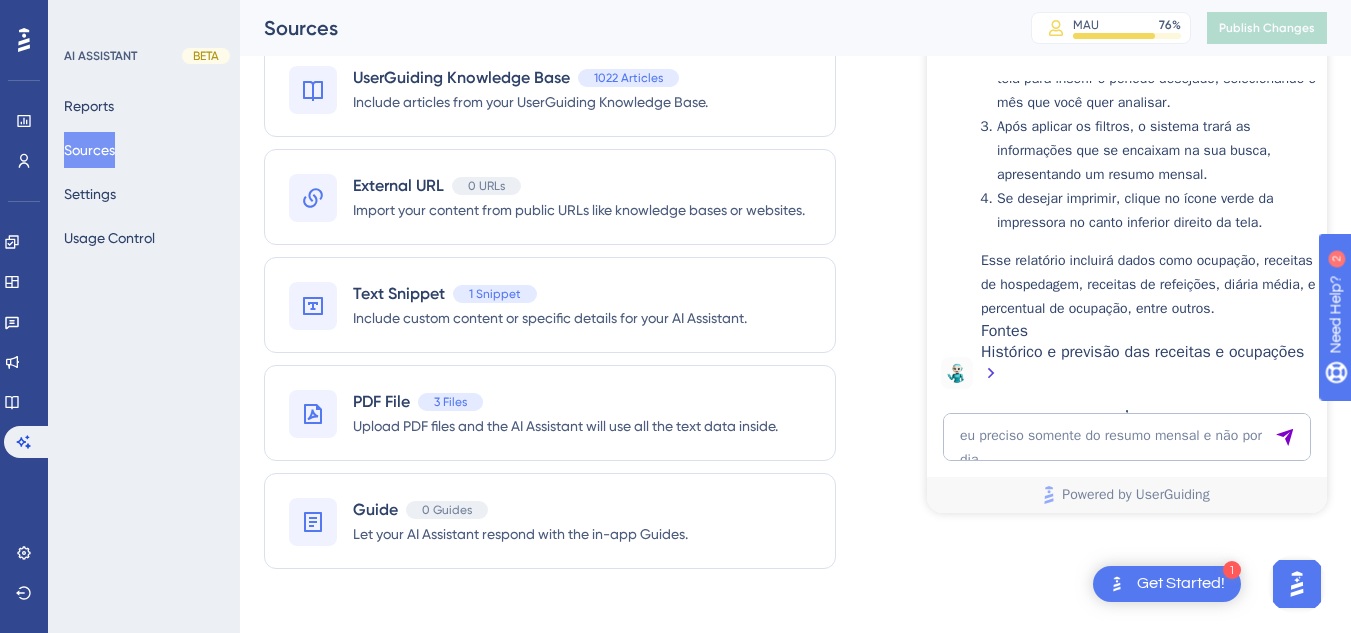scroll, scrollTop: 11252, scrollLeft: 0, axis: vertical 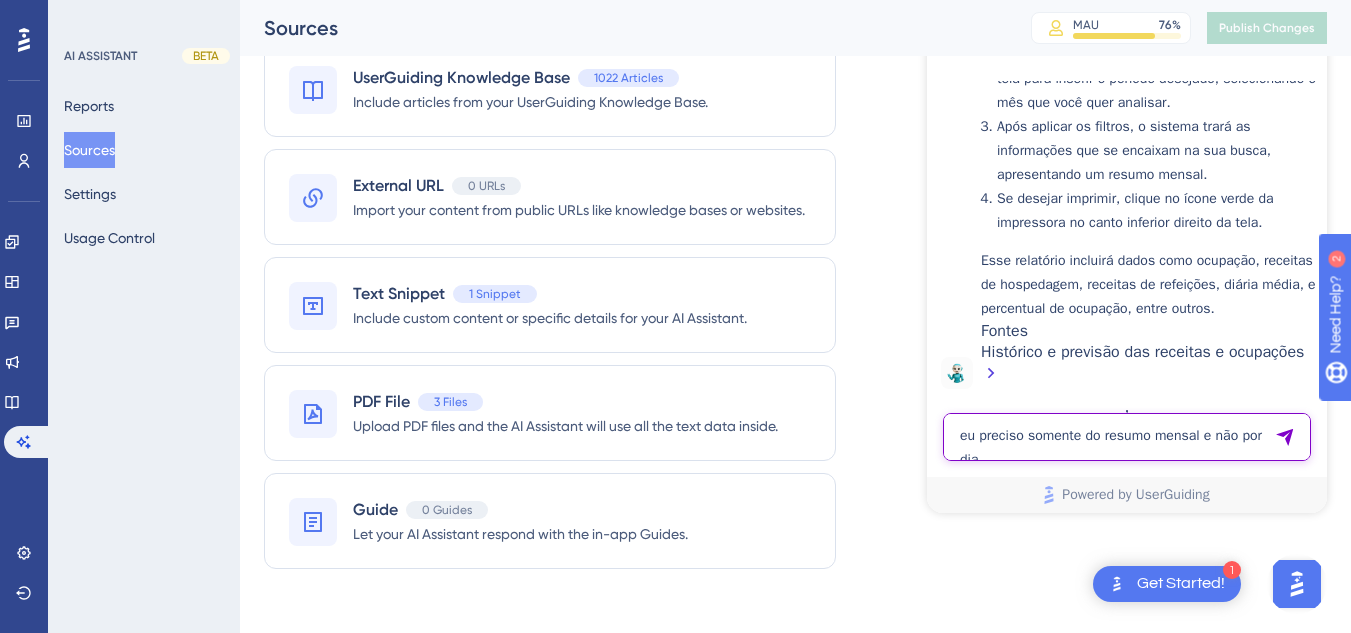 click on "eu preciso somente do resumo mensal e não por dia" at bounding box center [1127, 437] 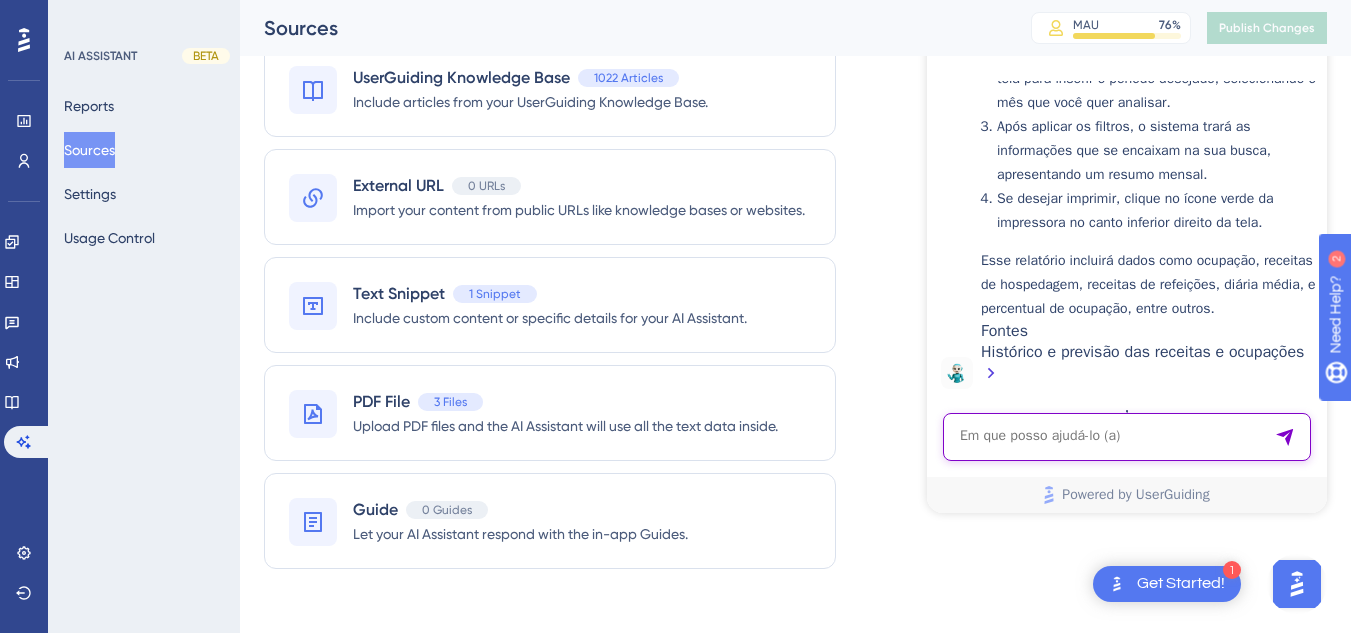 paste on "quero enviar um titulo 723835" 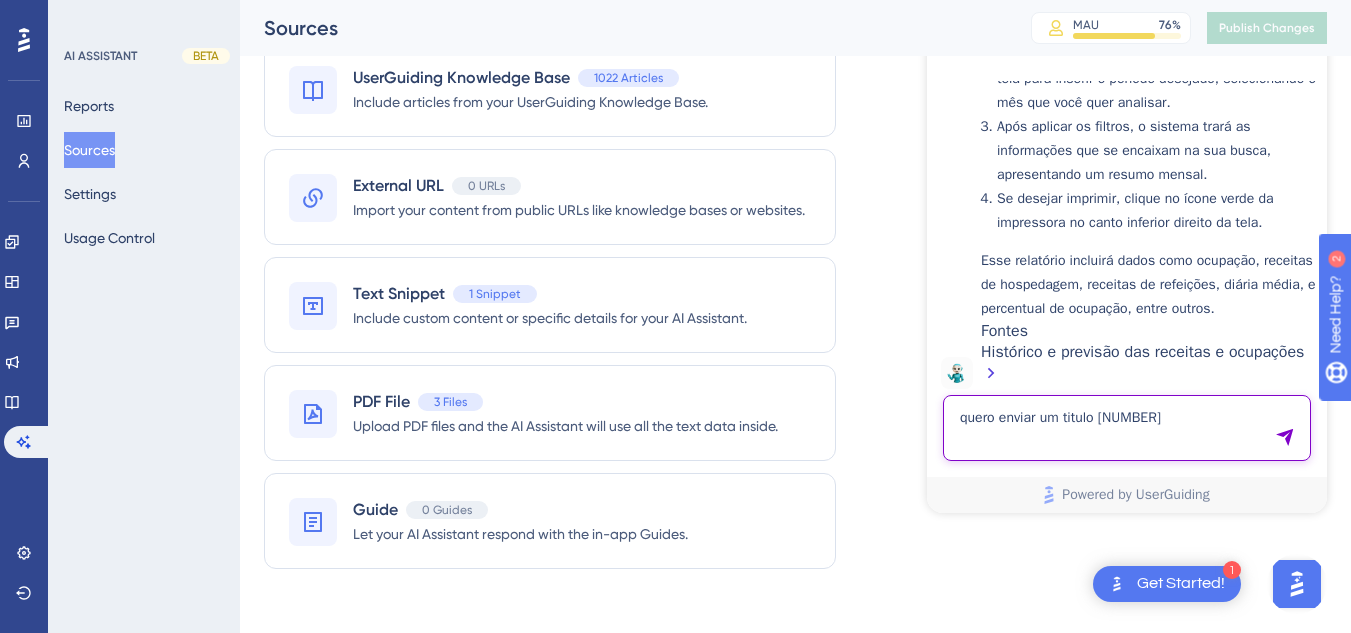 type on "quero enviar um titulo 723835" 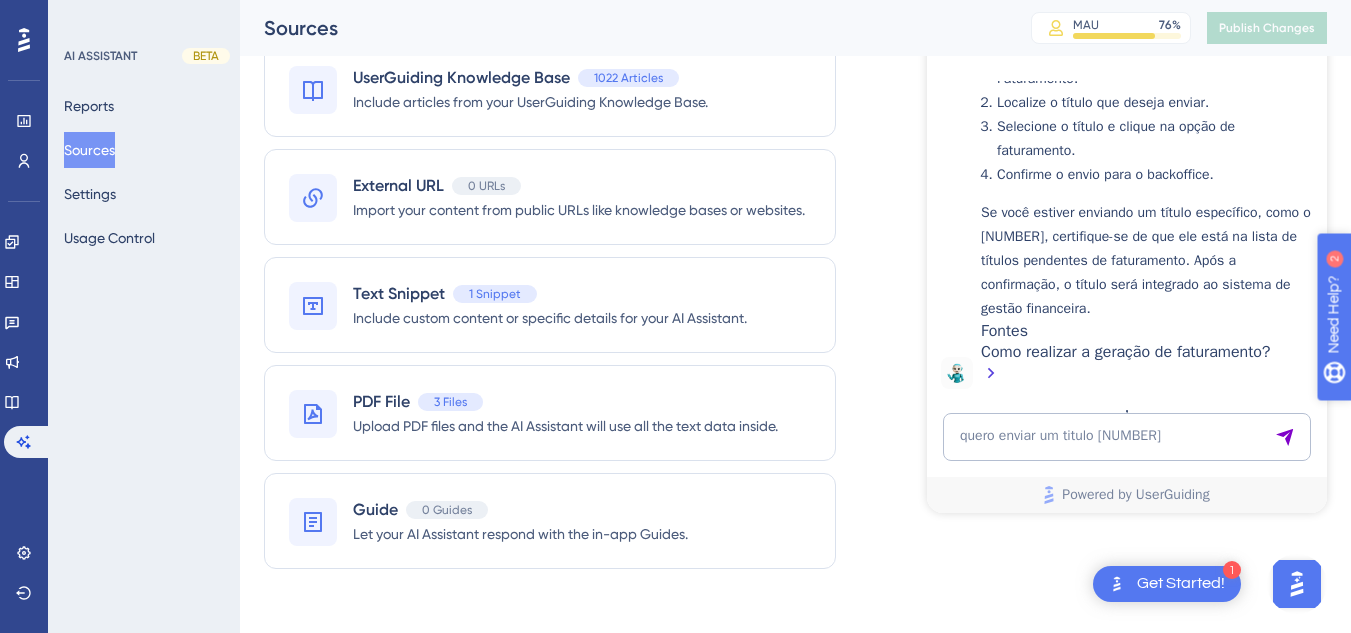 scroll, scrollTop: 11834, scrollLeft: 0, axis: vertical 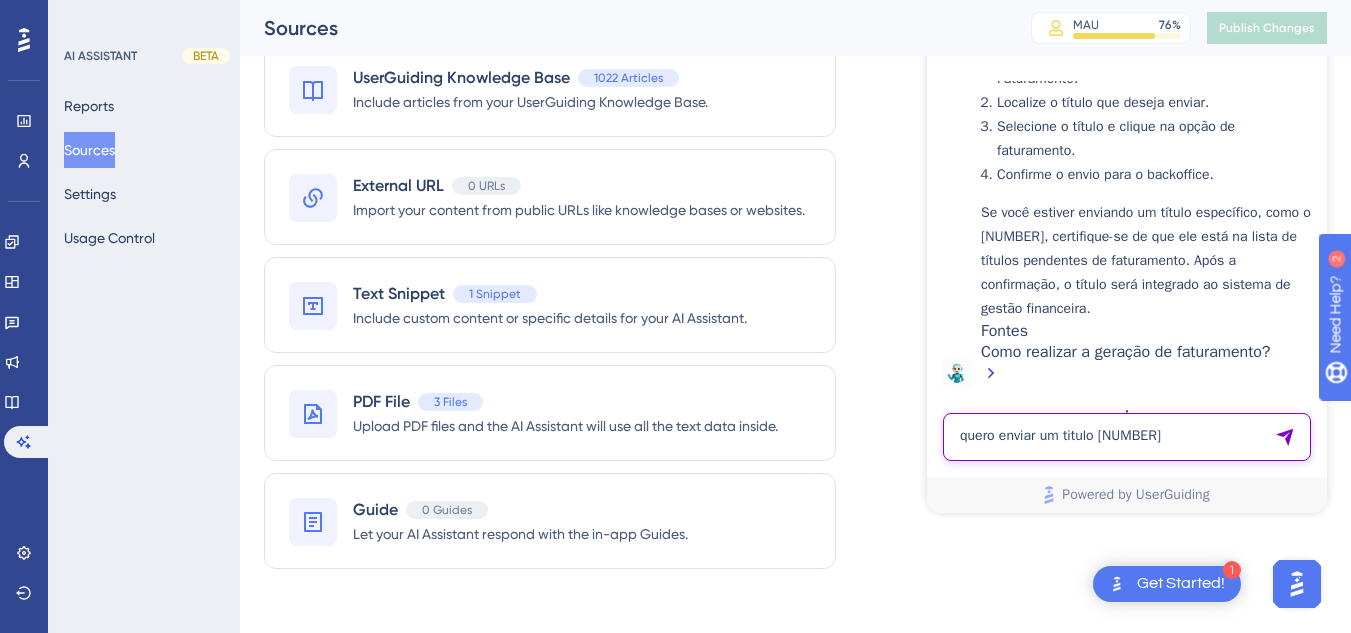 click on "quero enviar um titulo 723835" at bounding box center (1127, 437) 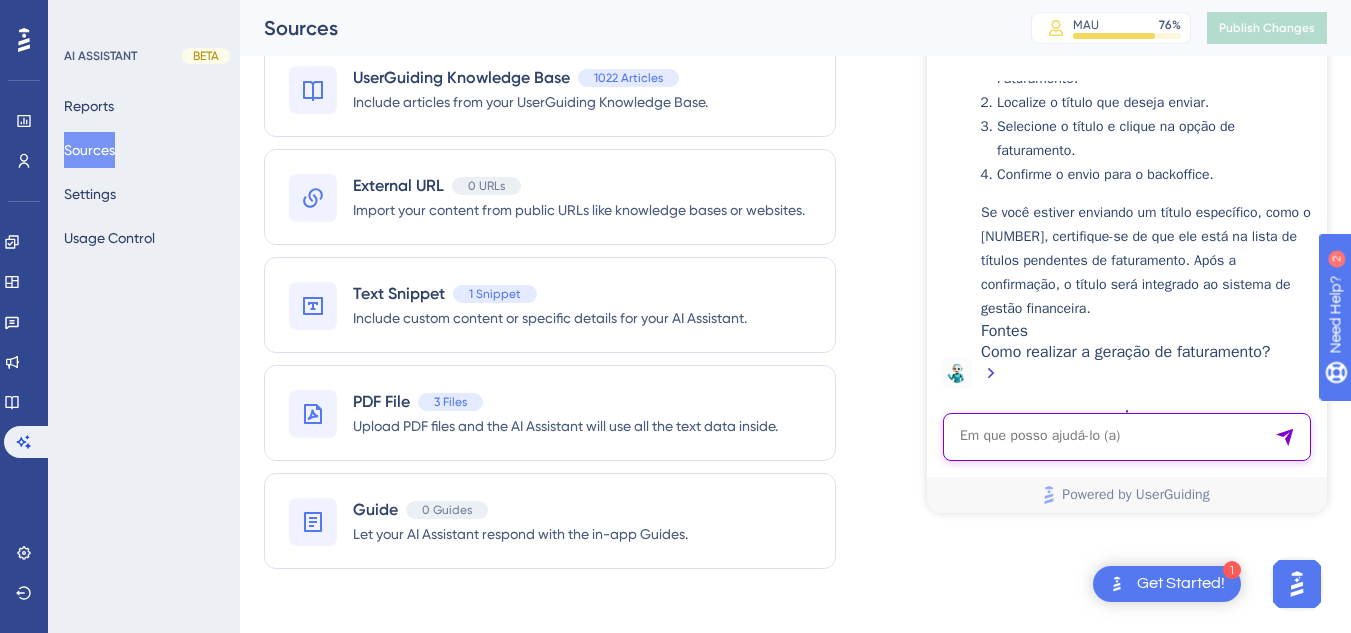 paste on "preciso enviar esse número de pagamento" 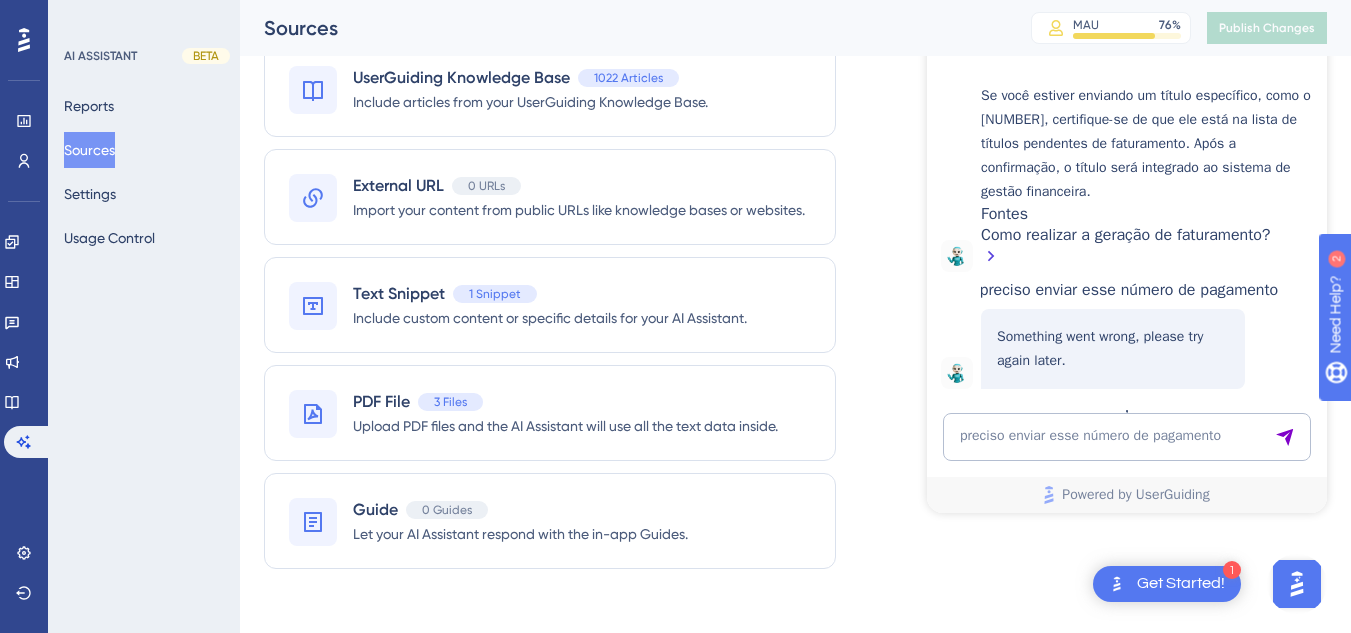 scroll, scrollTop: 12018, scrollLeft: 0, axis: vertical 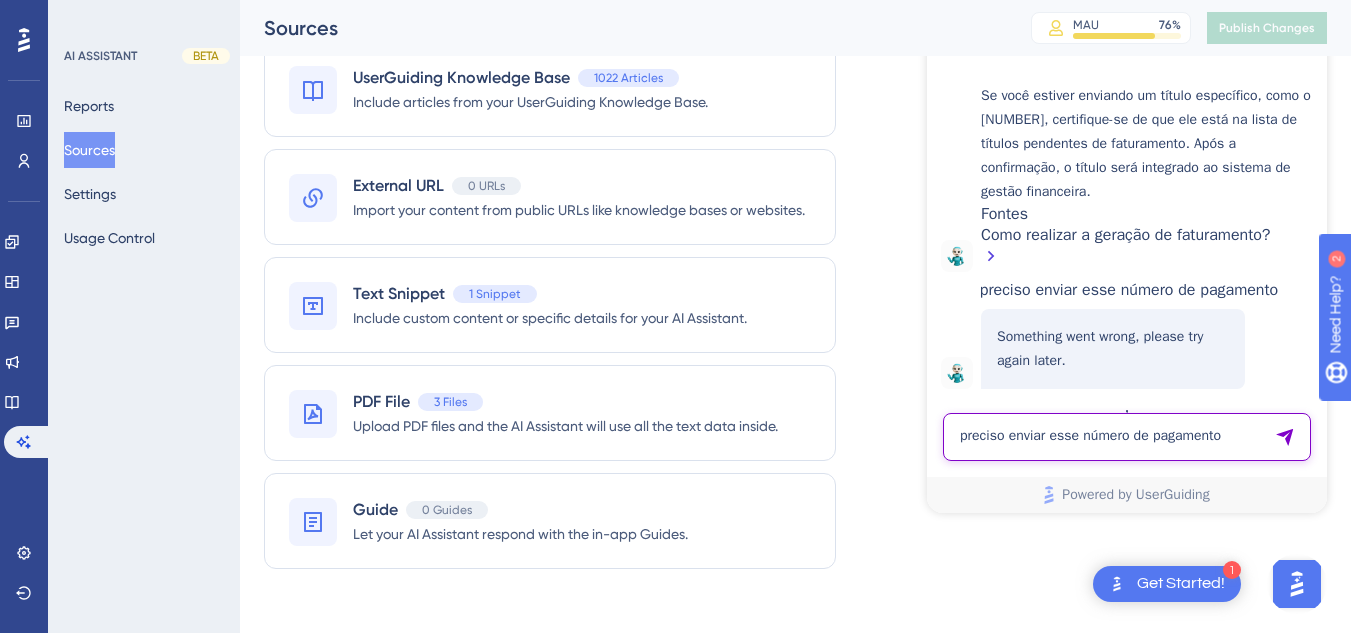 click on "preciso enviar esse número de pagamento" at bounding box center (1127, 437) 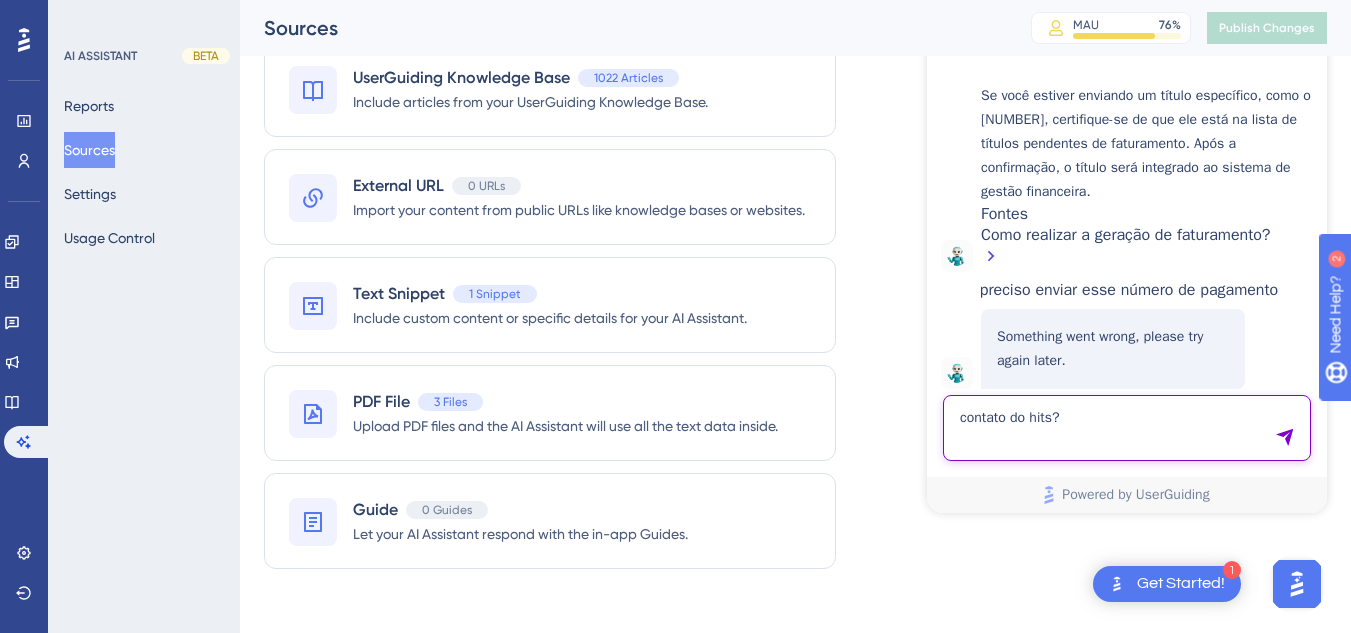 type on "contato do hits?" 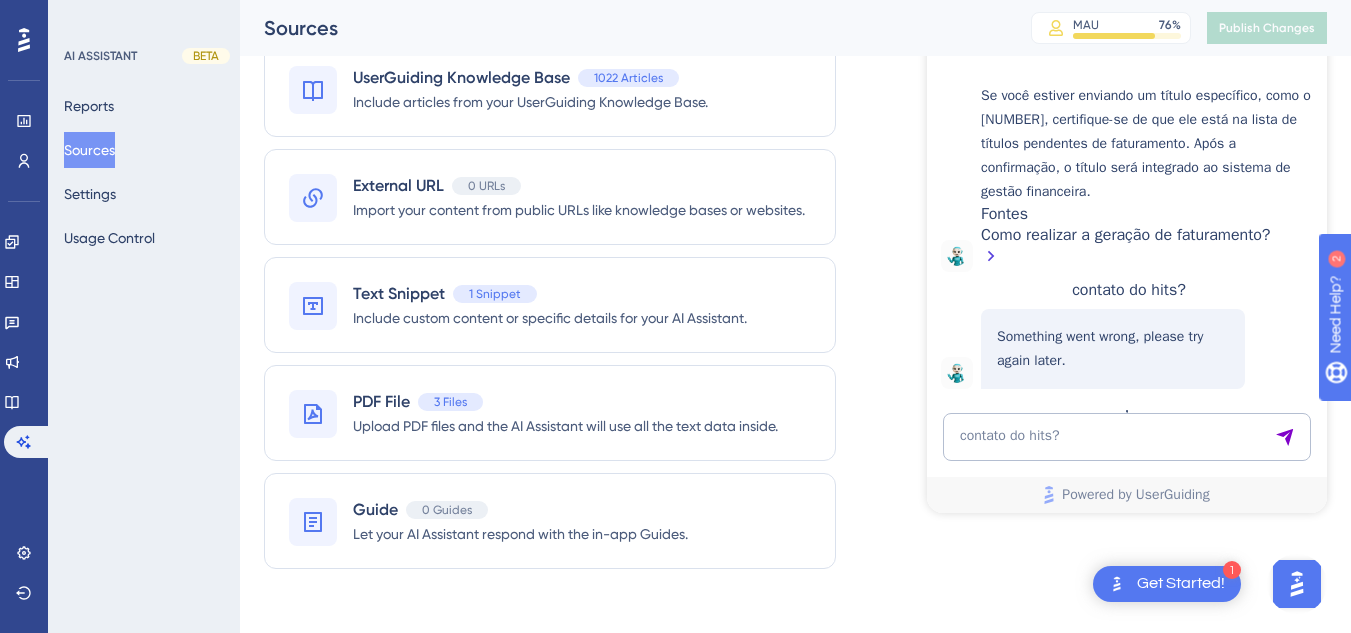 scroll, scrollTop: 11994, scrollLeft: 0, axis: vertical 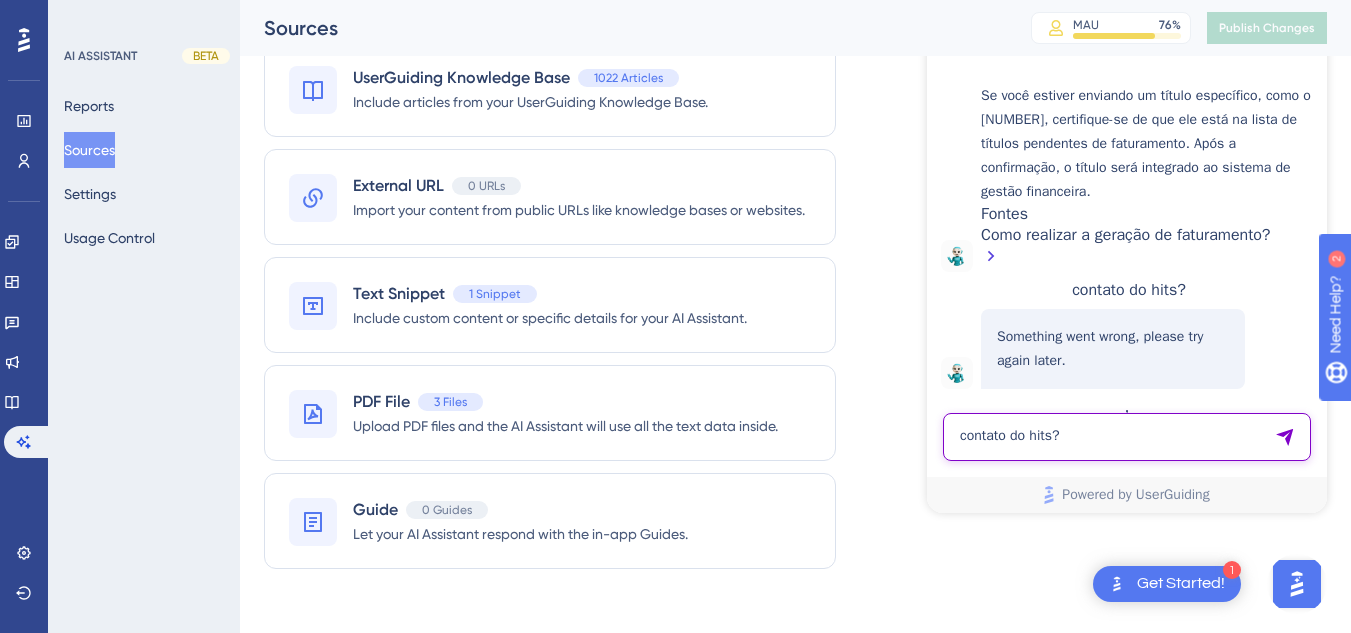 click on "contato do hits?" at bounding box center [1127, 437] 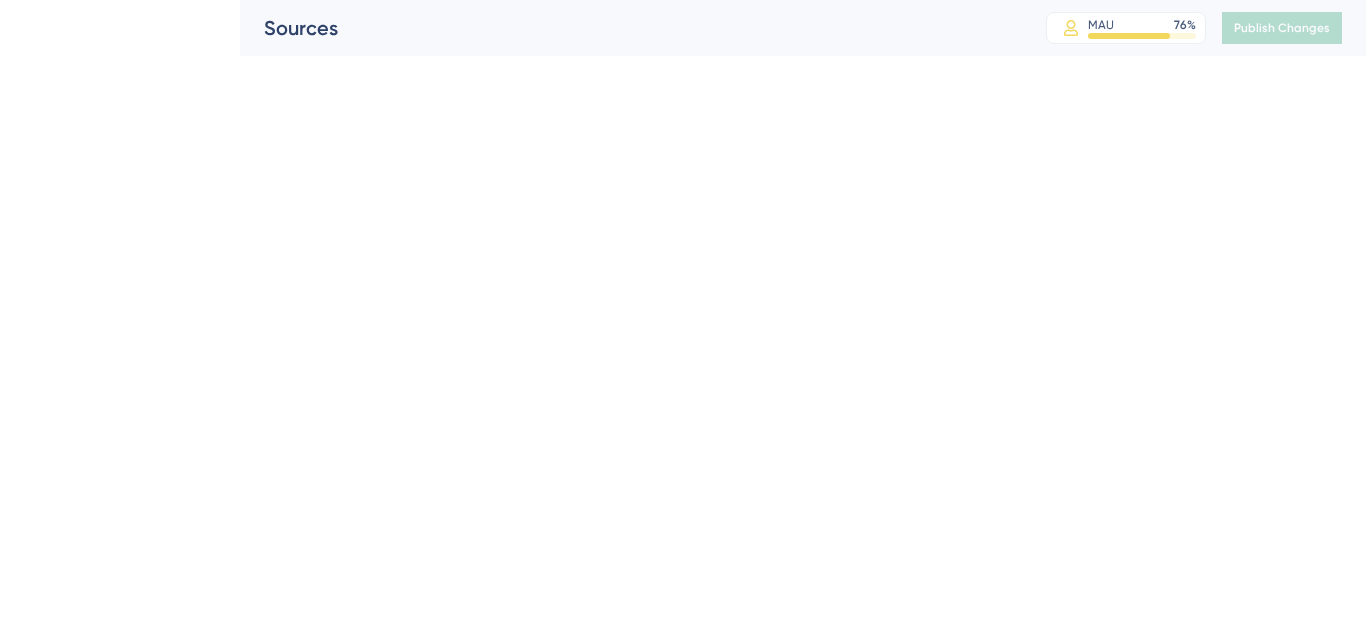 scroll, scrollTop: 0, scrollLeft: 0, axis: both 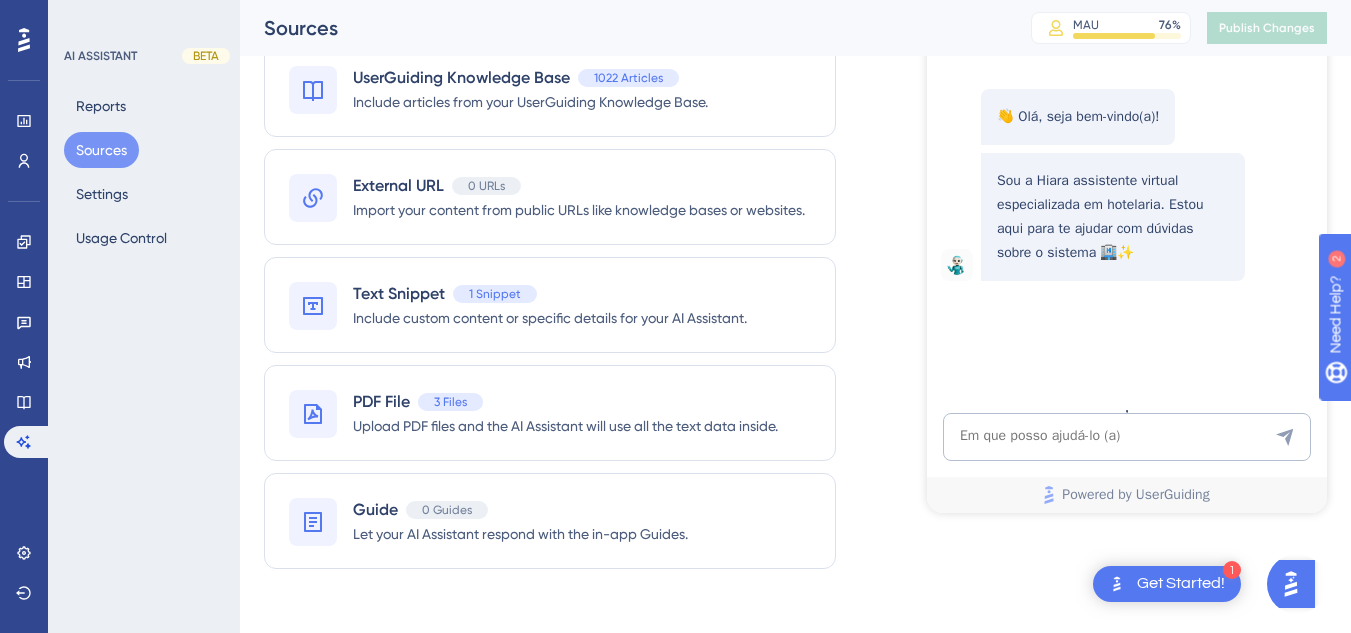 click at bounding box center [1127, 437] 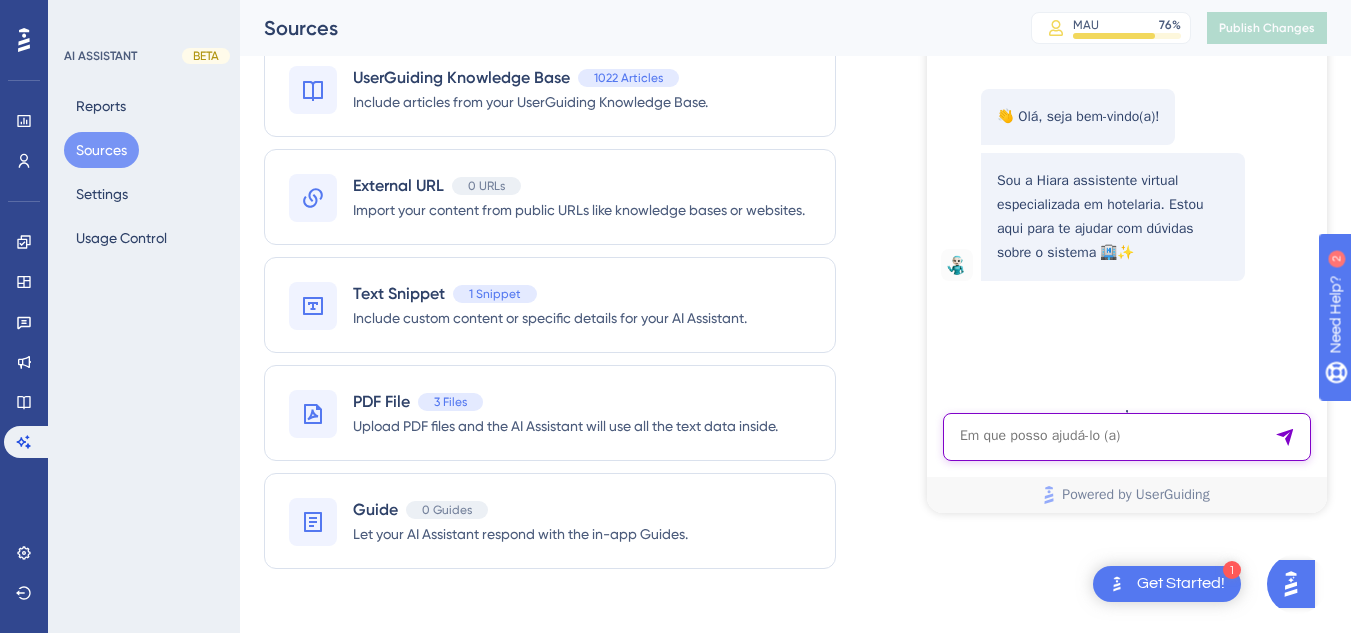click at bounding box center (1127, 437) 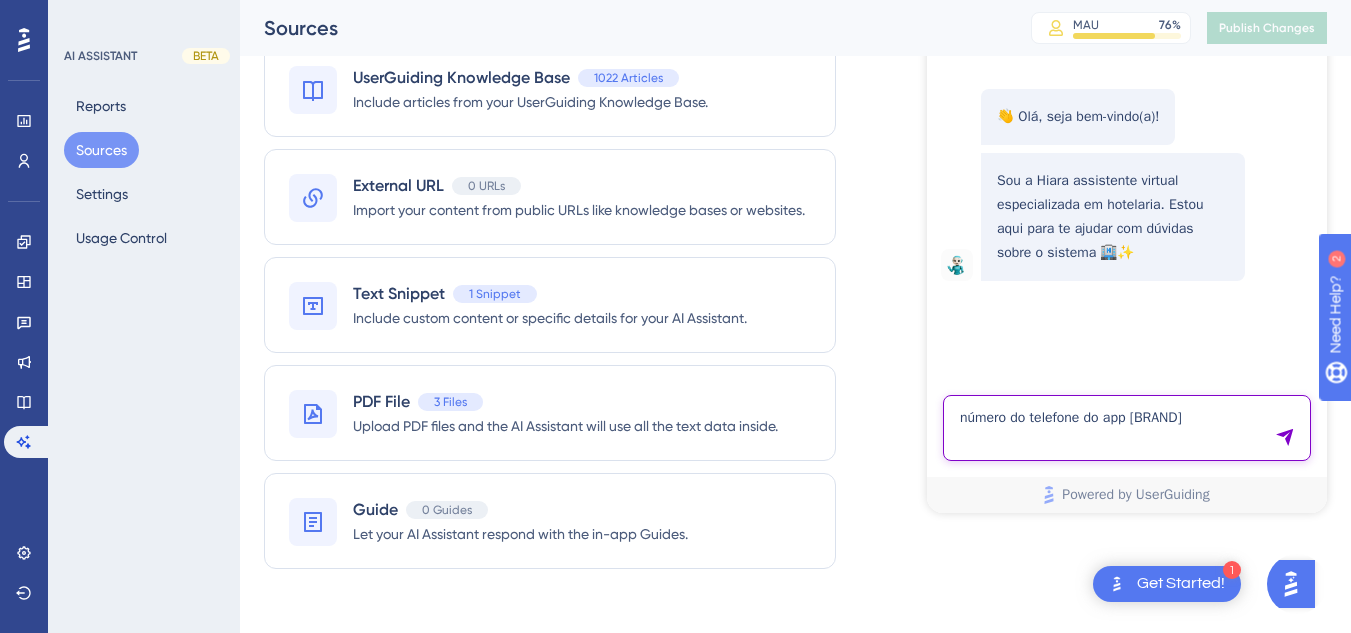 type on "número do telefone do app [BRAND]" 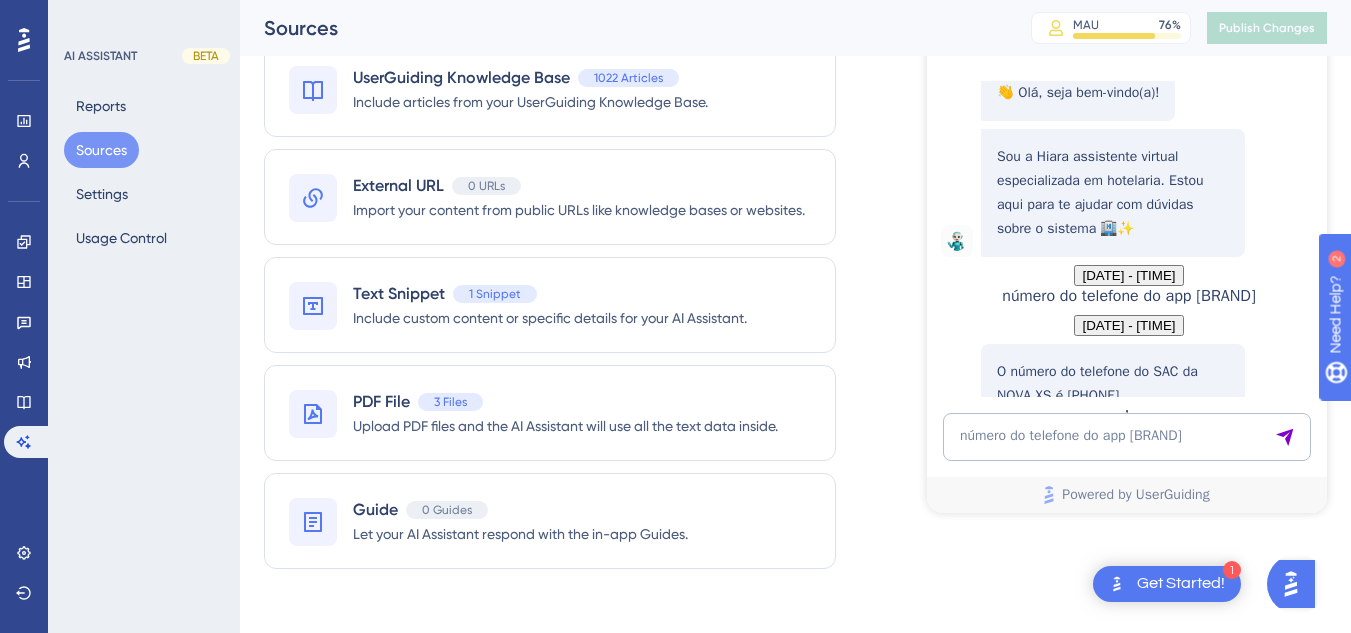 scroll, scrollTop: 206, scrollLeft: 0, axis: vertical 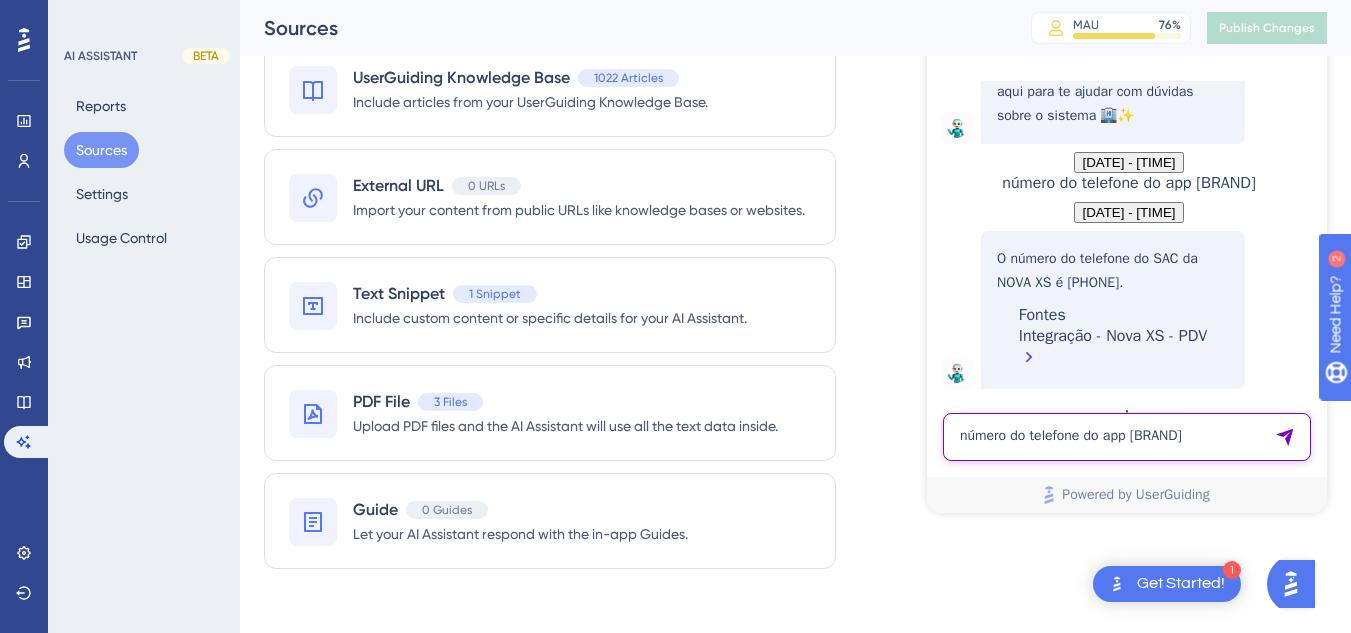 click on "número do telefone do app [BRAND]" at bounding box center (1127, 437) 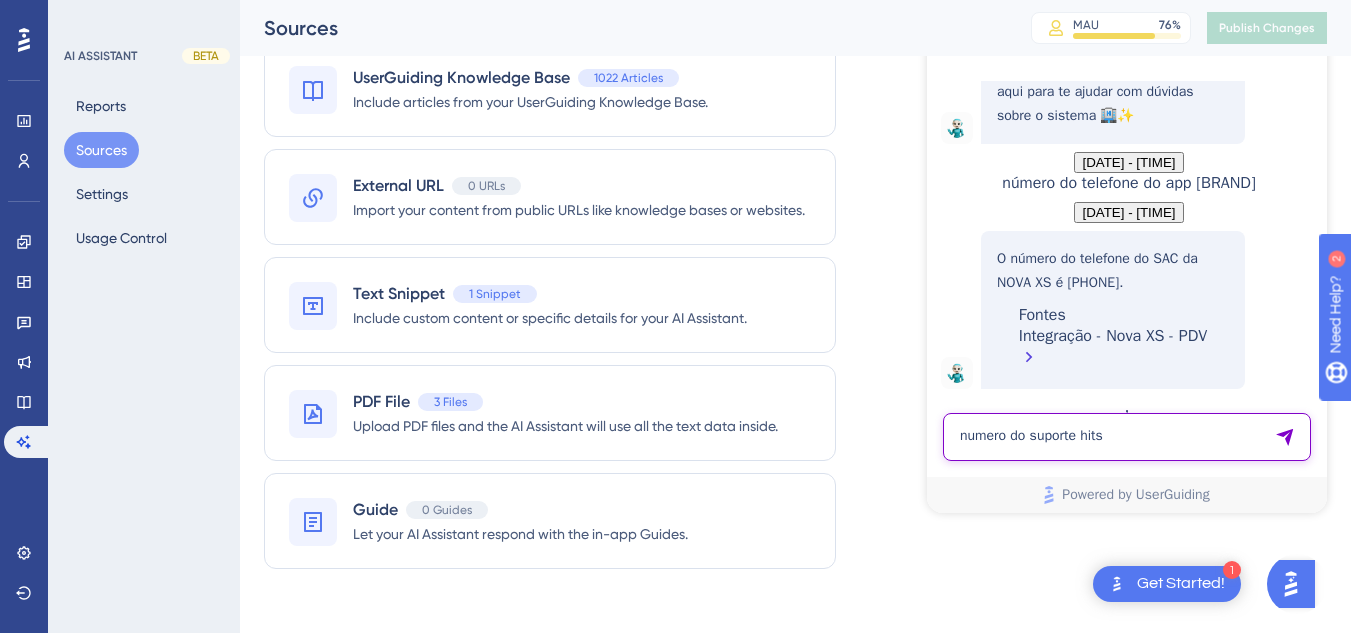 type on "numero do suporte hits" 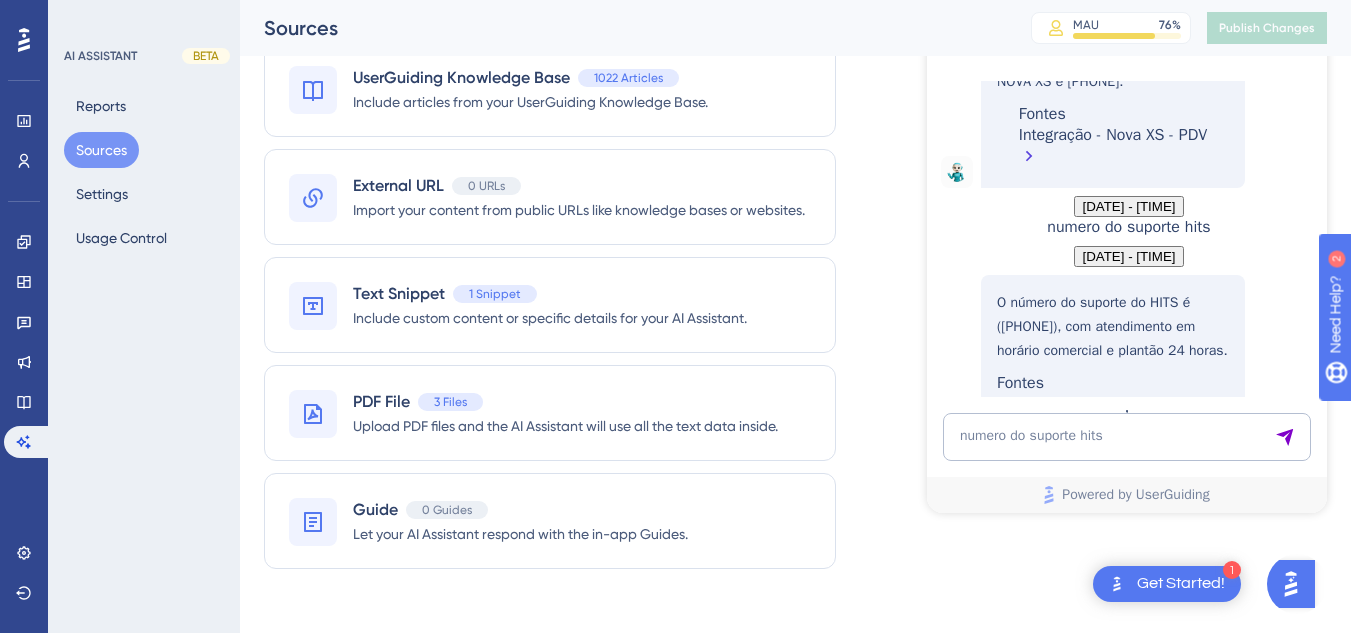 scroll, scrollTop: 568, scrollLeft: 0, axis: vertical 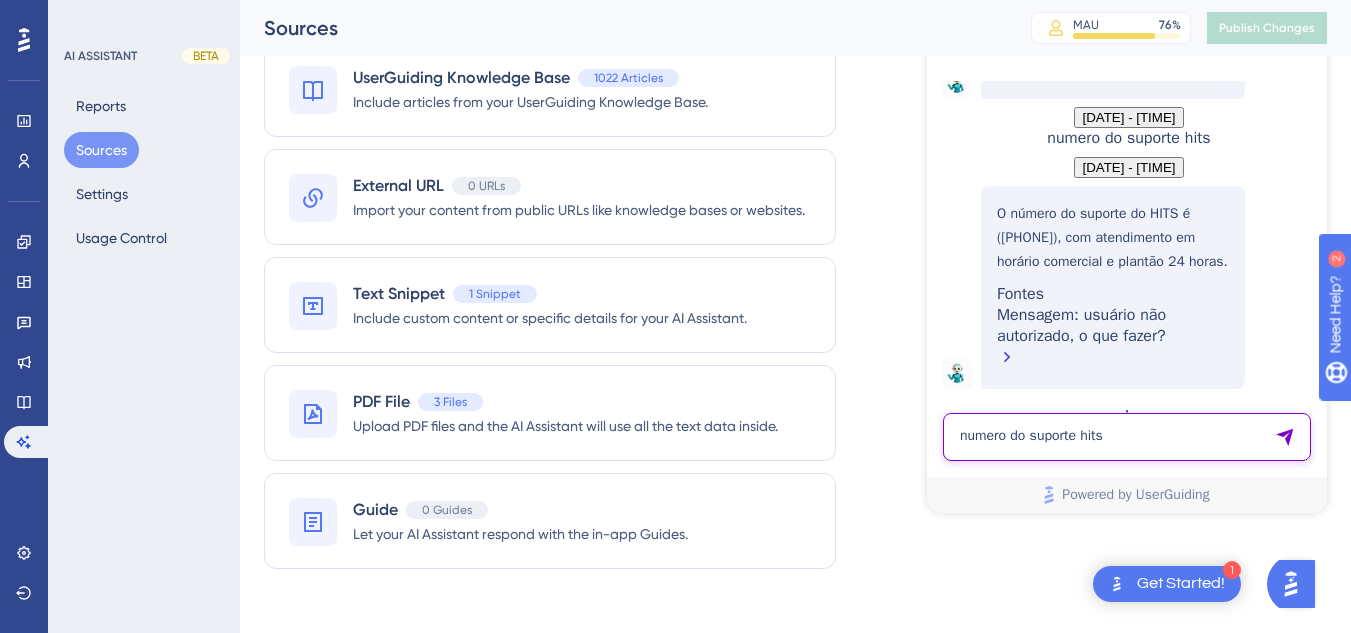 click on "numero do suporte hits" at bounding box center [1127, 437] 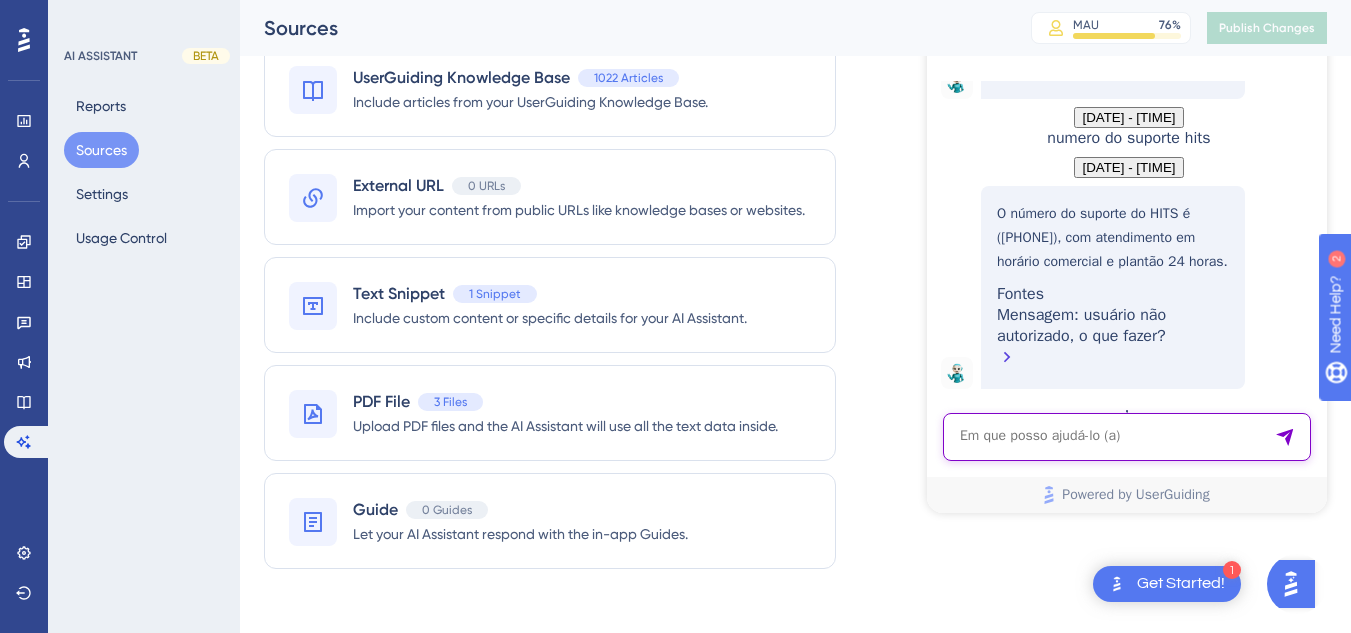 paste on "Por qual canal é possível enviar sugestão para o hits?" 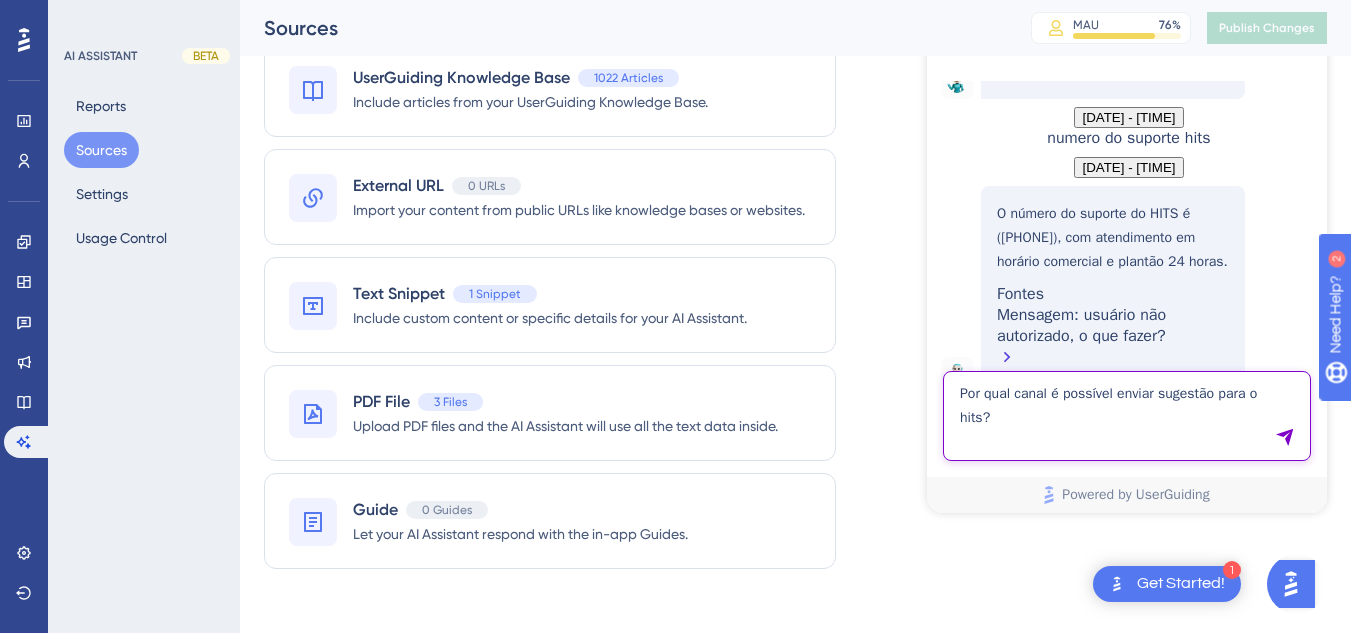 type on "Por qual canal é possível enviar sugestão para o hits?" 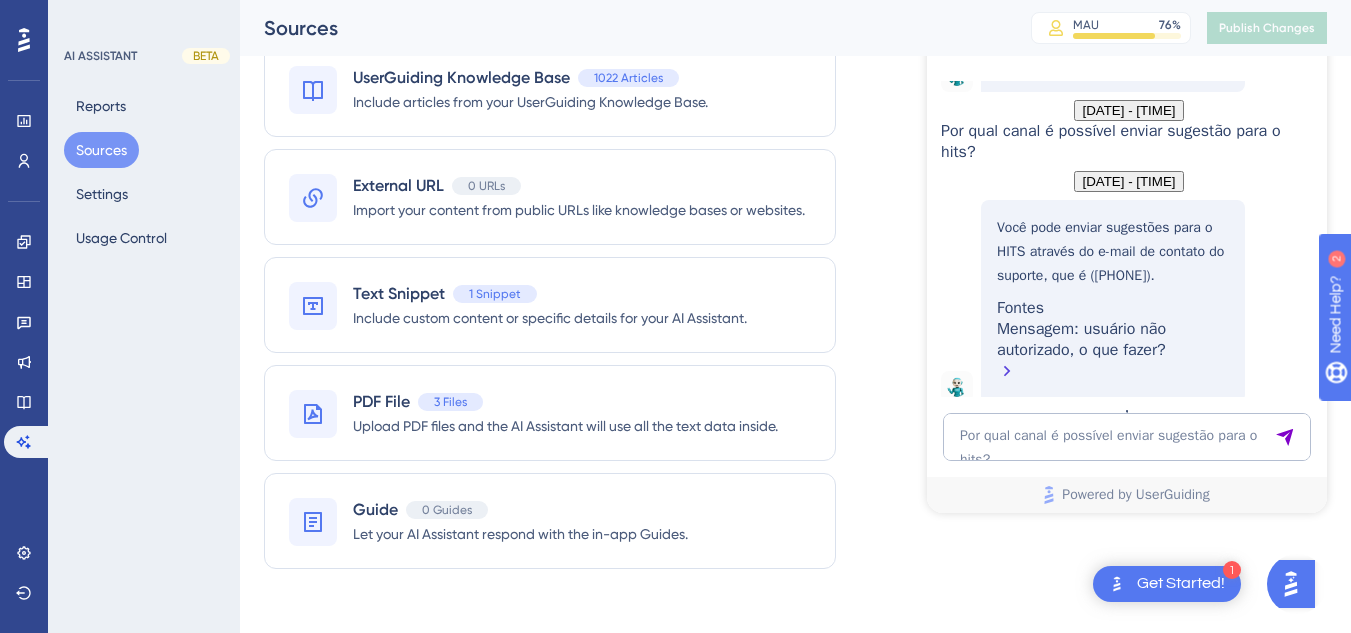 scroll, scrollTop: 954, scrollLeft: 0, axis: vertical 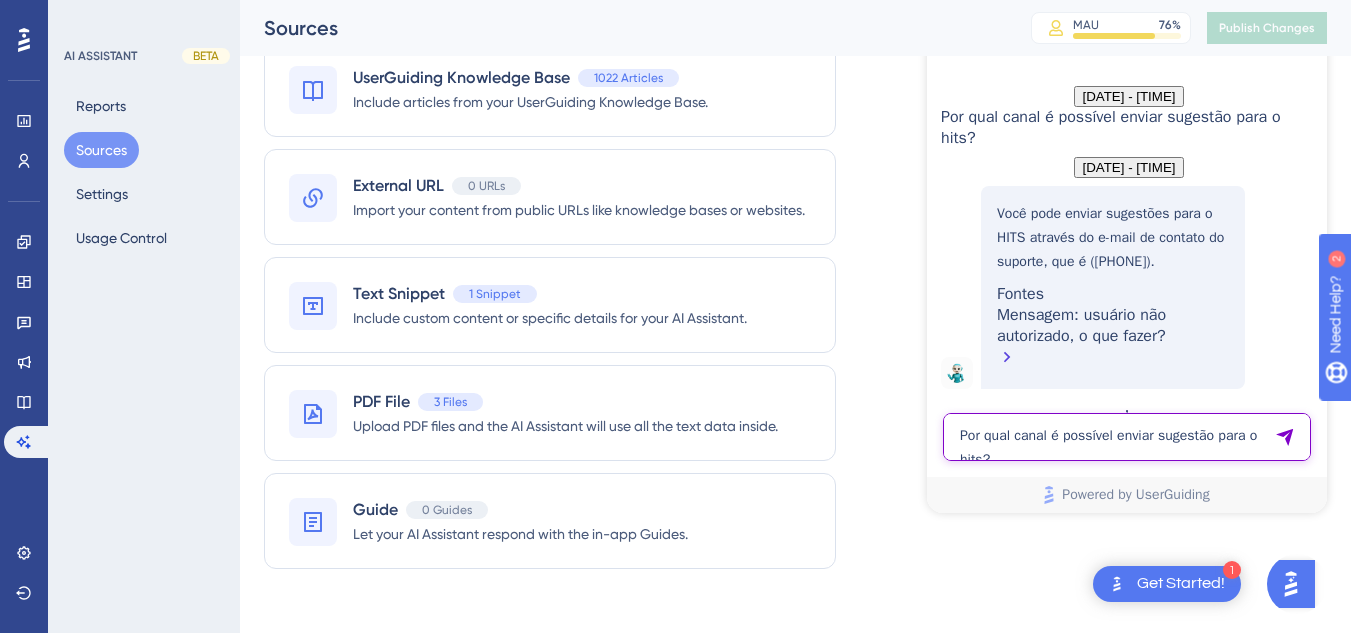 click on "Por qual canal é possível enviar sugestão para o hits?" at bounding box center (1127, 437) 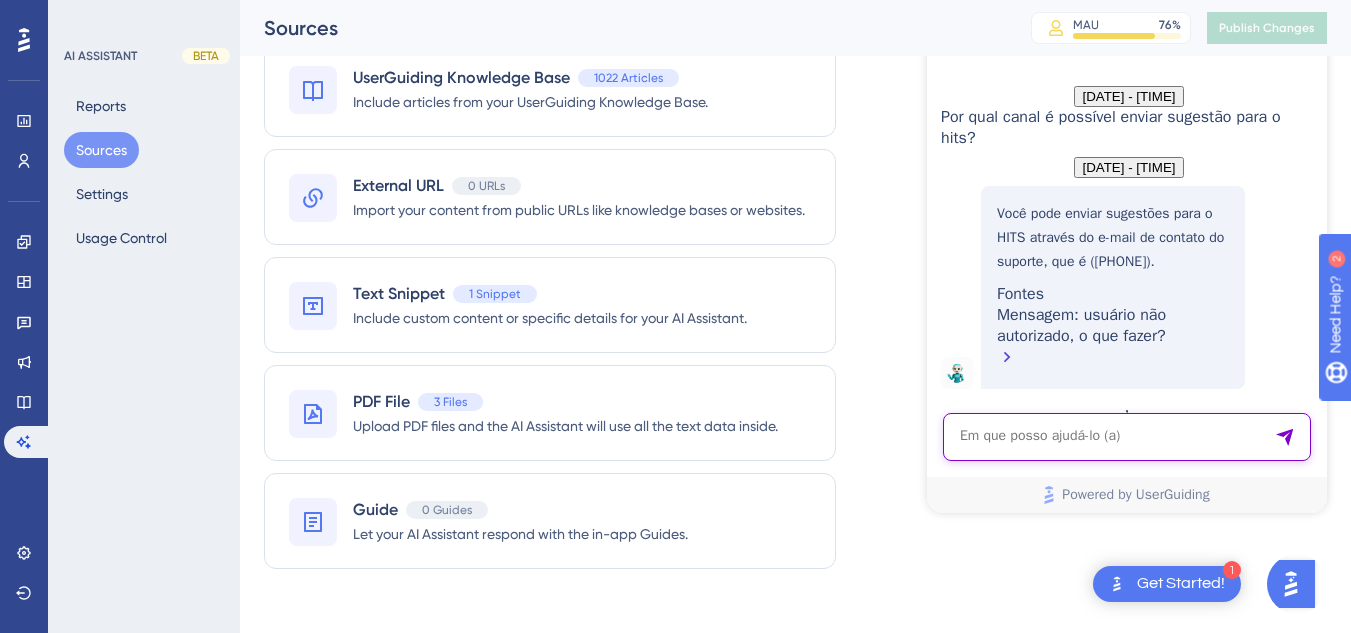 paste on "como tirar o ocupado para o vago?" 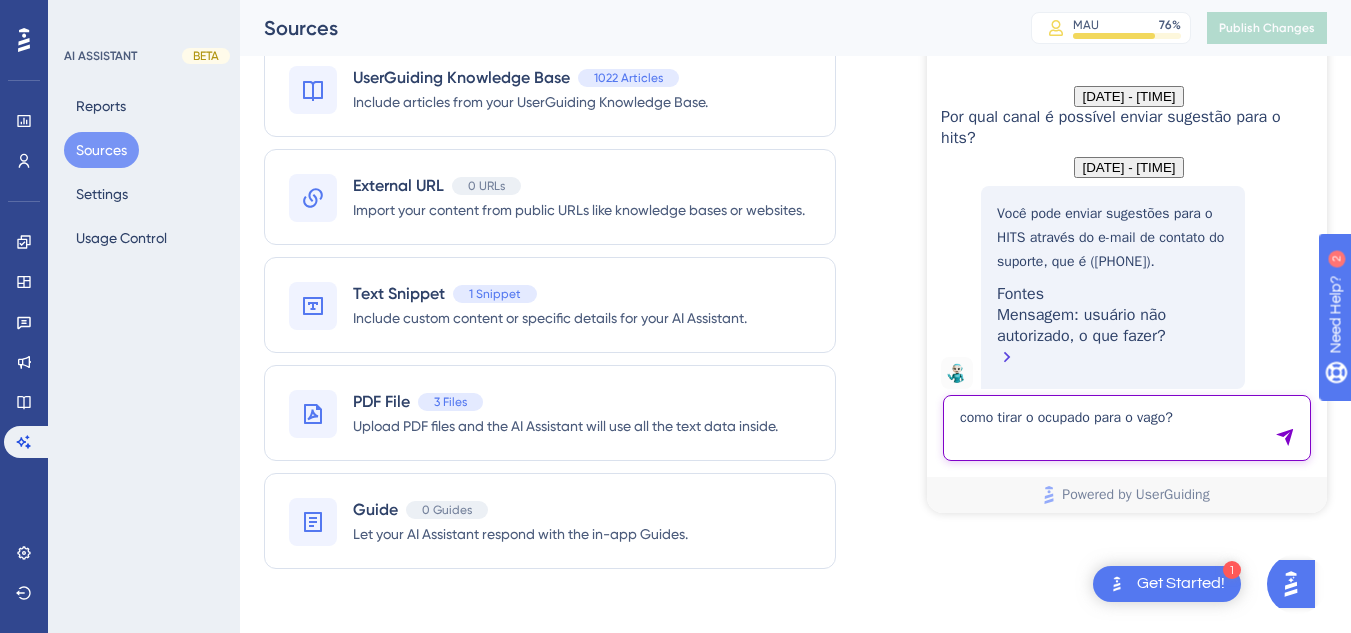 type on "como tirar o ocupado para o vago?" 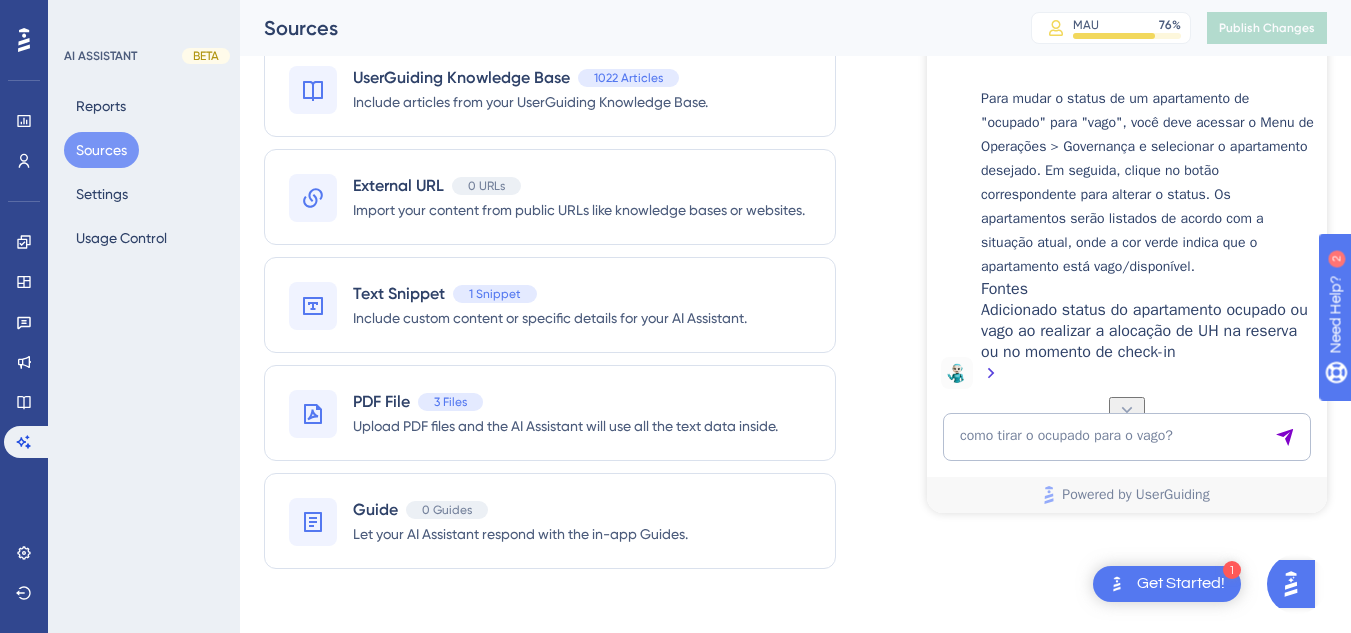 scroll, scrollTop: 1460, scrollLeft: 0, axis: vertical 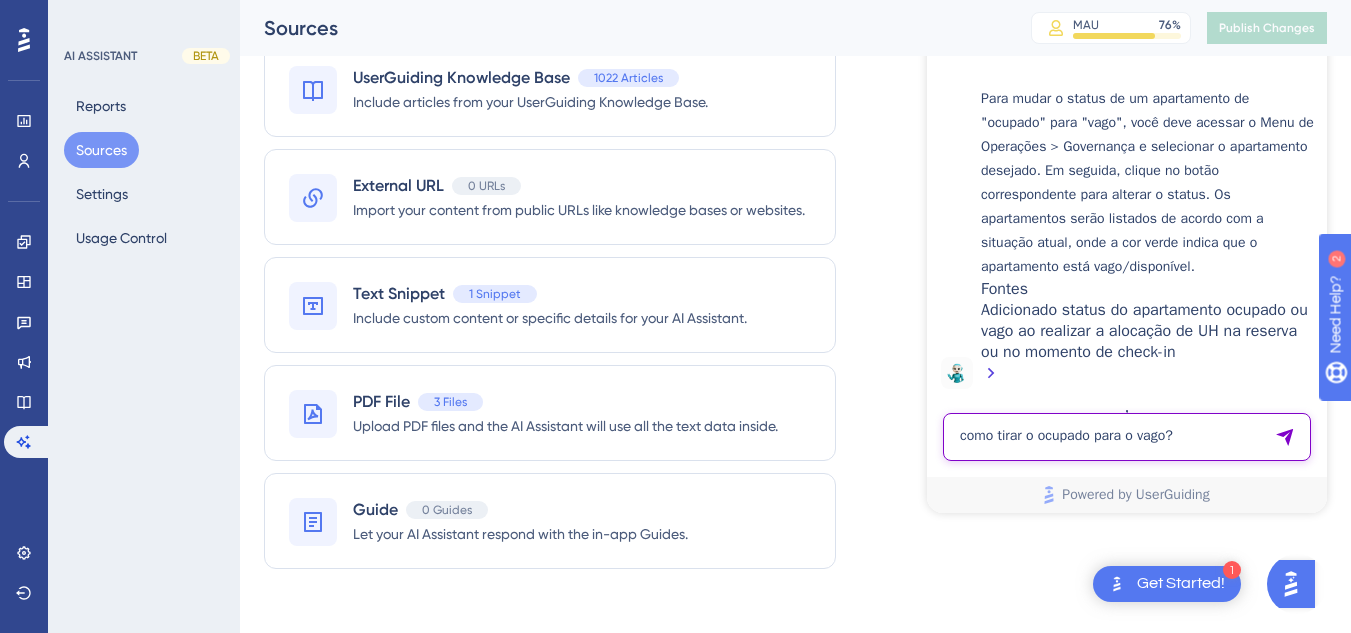 click on "como tirar o ocupado para o vago?" at bounding box center [1127, 437] 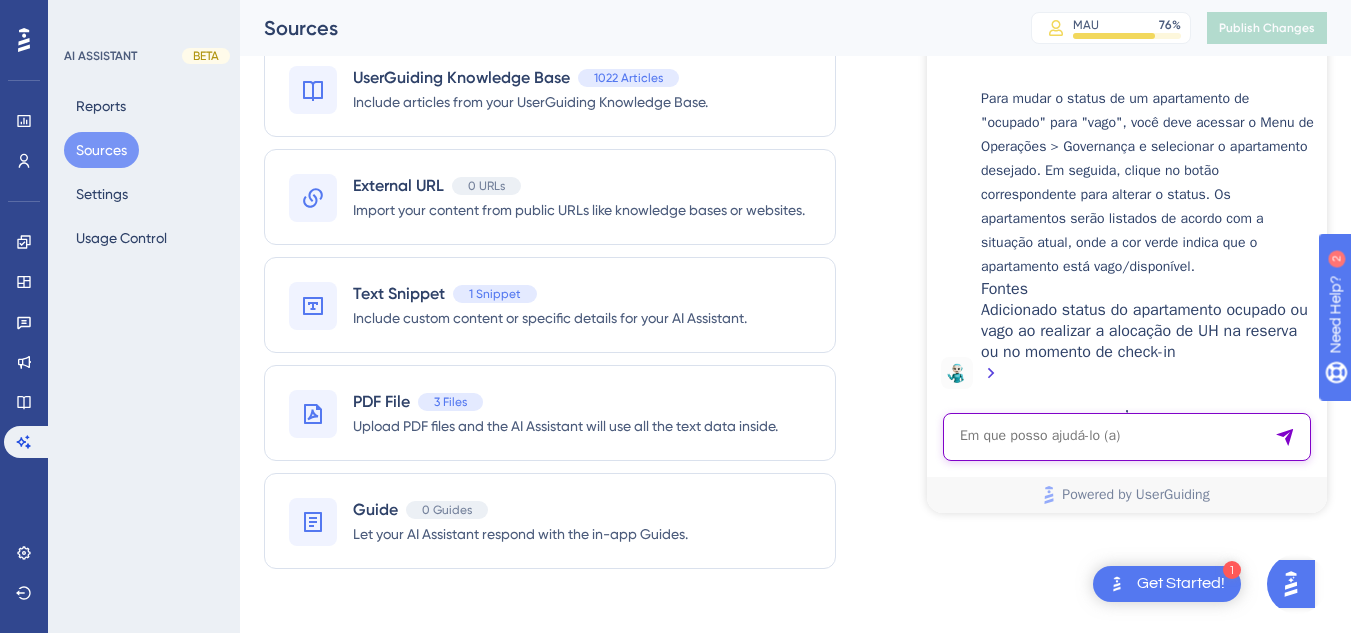 paste on "como posso fazer split de lançamentos" 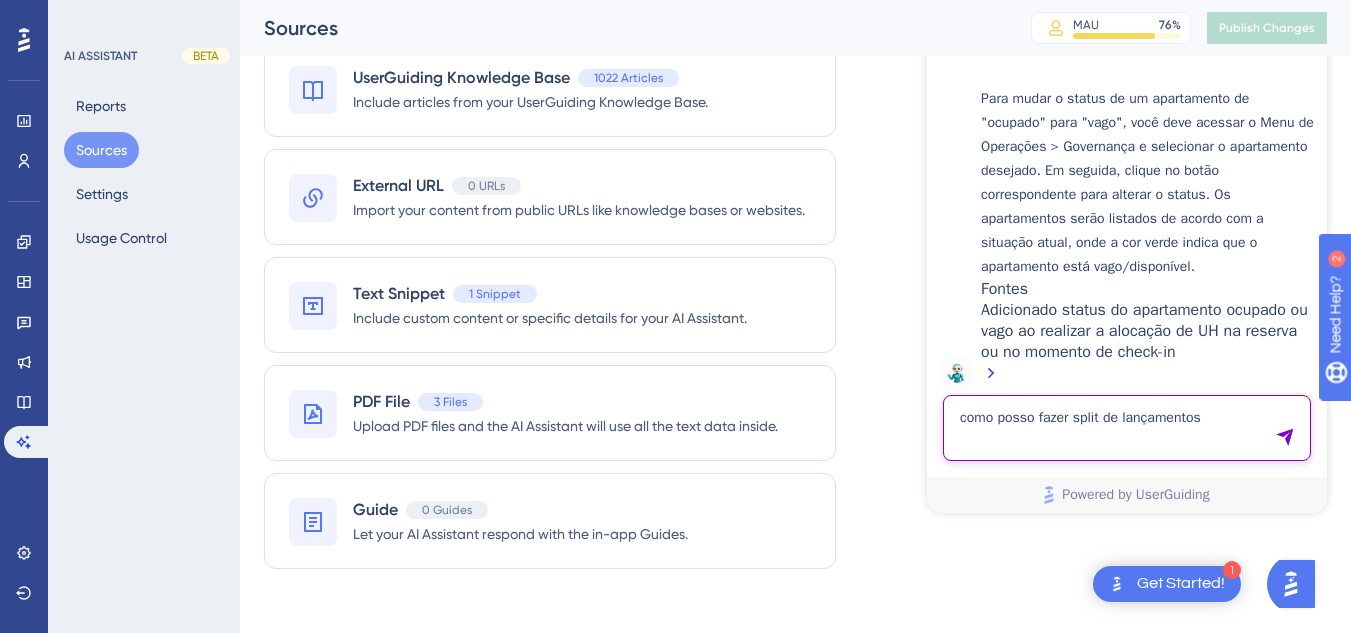 type on "como posso fazer split de lançamentos" 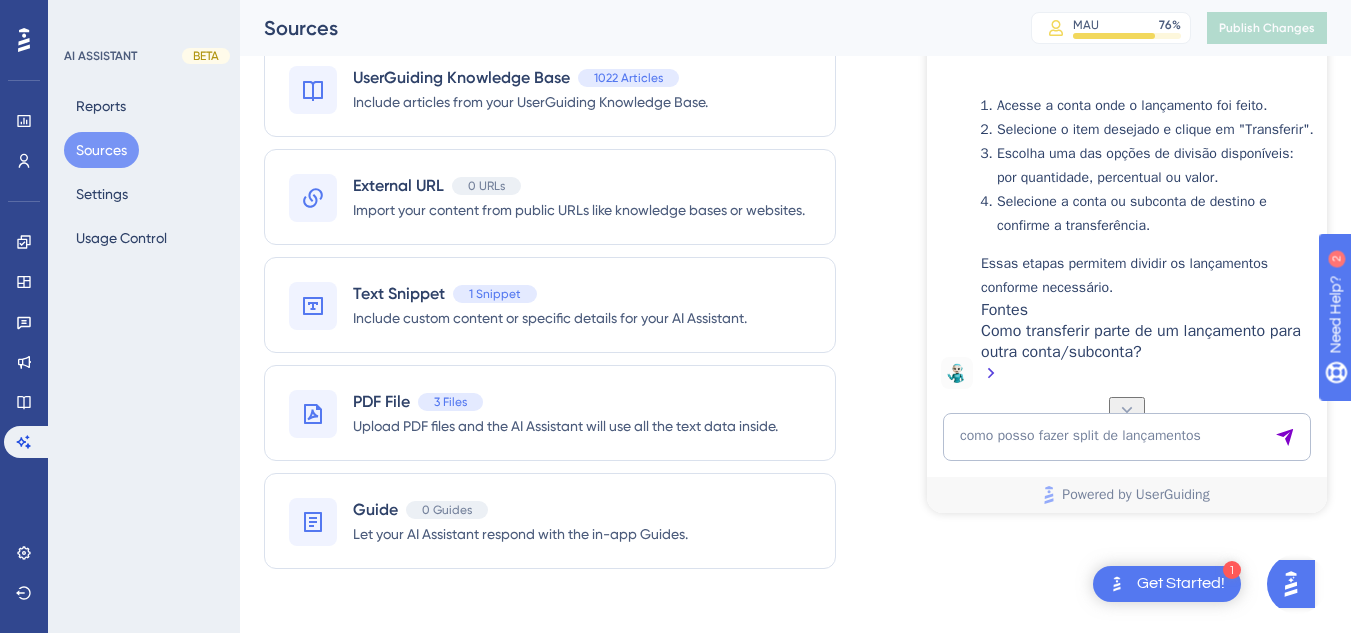 scroll, scrollTop: 2138, scrollLeft: 0, axis: vertical 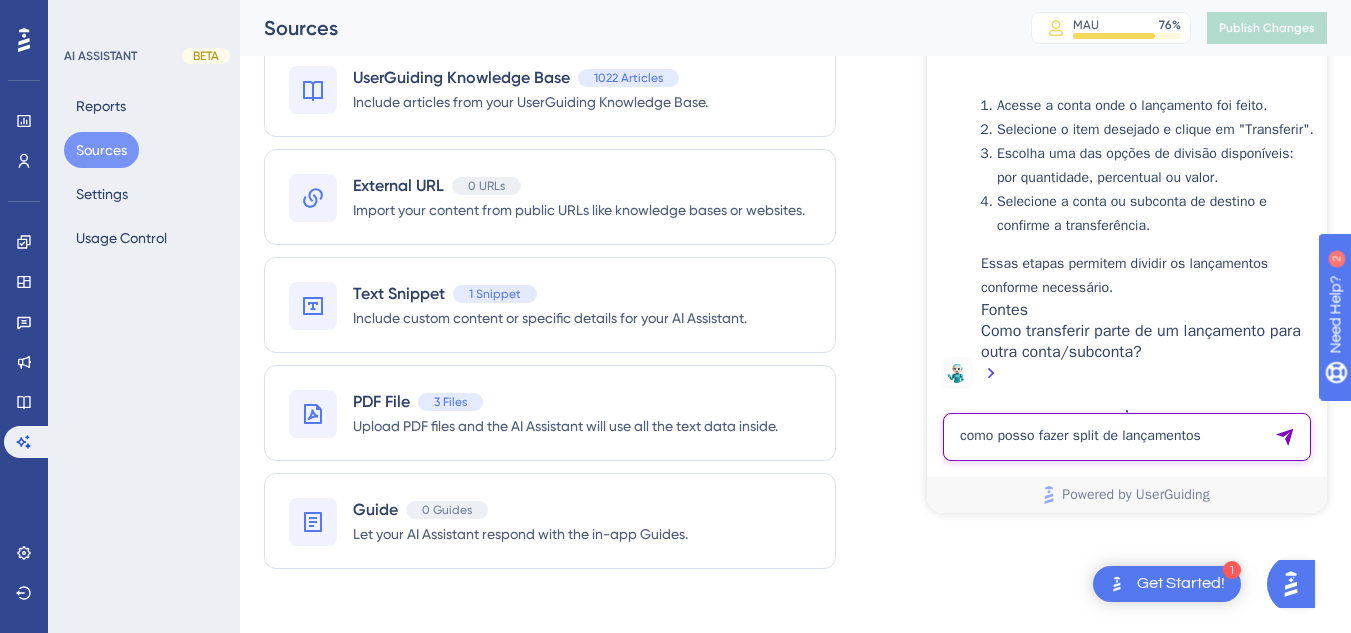 click on "como posso fazer split de lançamentos" at bounding box center (1127, 437) 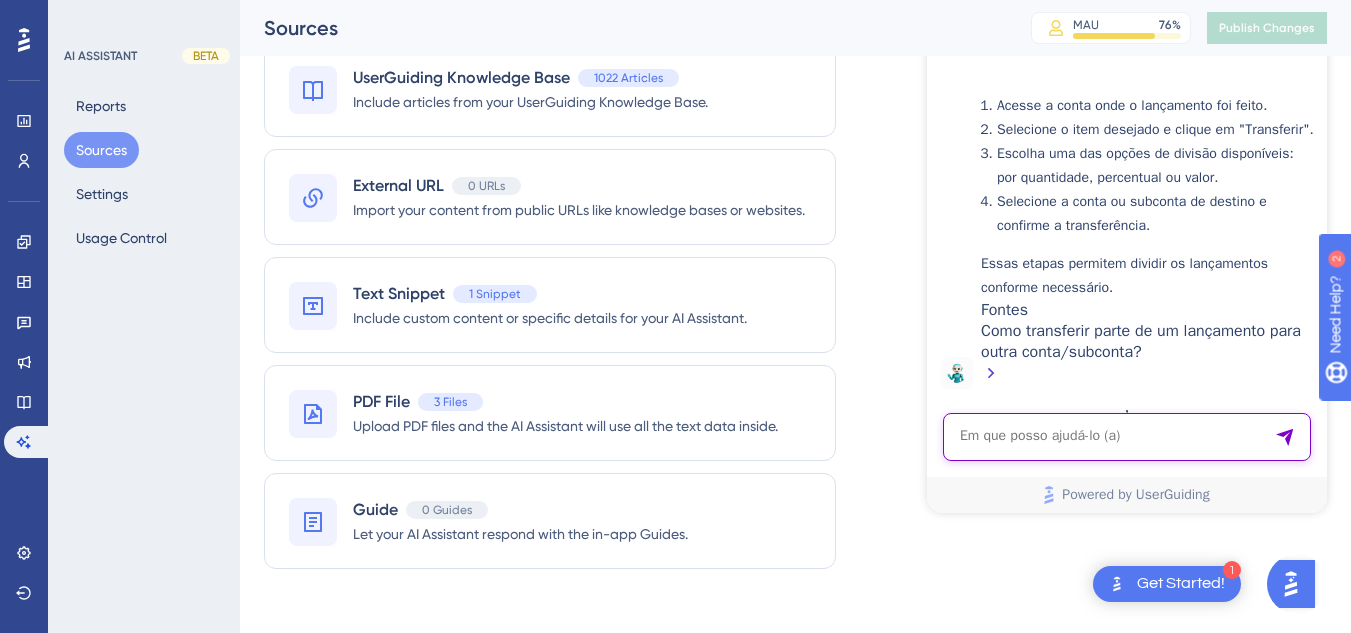 paste on "como tirar uma listagem apenas de janta" 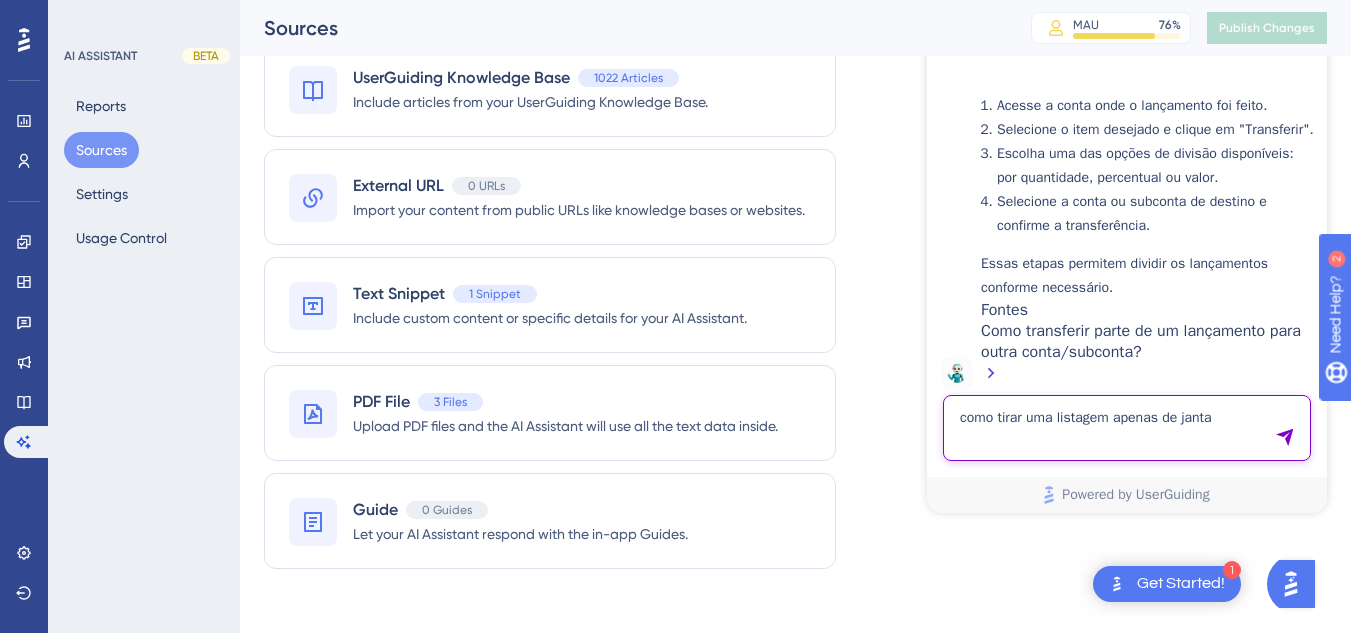 type on "como tirar uma listagem apenas de janta" 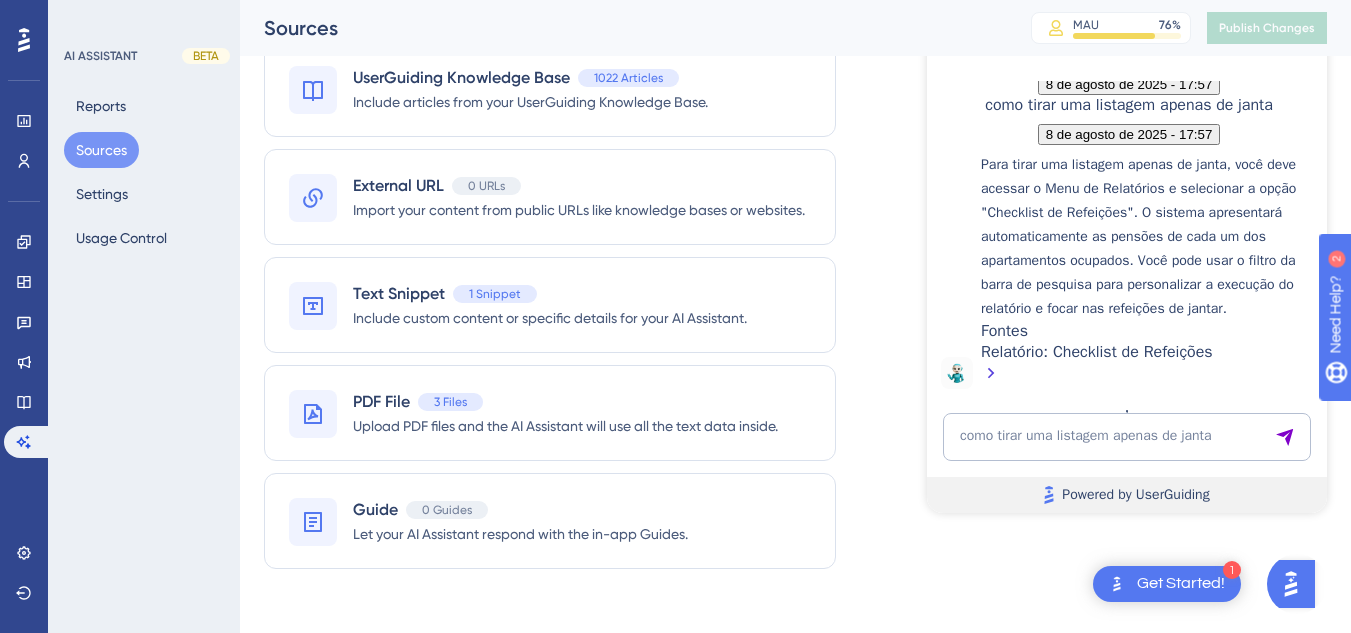 scroll, scrollTop: 2620, scrollLeft: 0, axis: vertical 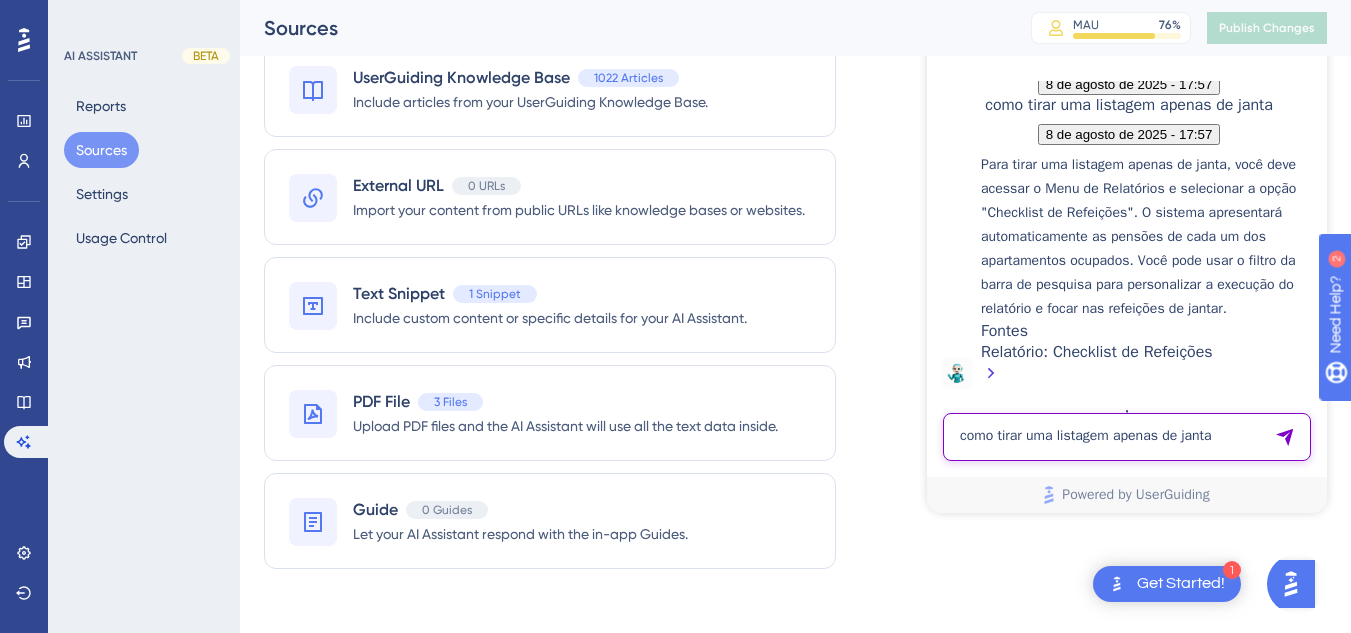 click on "como tirar uma listagem apenas de janta" at bounding box center (1127, 437) 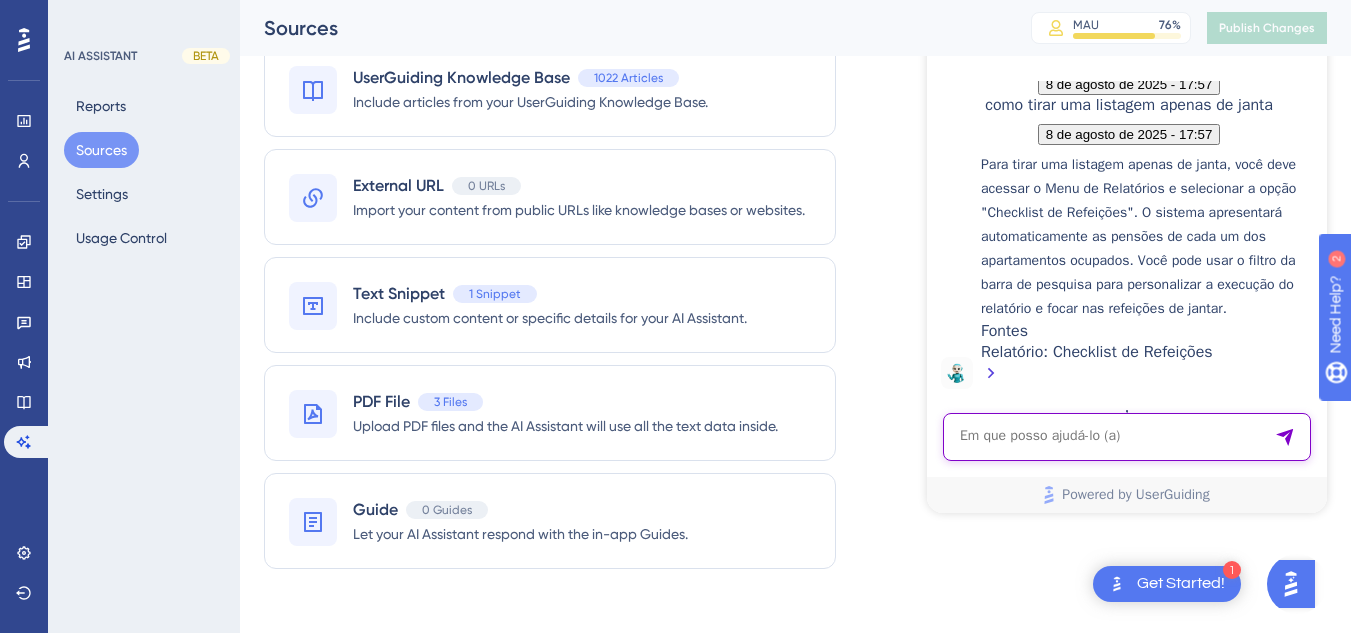 paste on "COMO ADICONAR UM VALOR COMO CRÉDITO E FECHAR A CONTA?" 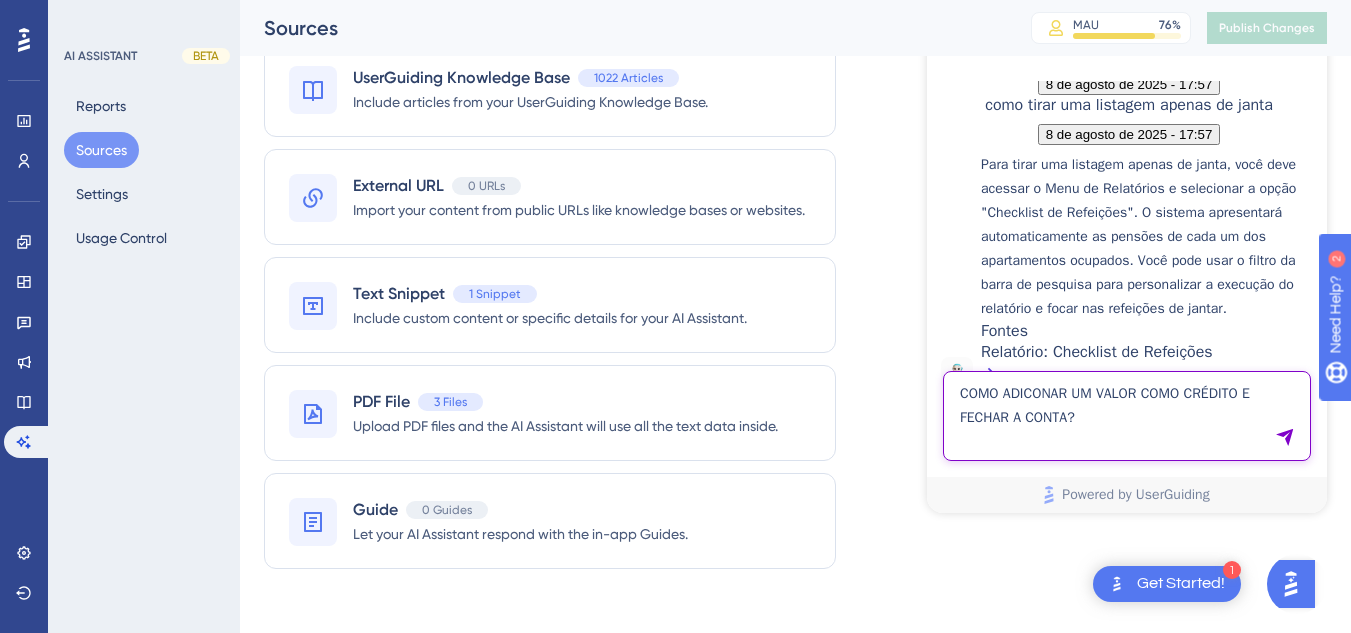 type on "COMO ADICONAR UM VALOR COMO CRÉDITO E FECHAR A CONTA?" 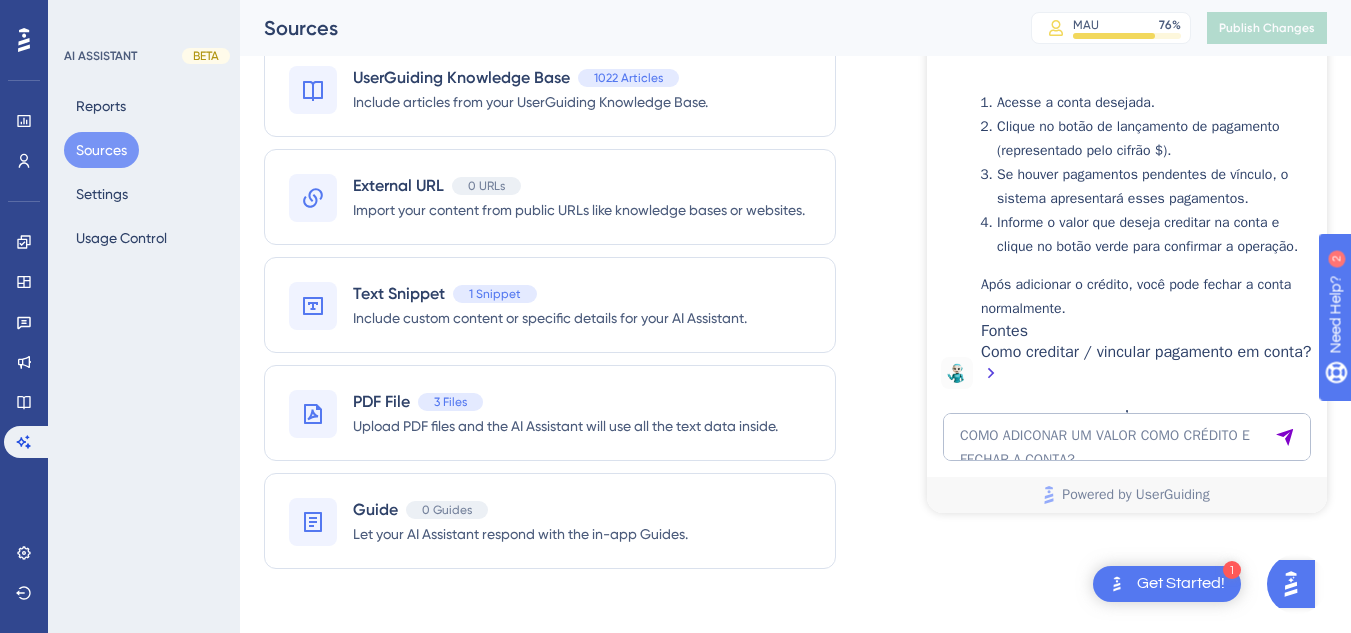 scroll, scrollTop: 3298, scrollLeft: 0, axis: vertical 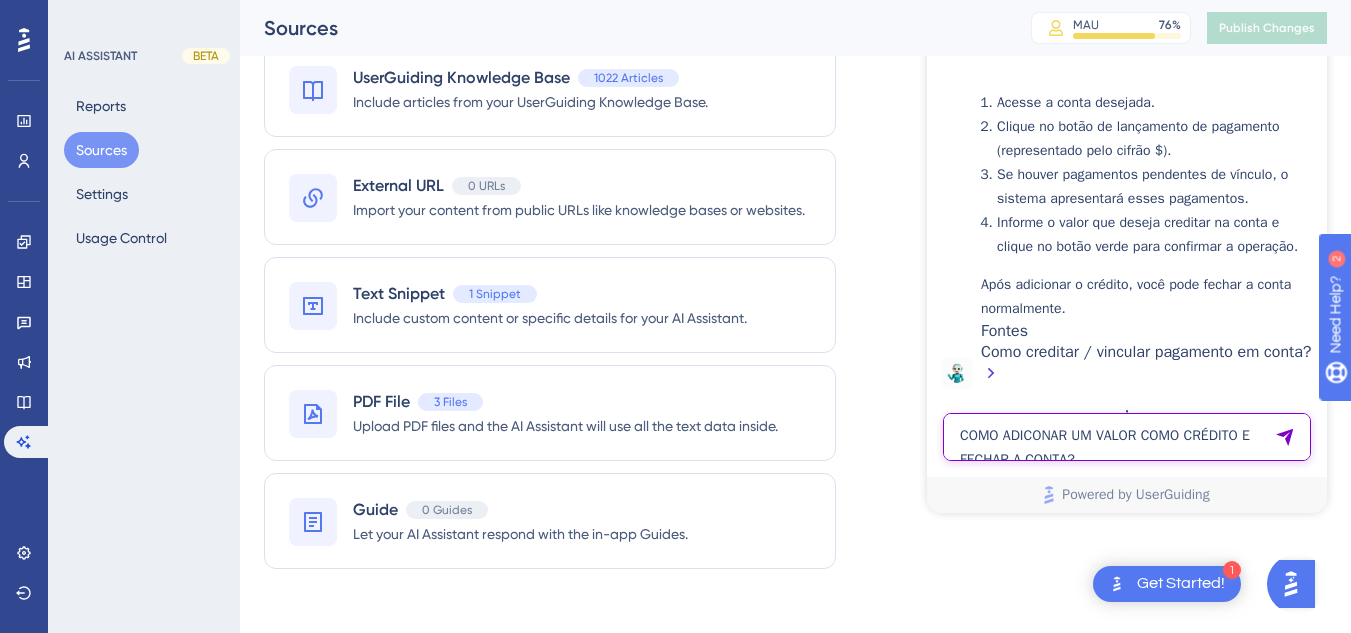 click on "COMO ADICONAR UM VALOR COMO CRÉDITO E FECHAR A CONTA?" at bounding box center [1127, 437] 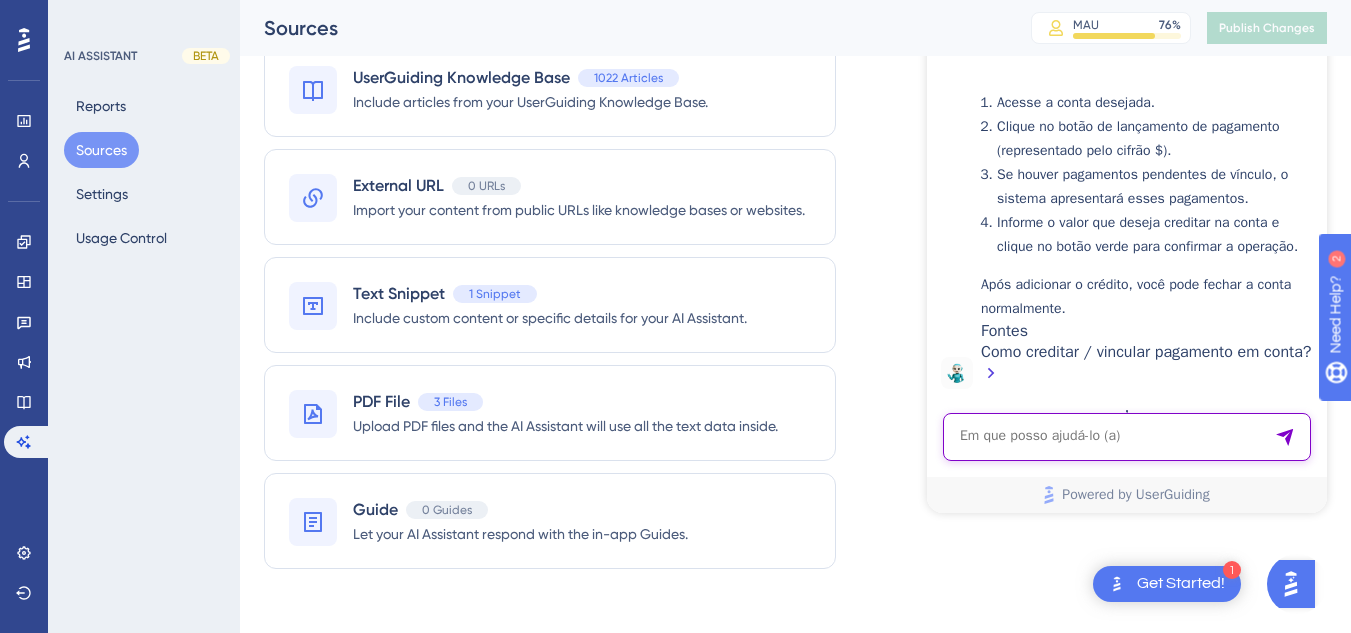 paste on "Gorjeta" 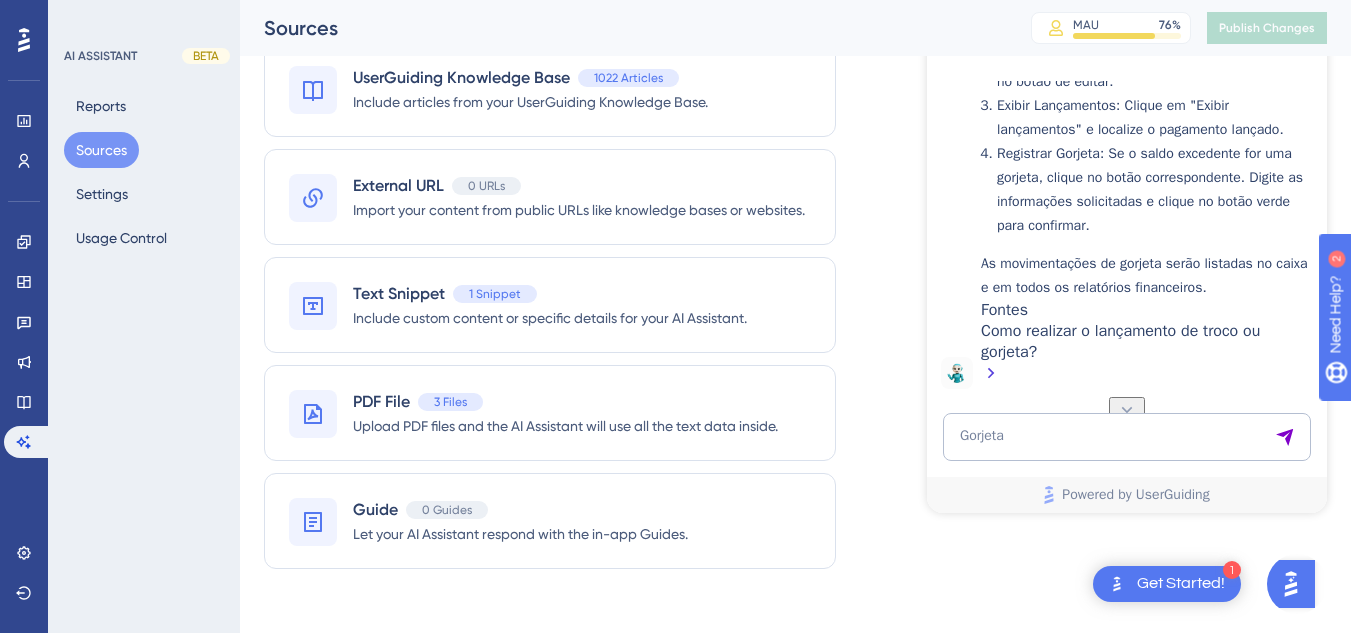 scroll, scrollTop: 4072, scrollLeft: 0, axis: vertical 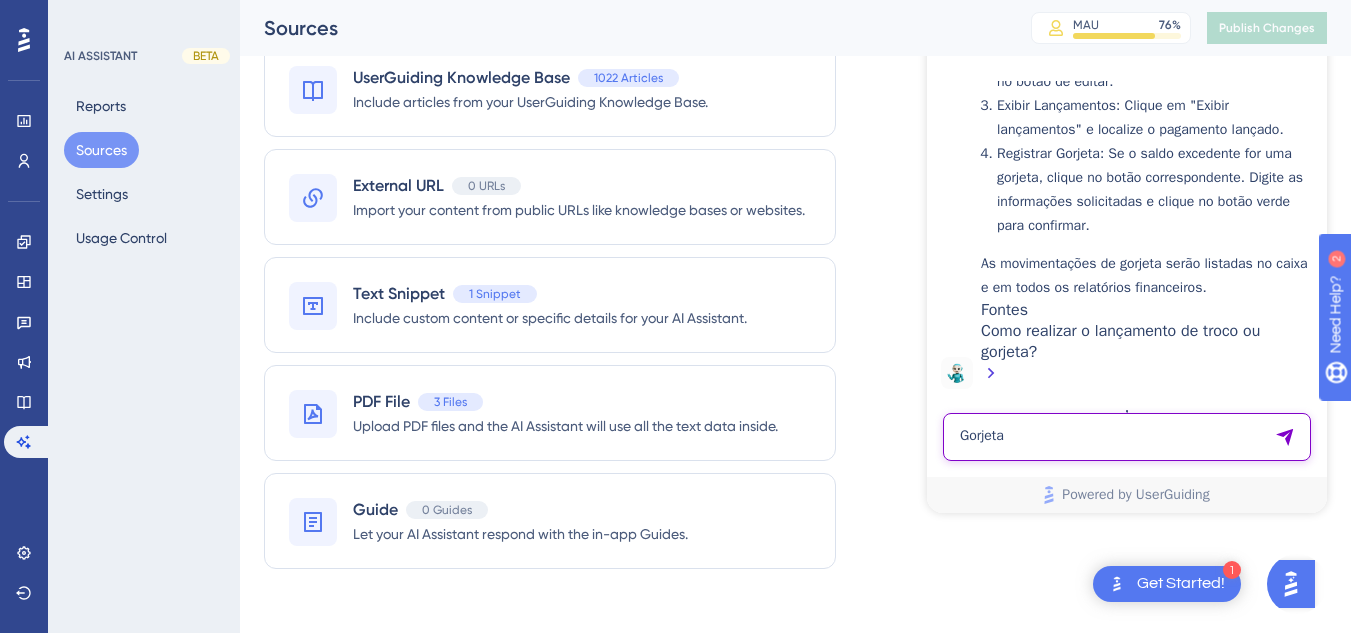 click on "Gorjeta" at bounding box center (1127, 437) 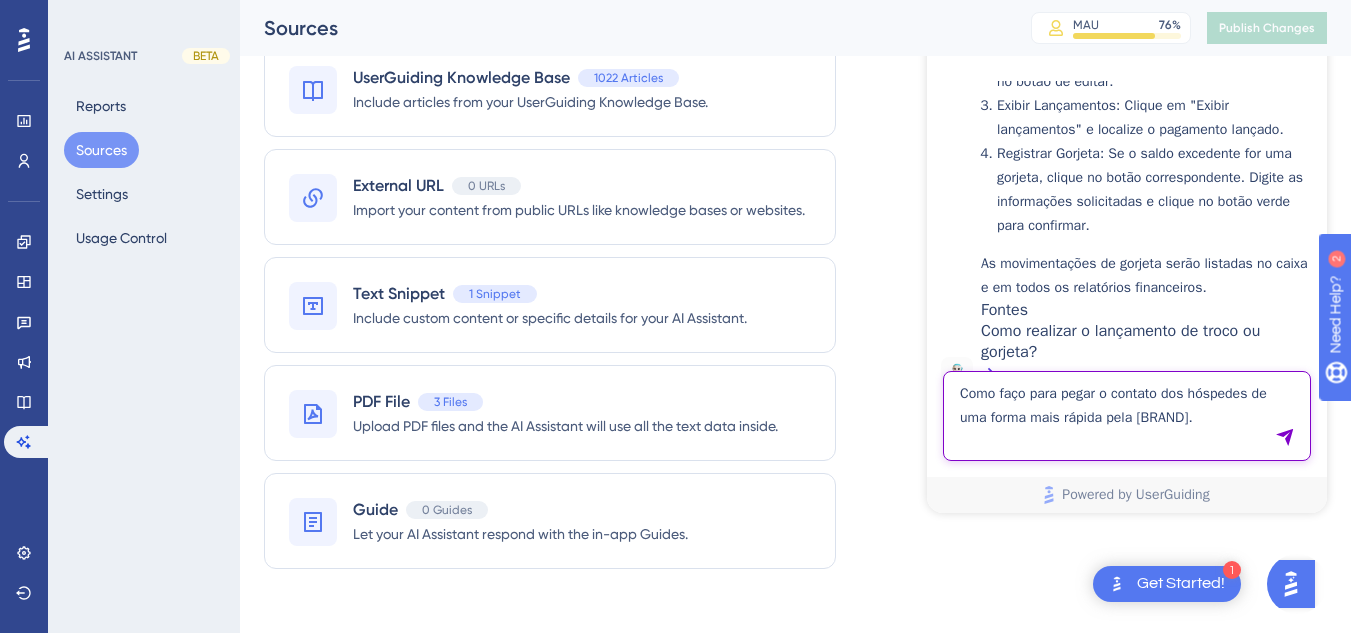 type on "Como faço para pegar o contato dos hóspedes de uma forma mais rápida pela [BRAND]." 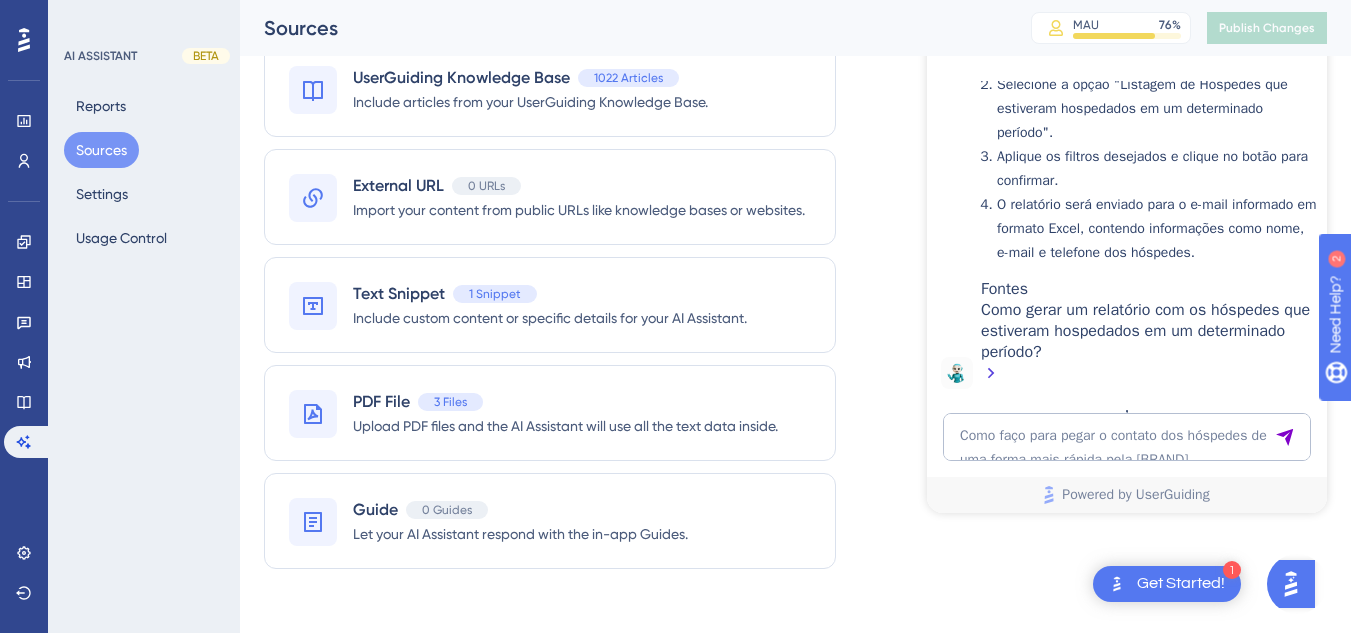 scroll, scrollTop: 4822, scrollLeft: 0, axis: vertical 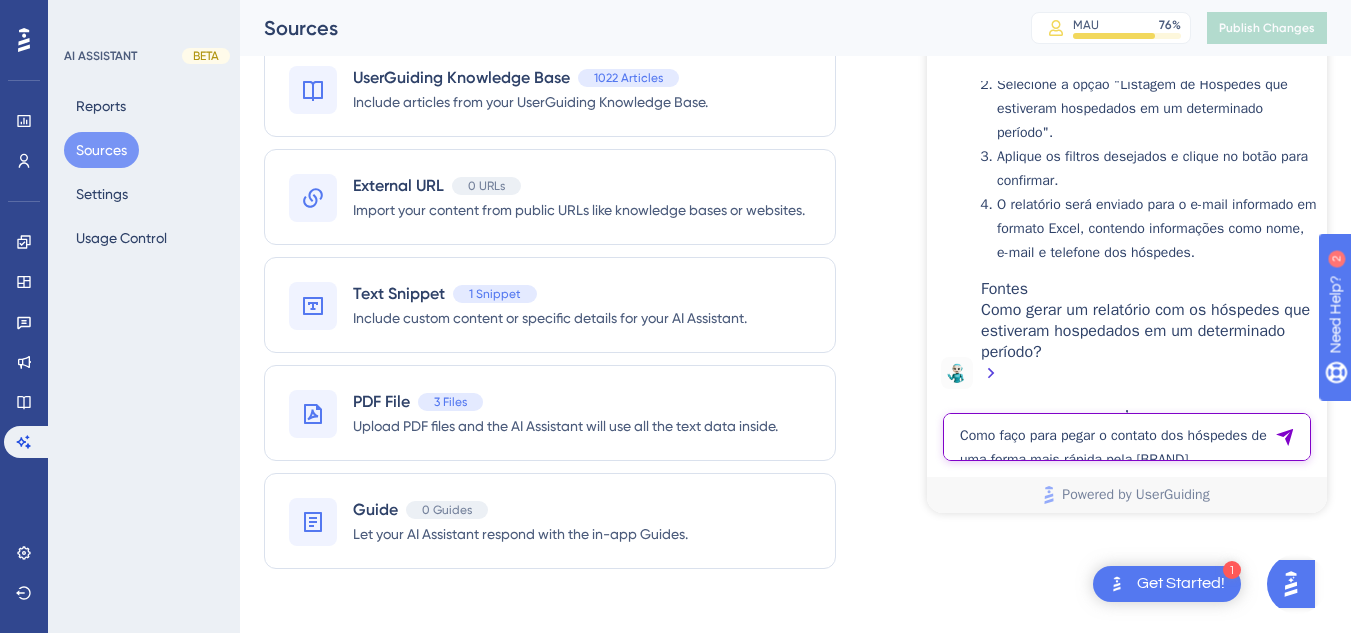 click on "Como faço para pegar o contato dos hóspedes de uma forma mais rápida pela [BRAND]." at bounding box center [1127, 437] 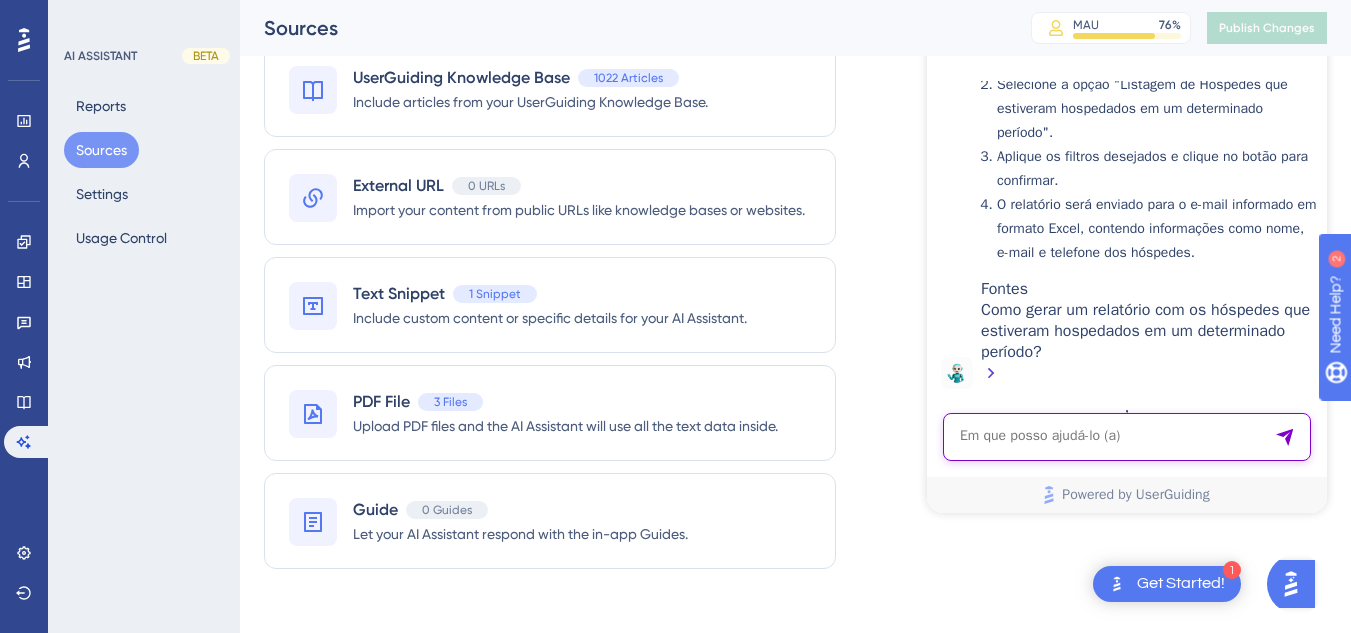 paste on "BOM DIA HIARA TENHO UMA DUVIDA ESTAMOS NO PRIMEIRO MES DE USO COM REQIZIÇÕES E COMO TENHO VARIAS AREAS DE LANÇAMENTOS DE PRODUTOS EU PRECISO NO FINAL DO MES TIRAR UM RELATORIO DE GASTOS DE CADA AREA COMO FAÇO ISSO PRA TIRAR RELATORIO ESPECIFICO DE CADA AREA?" 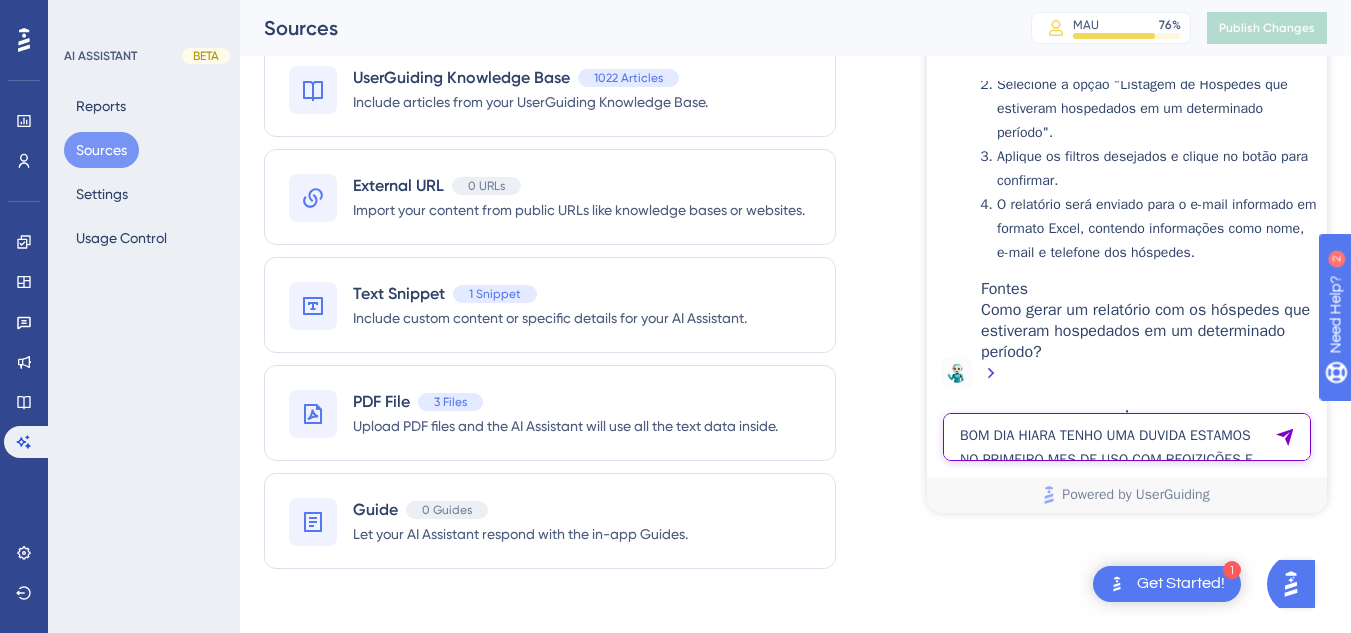 scroll, scrollTop: 17, scrollLeft: 0, axis: vertical 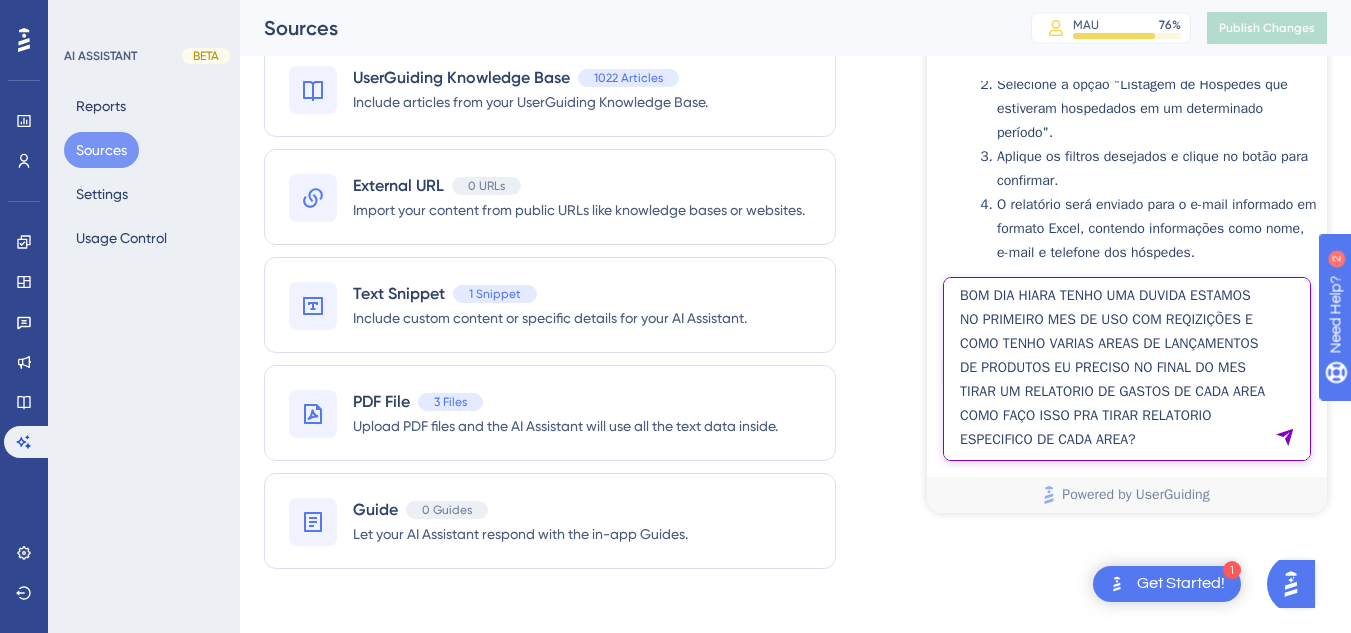 type on "BOM DIA HIARA TENHO UMA DUVIDA ESTAMOS NO PRIMEIRO MES DE USO COM REQIZIÇÕES E COMO TENHO VARIAS AREAS DE LANÇAMENTOS DE PRODUTOS EU PRECISO NO FINAL DO MES TIRAR UM RELATORIO DE GASTOS DE CADA AREA COMO FAÇO ISSO PRA TIRAR RELATORIO ESPECIFICO DE CADA AREA?" 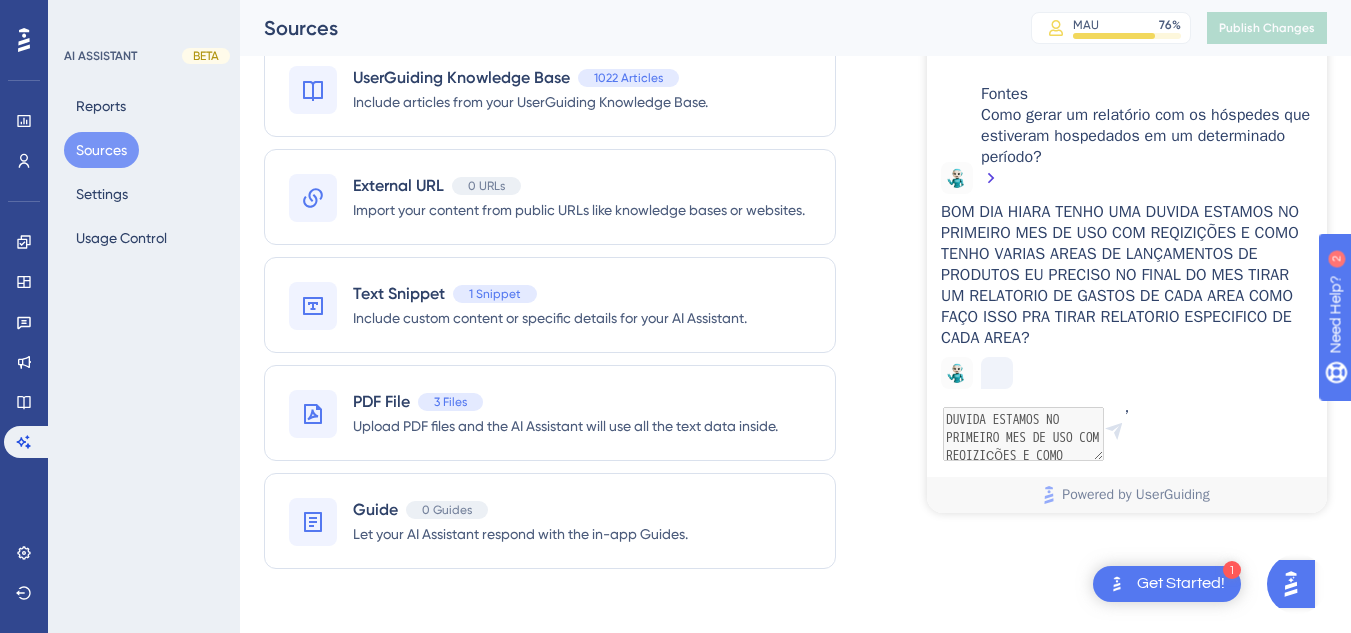 scroll, scrollTop: 0, scrollLeft: 0, axis: both 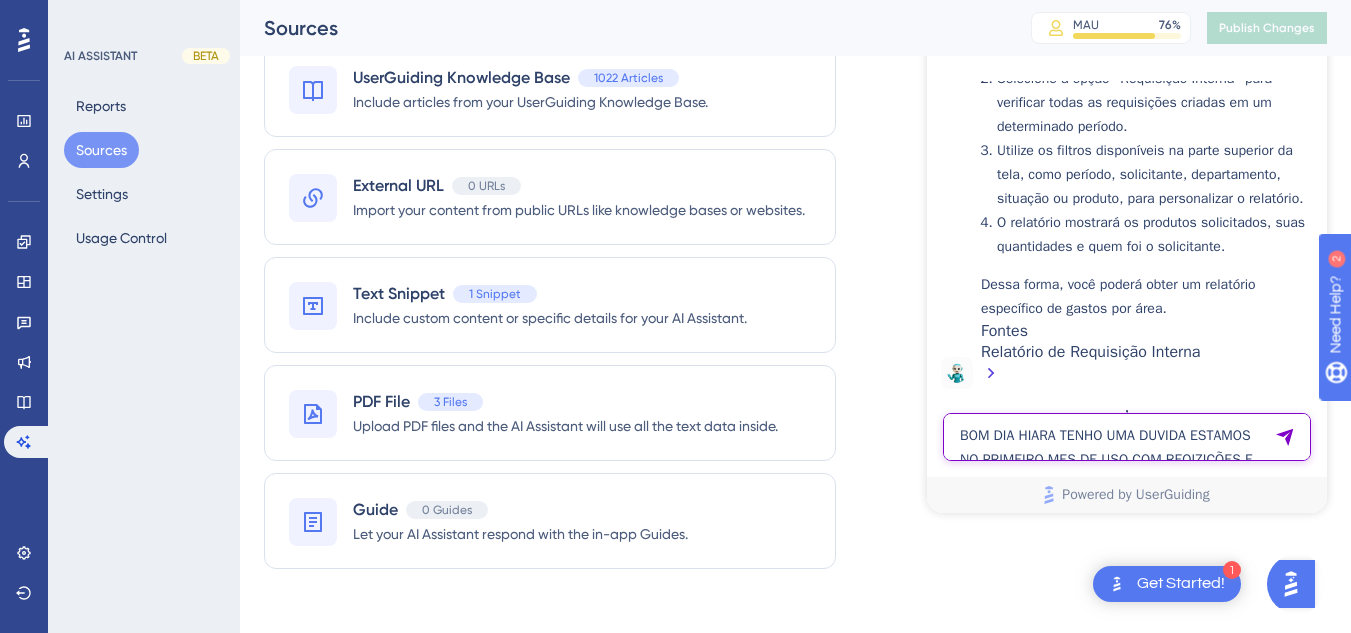 click on "BOM DIA HIARA TENHO UMA DUVIDA ESTAMOS NO PRIMEIRO MES DE USO COM REQIZIÇÕES E COMO TENHO VARIAS AREAS DE LANÇAMENTOS DE PRODUTOS EU PRECISO NO FINAL DO MES TIRAR UM RELATORIO DE GASTOS DE CADA AREA COMO FAÇO ISSO PRA TIRAR RELATORIO ESPECIFICO DE CADA AREA?" at bounding box center (1127, 437) 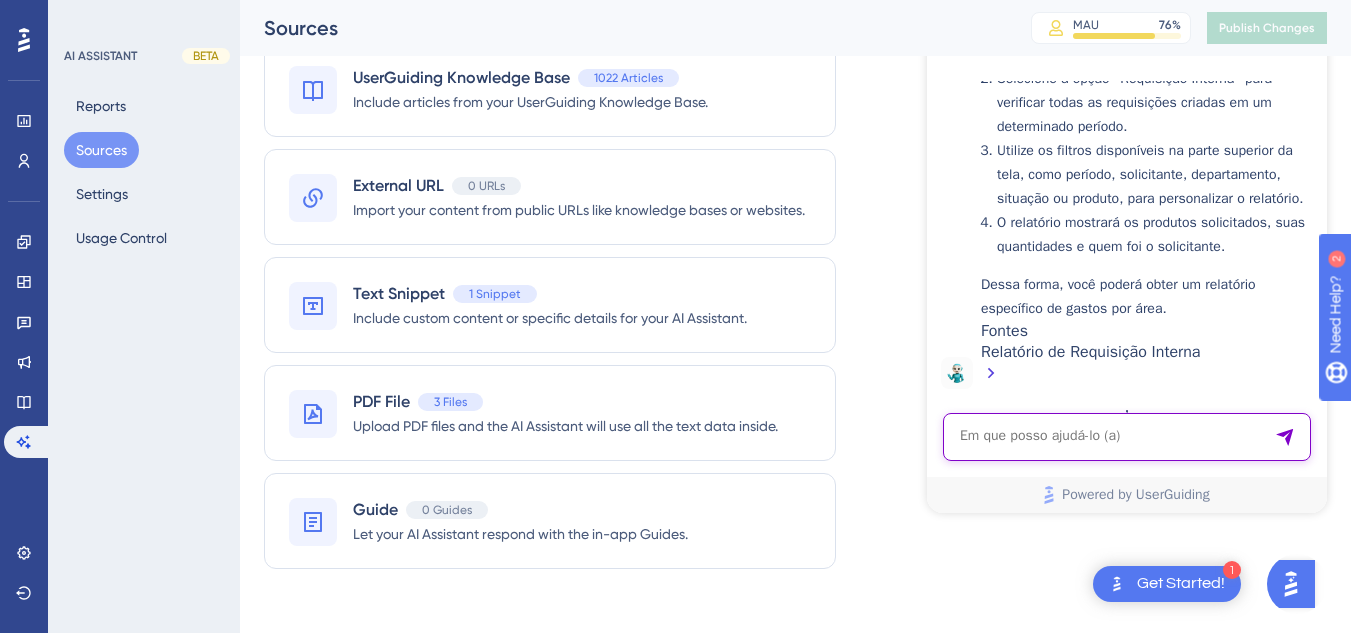 paste on "Como trocar a quantidade de hóspedes em uma reserva já realizada?" 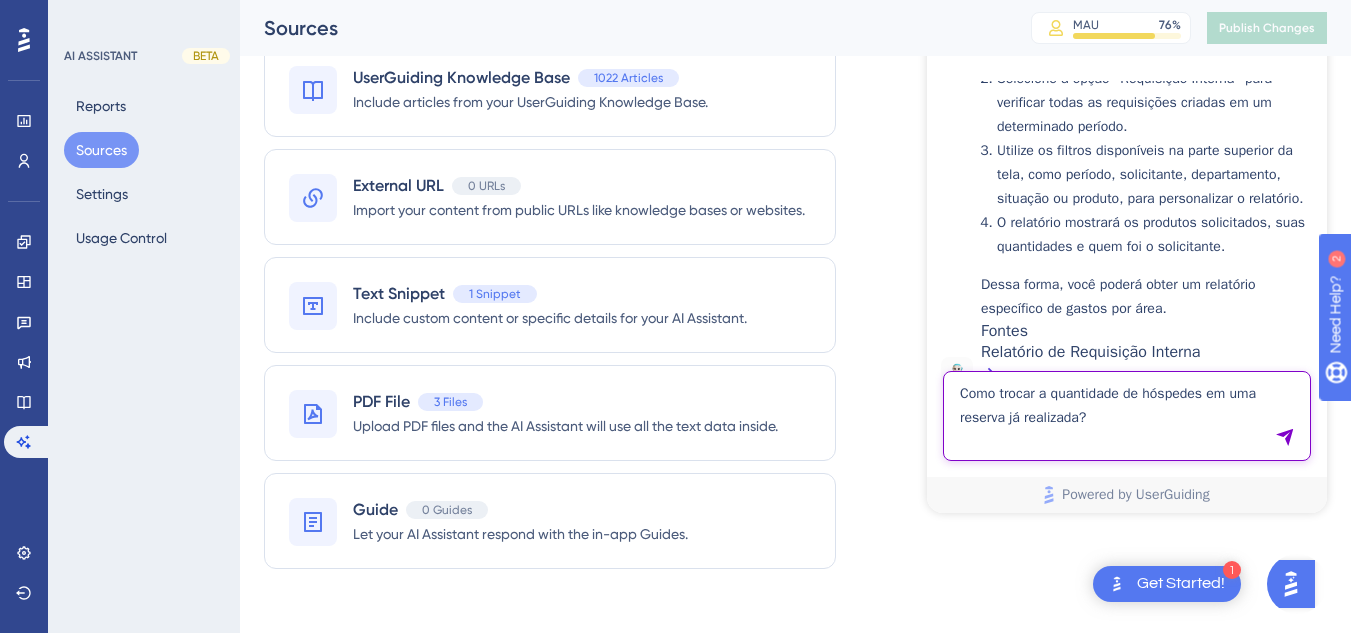 type on "Como trocar a quantidade de hóspedes em uma reserva já realizada?" 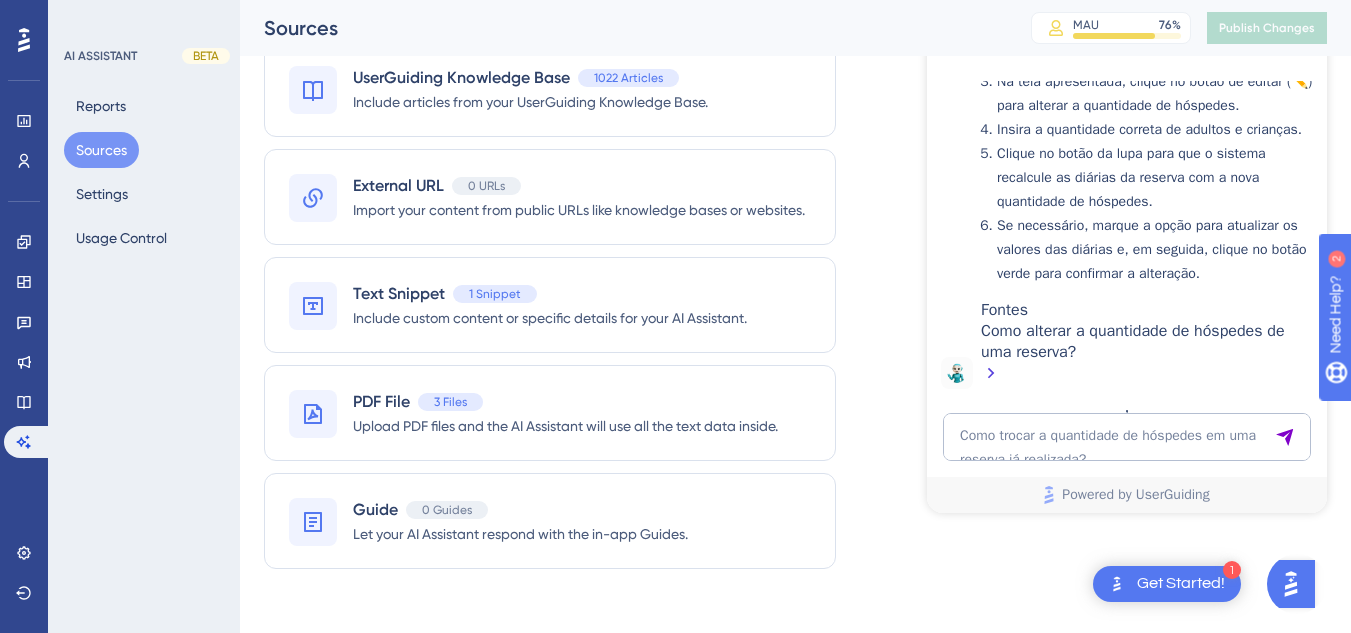 scroll, scrollTop: 6370, scrollLeft: 0, axis: vertical 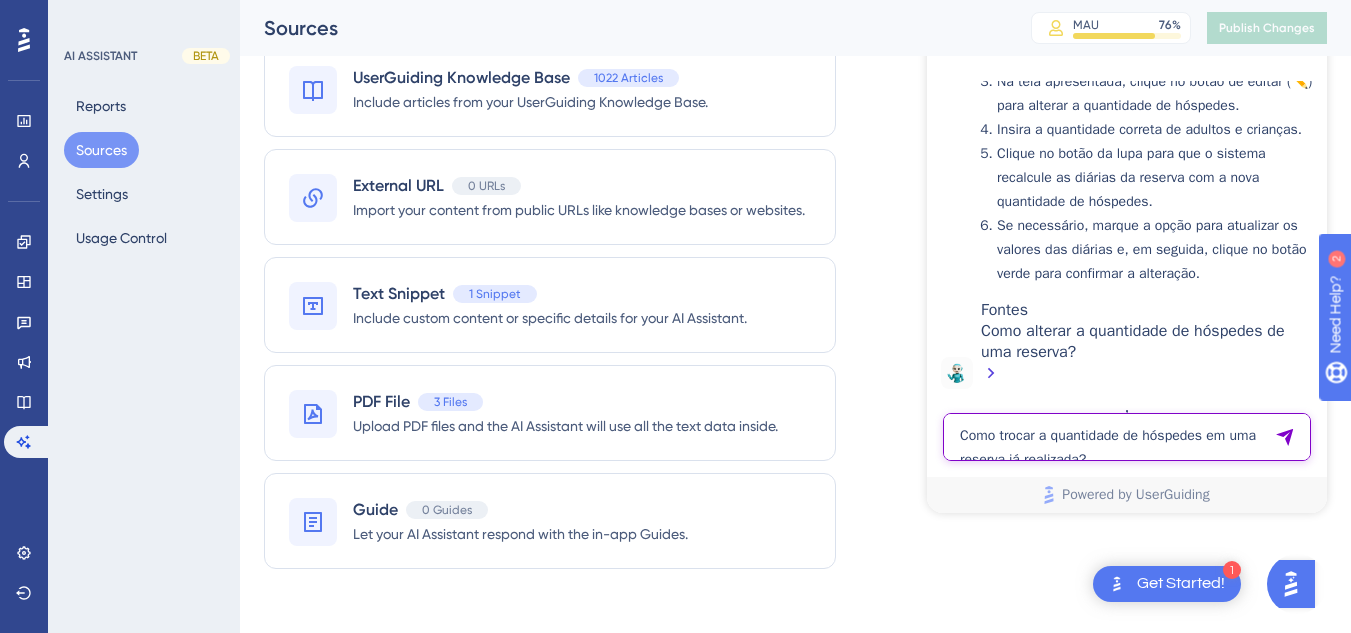 click on "Como trocar a quantidade de hóspedes em uma reserva já realizada?" at bounding box center [1127, 437] 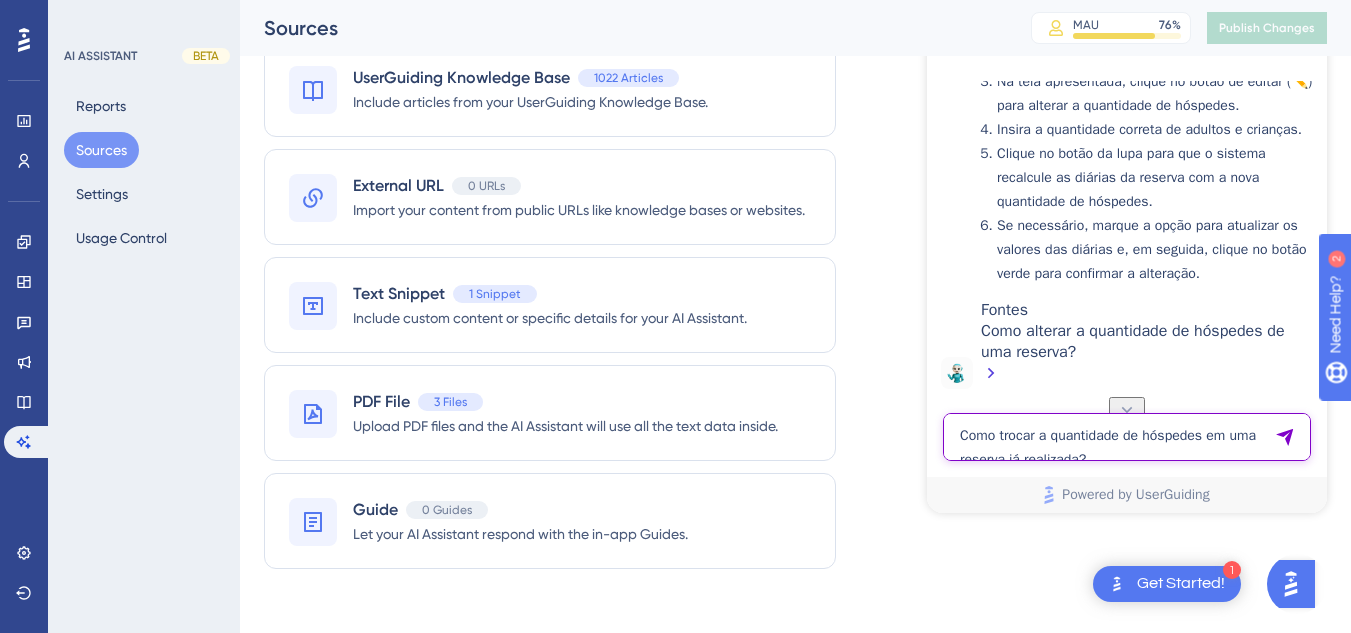 scroll, scrollTop: 6370, scrollLeft: 0, axis: vertical 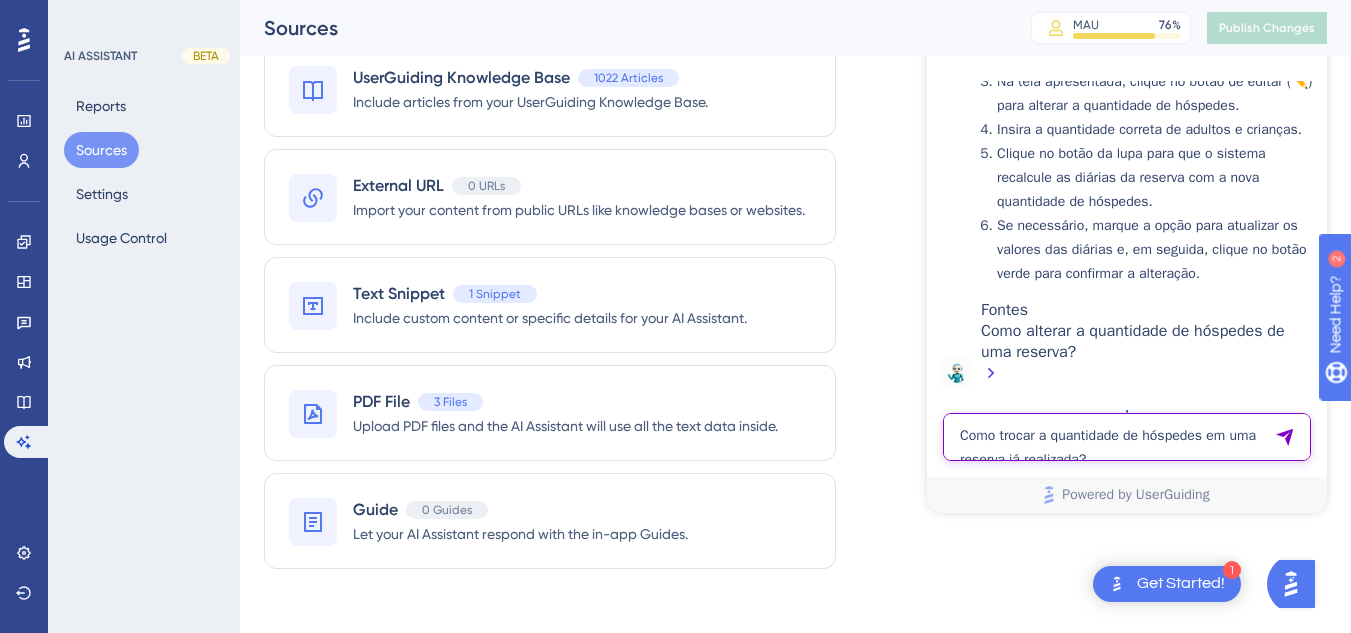 click on "Como trocar a quantidade de hóspedes em uma reserva já realizada?" at bounding box center [1127, 437] 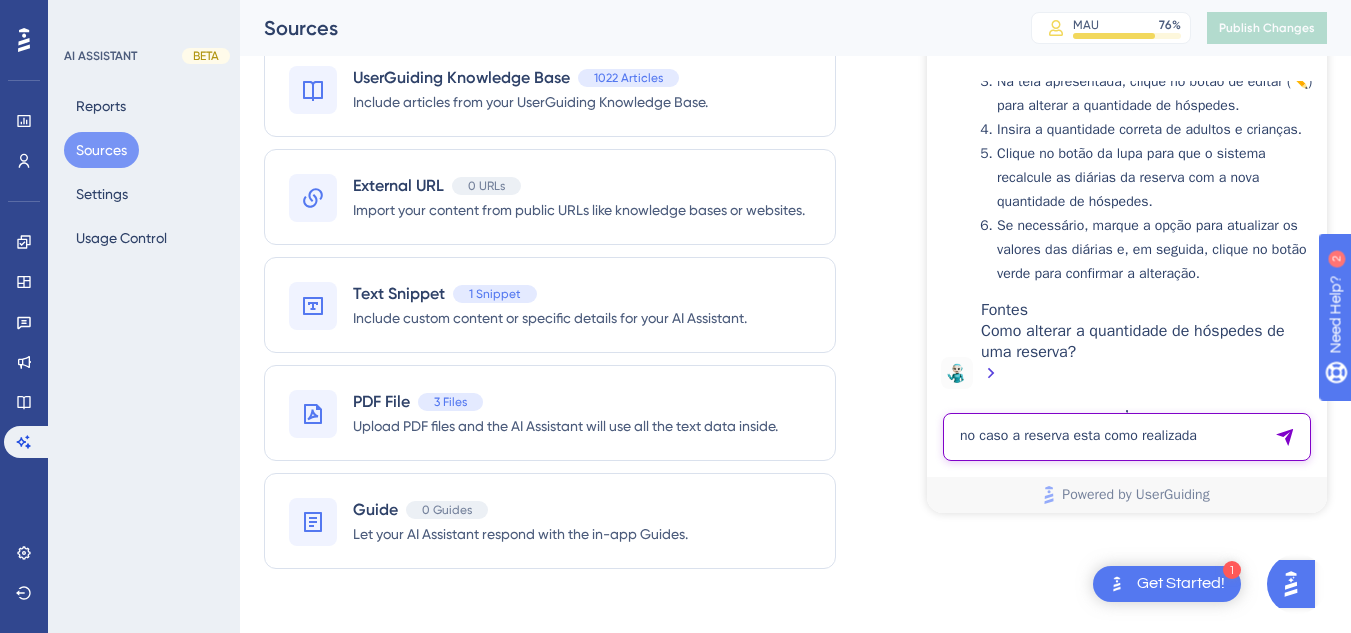 type on "no caso a reserva esta como realizada" 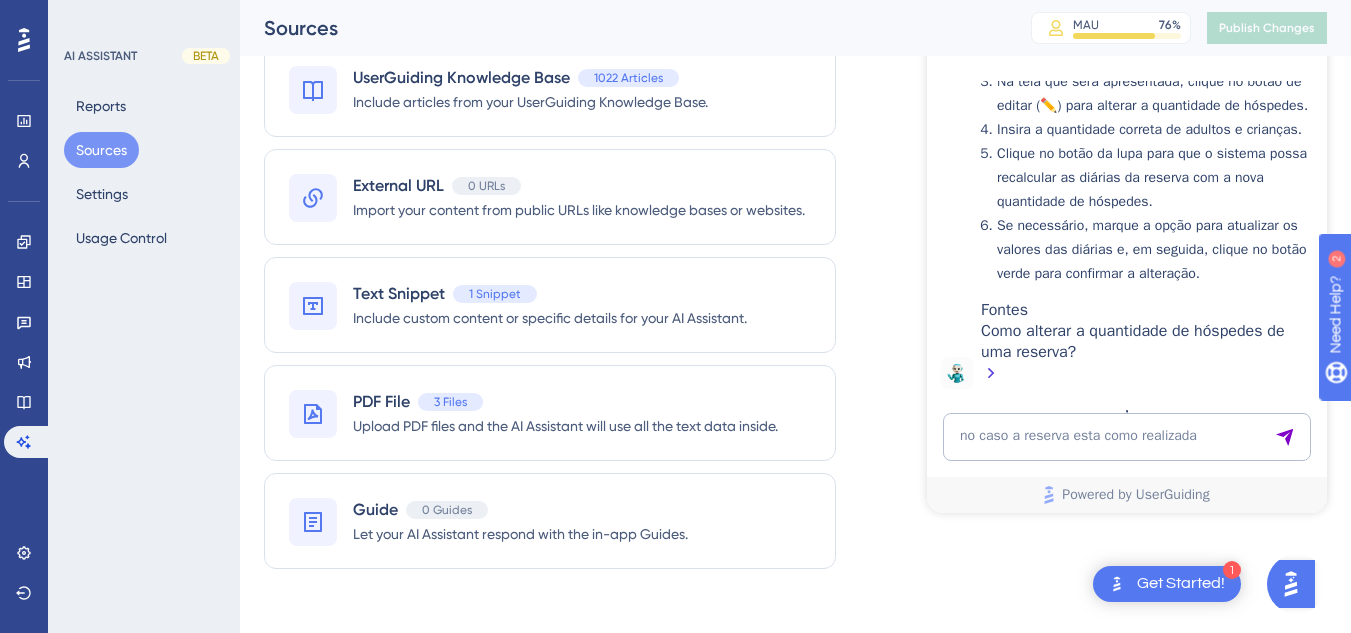 scroll, scrollTop: 7120, scrollLeft: 0, axis: vertical 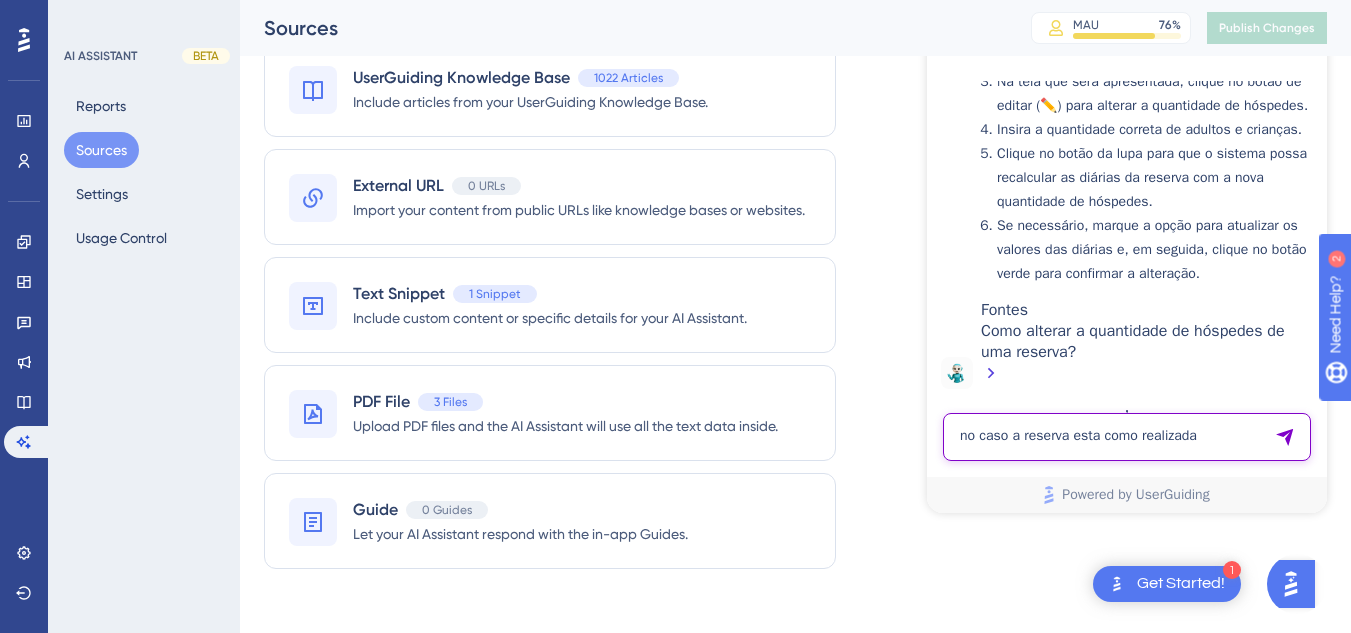 click on "no caso a reserva esta como realizada" at bounding box center [1127, 437] 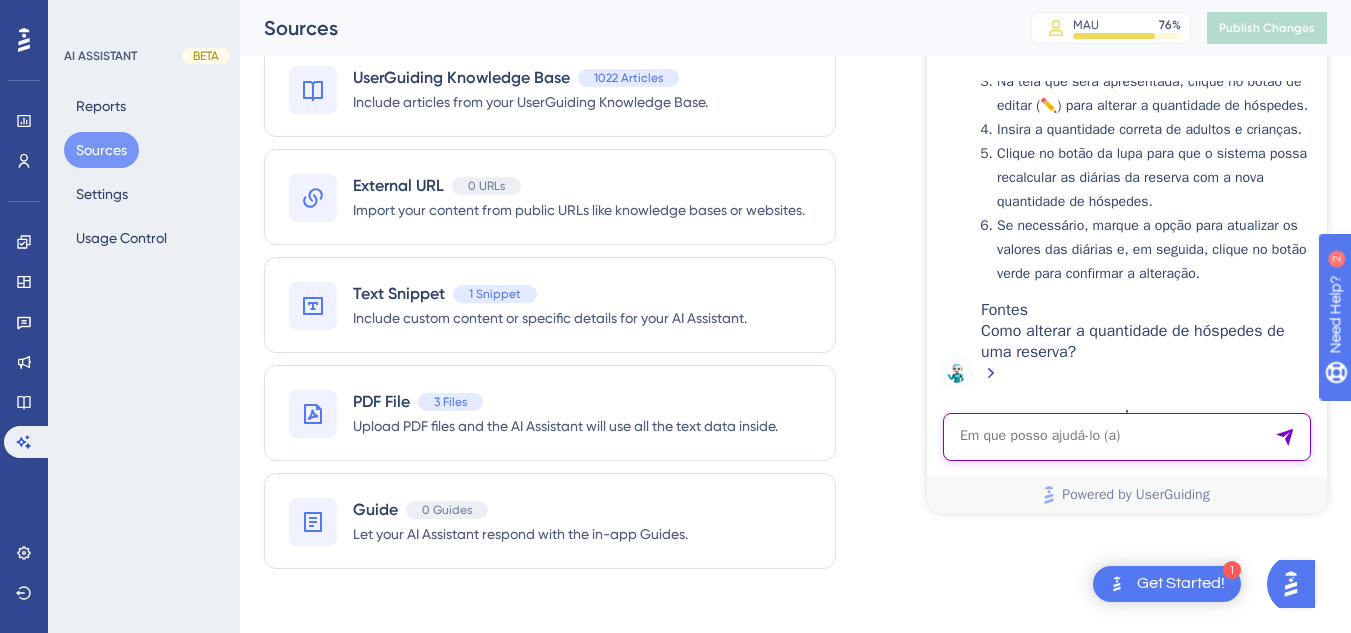 paste on "como faço para saber que usuario deu check in na reserva?" 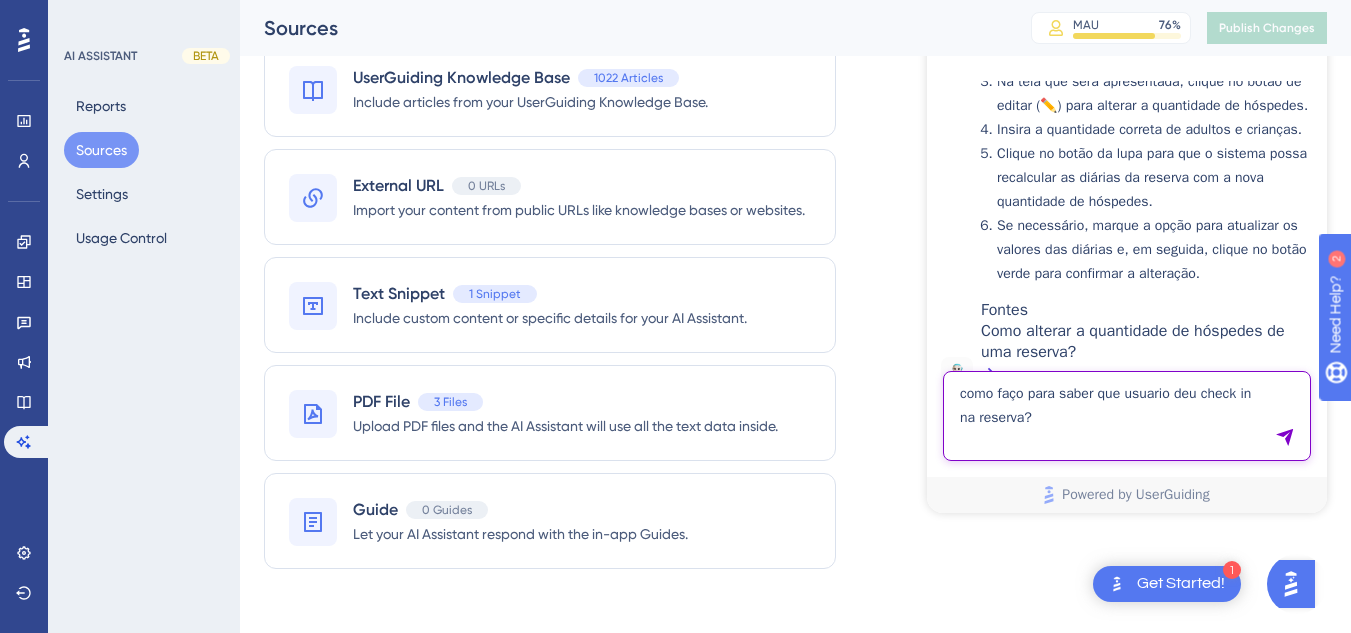 type on "como faço para saber que usuario deu check in na reserva?" 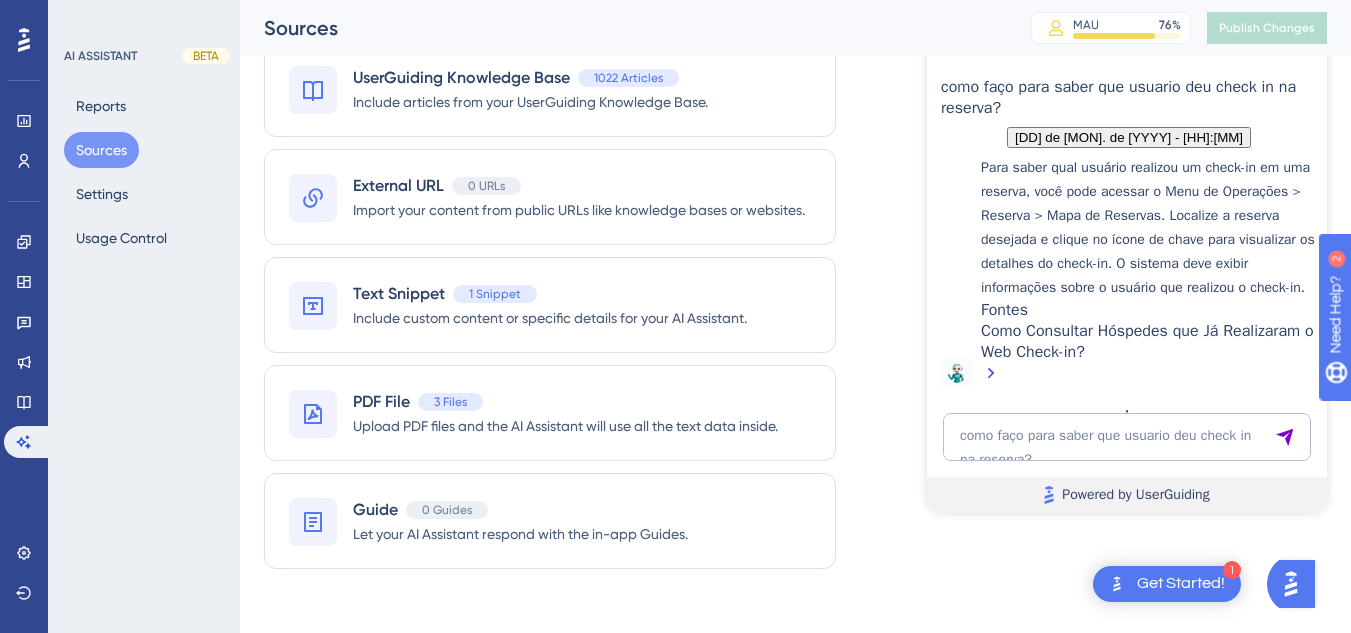 scroll, scrollTop: 7602, scrollLeft: 0, axis: vertical 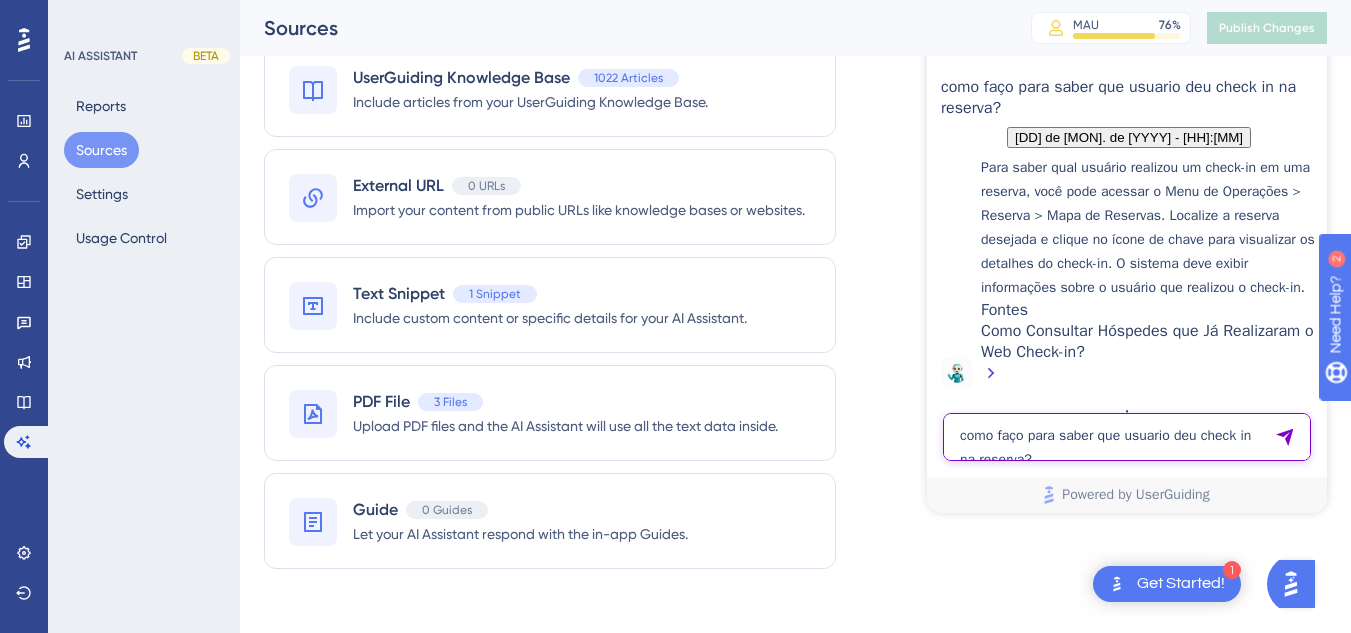 click on "como faço para saber que usuario deu check in na reserva?" at bounding box center (1127, 437) 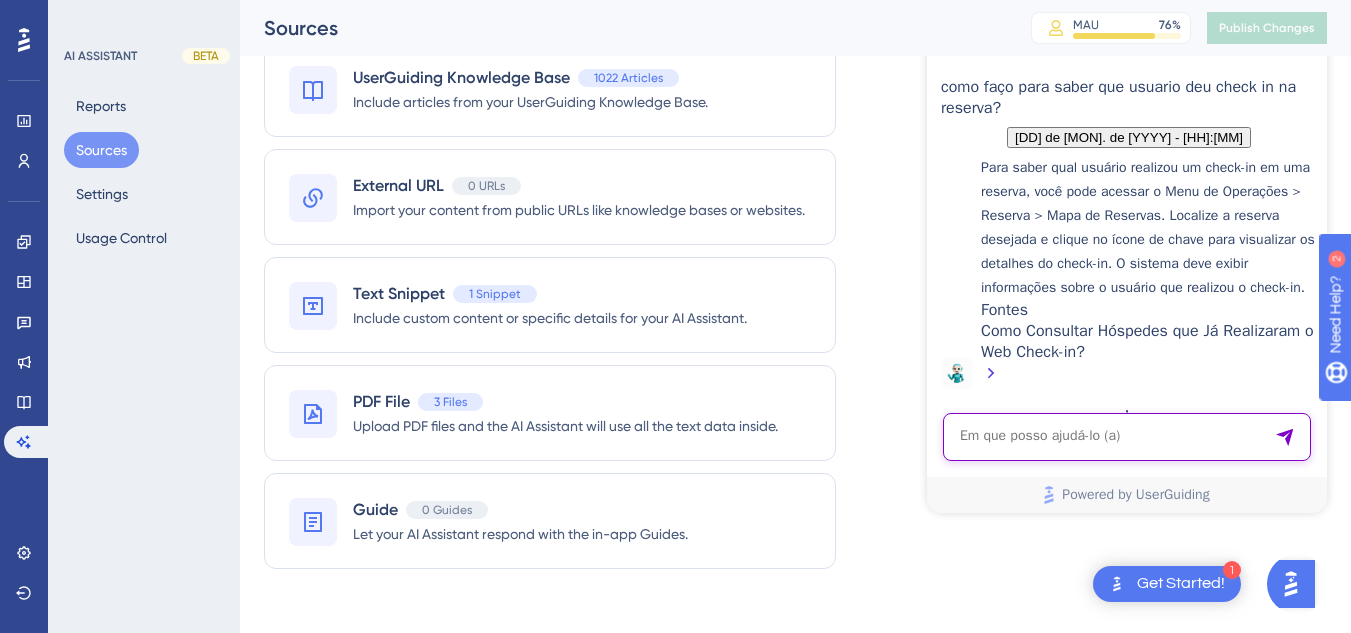 paste on "como excluir uma comanda?" 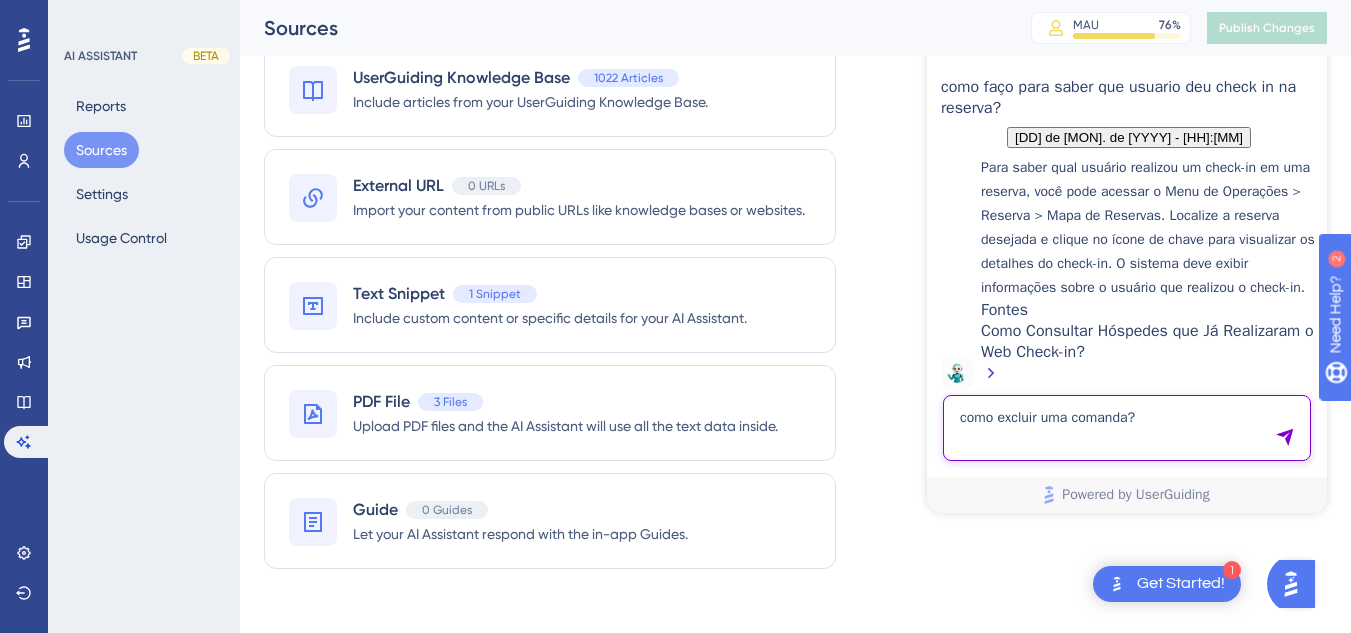 drag, startPoint x: 1171, startPoint y: 424, endPoint x: 907, endPoint y: 413, distance: 264.22906 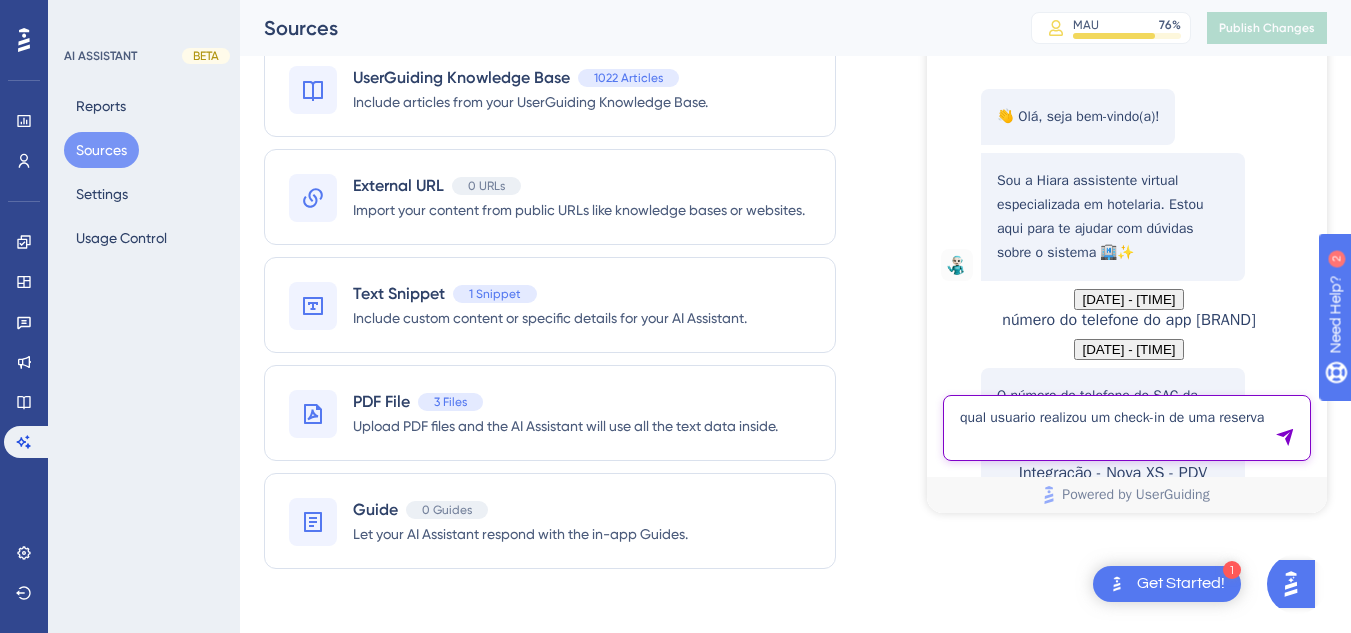 type on "qual usuario realizou um check-in de uma reserva" 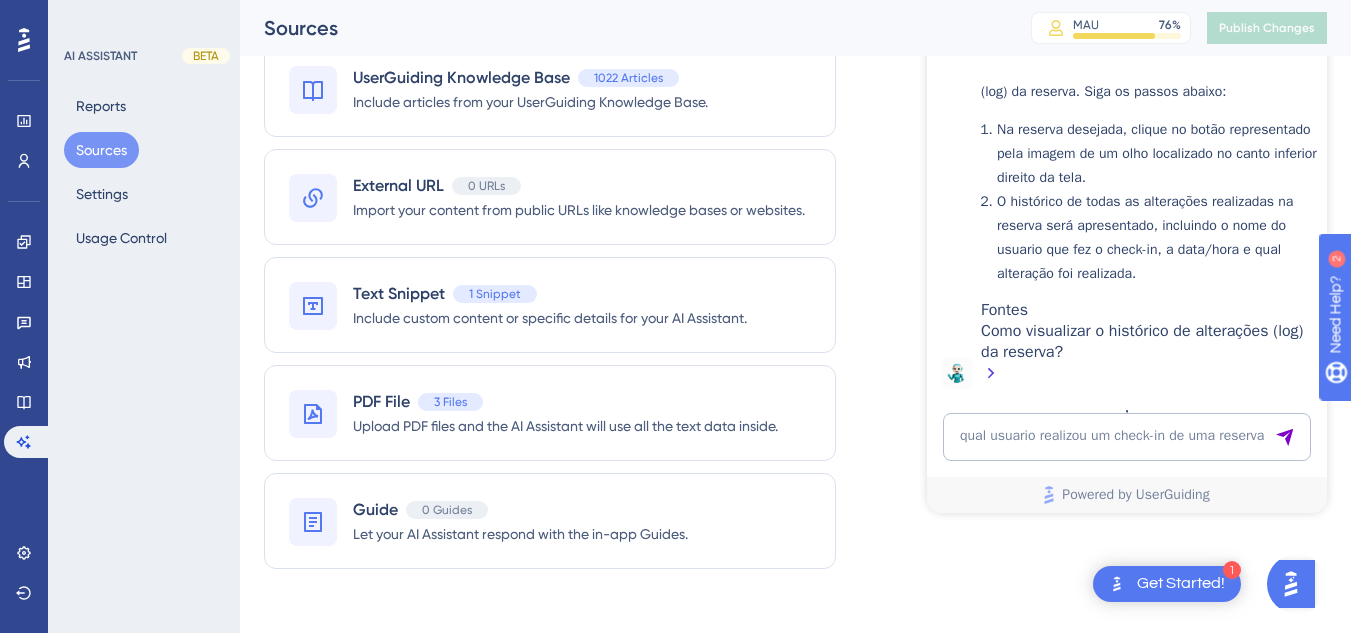 scroll, scrollTop: 8208, scrollLeft: 0, axis: vertical 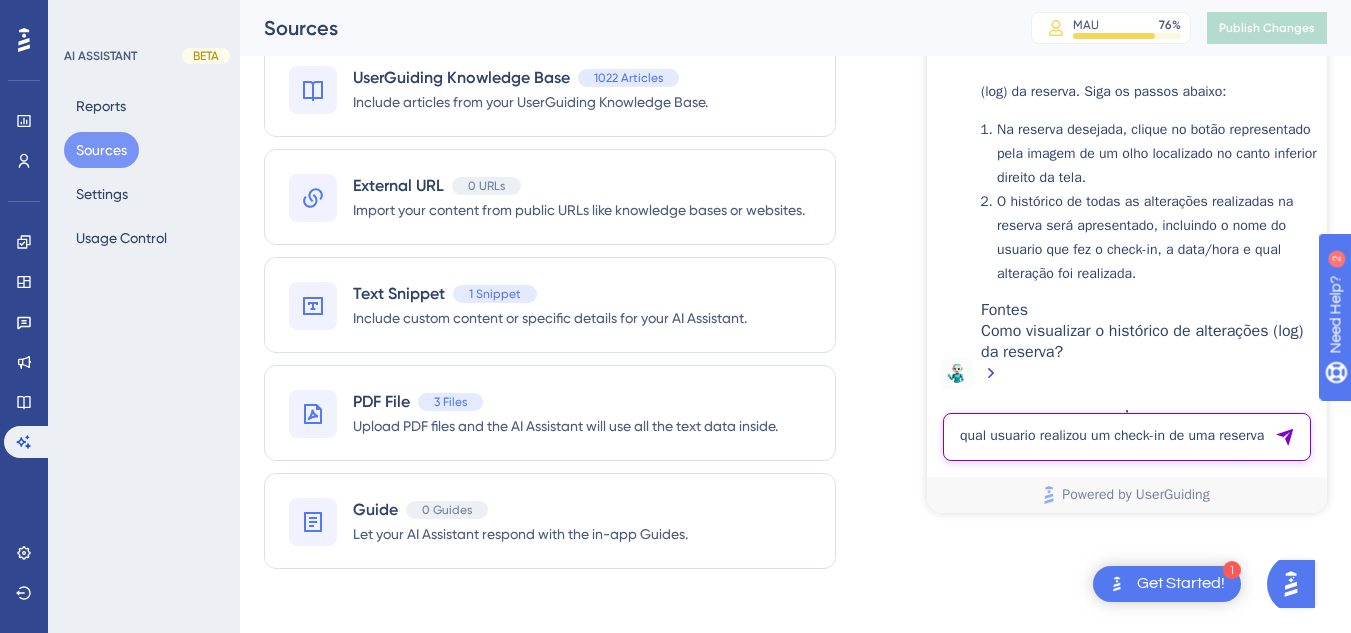 click on "qual usuario realizou um check-in de uma reserva" at bounding box center (1127, 437) 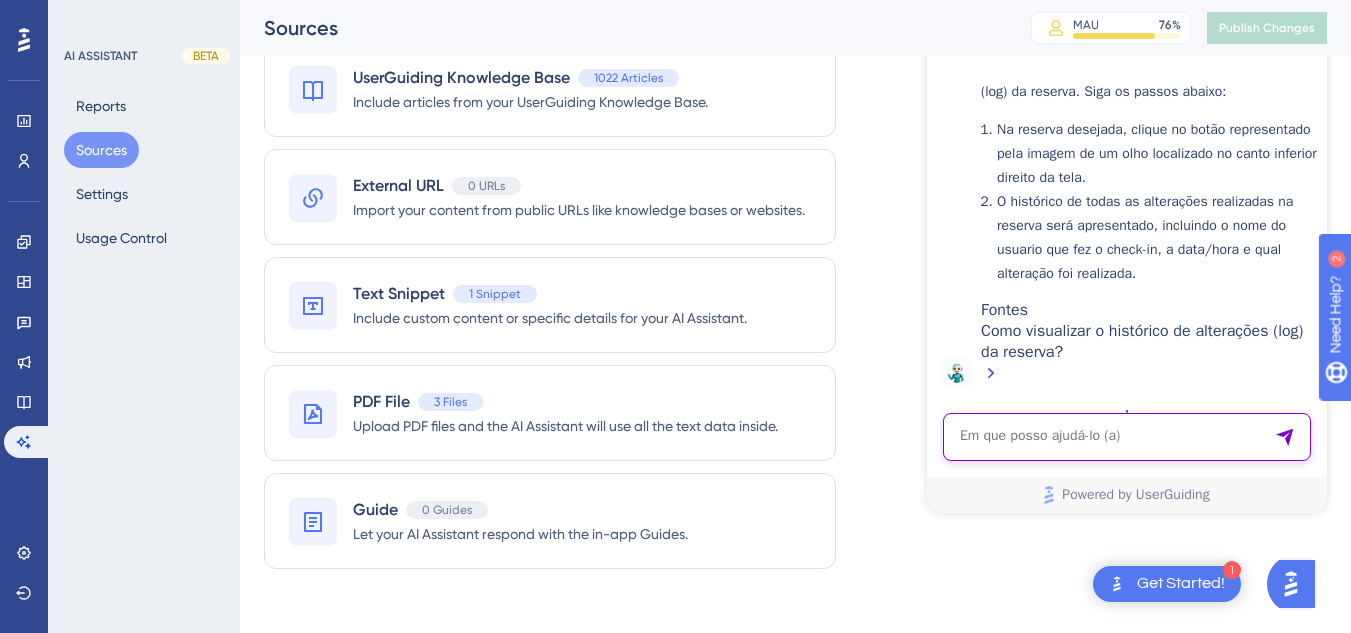 paste on "como faço para saber que usuario deu check in na reserva?" 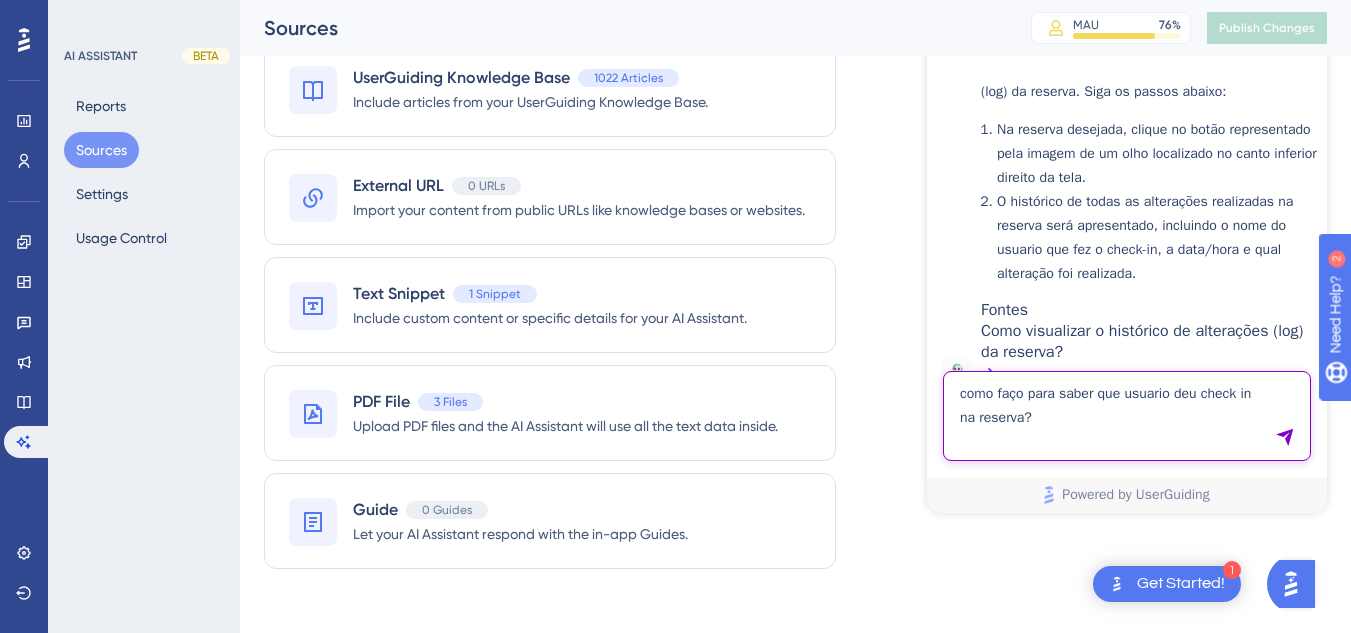 type on "como faço para saber que usuario deu check in na reserva?" 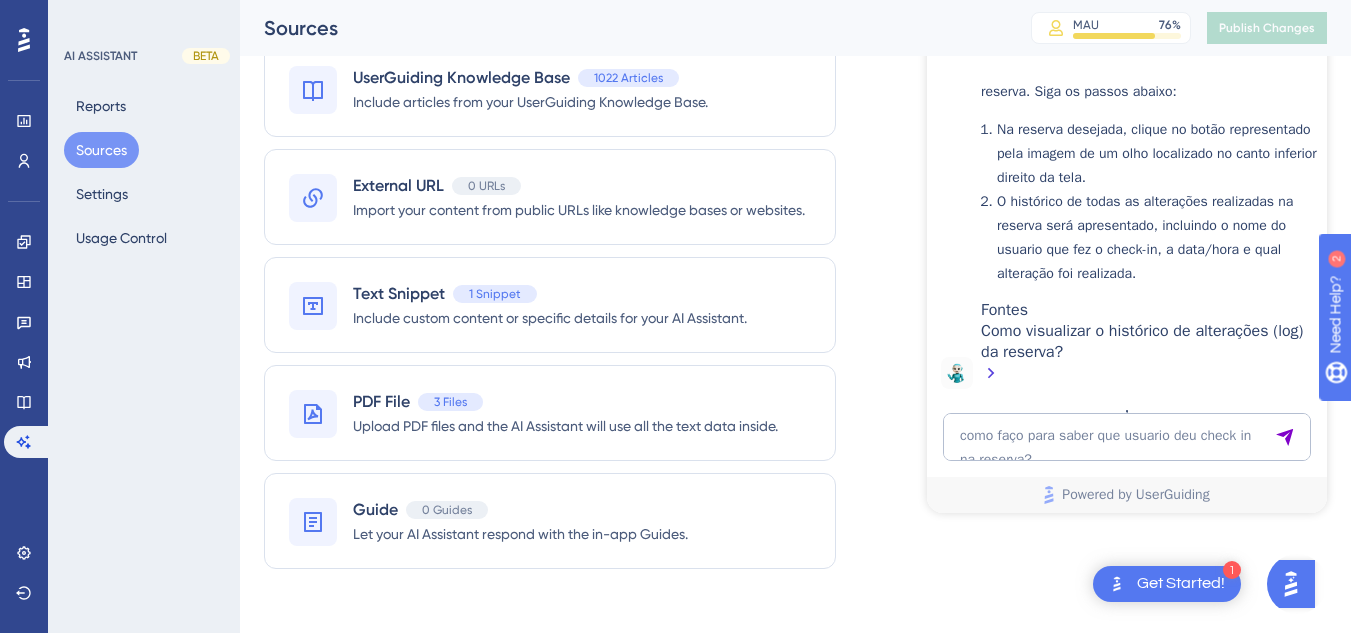 scroll, scrollTop: 8814, scrollLeft: 0, axis: vertical 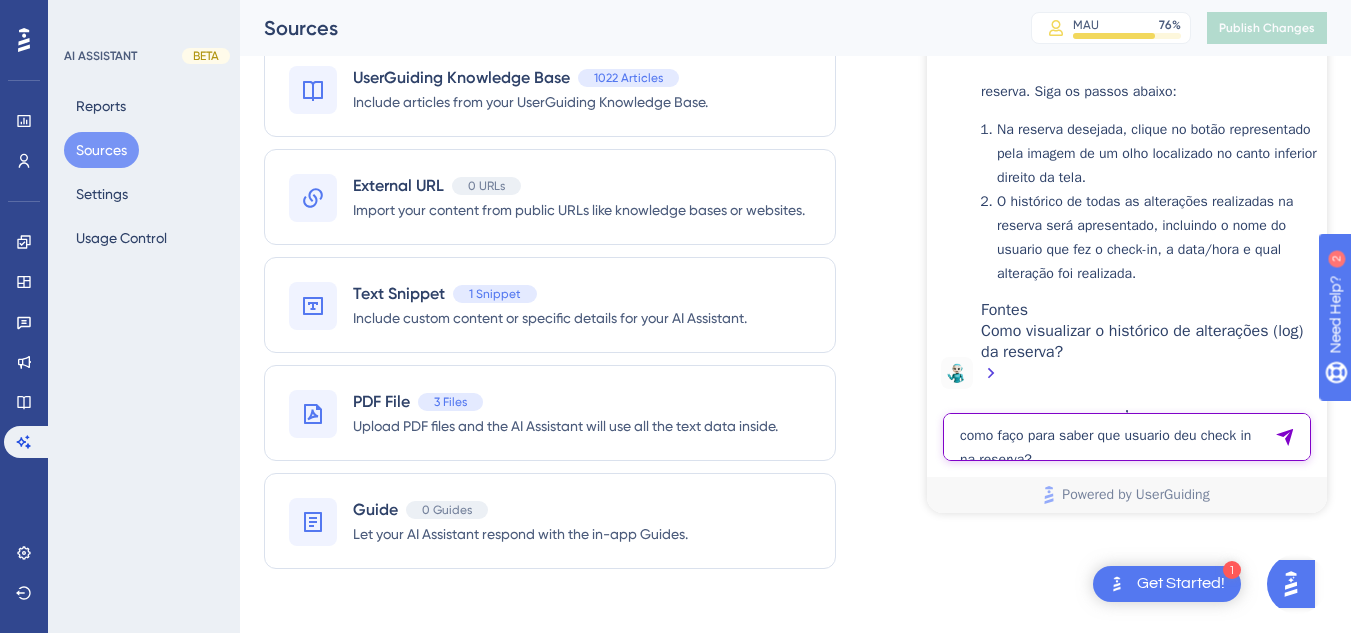 click on "como faço para saber que usuario deu check in na reserva?" at bounding box center (1127, 437) 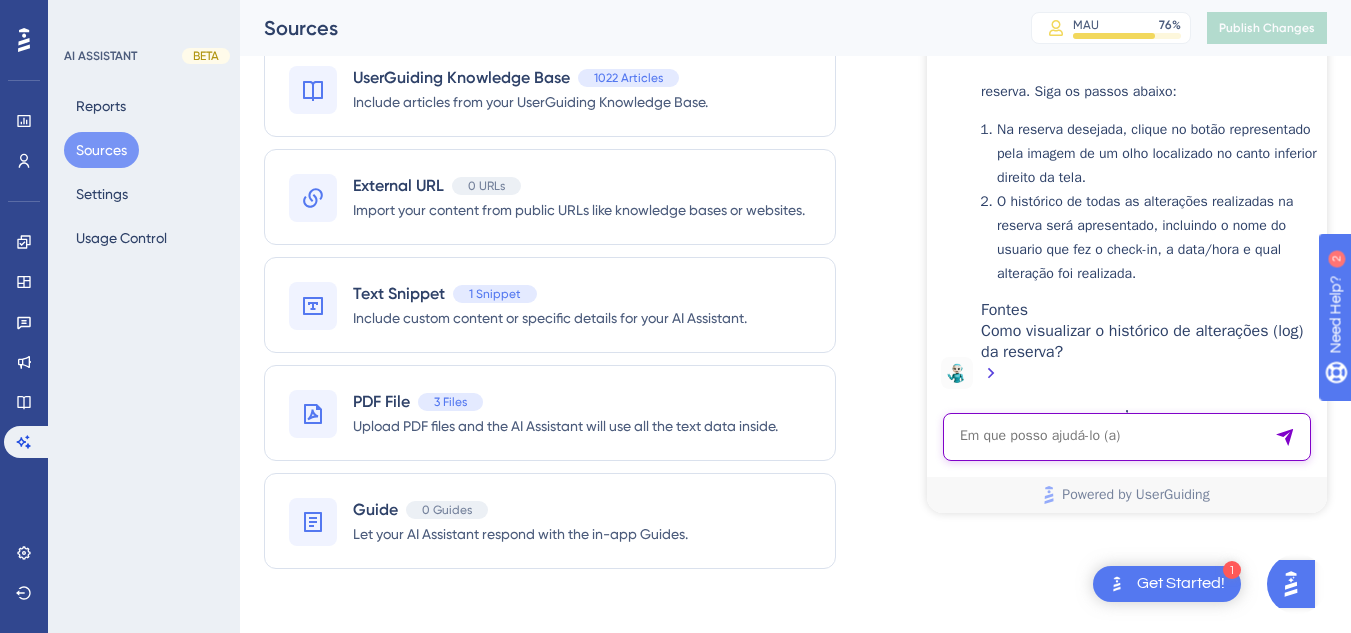 paste on "como excluir uma comanda?" 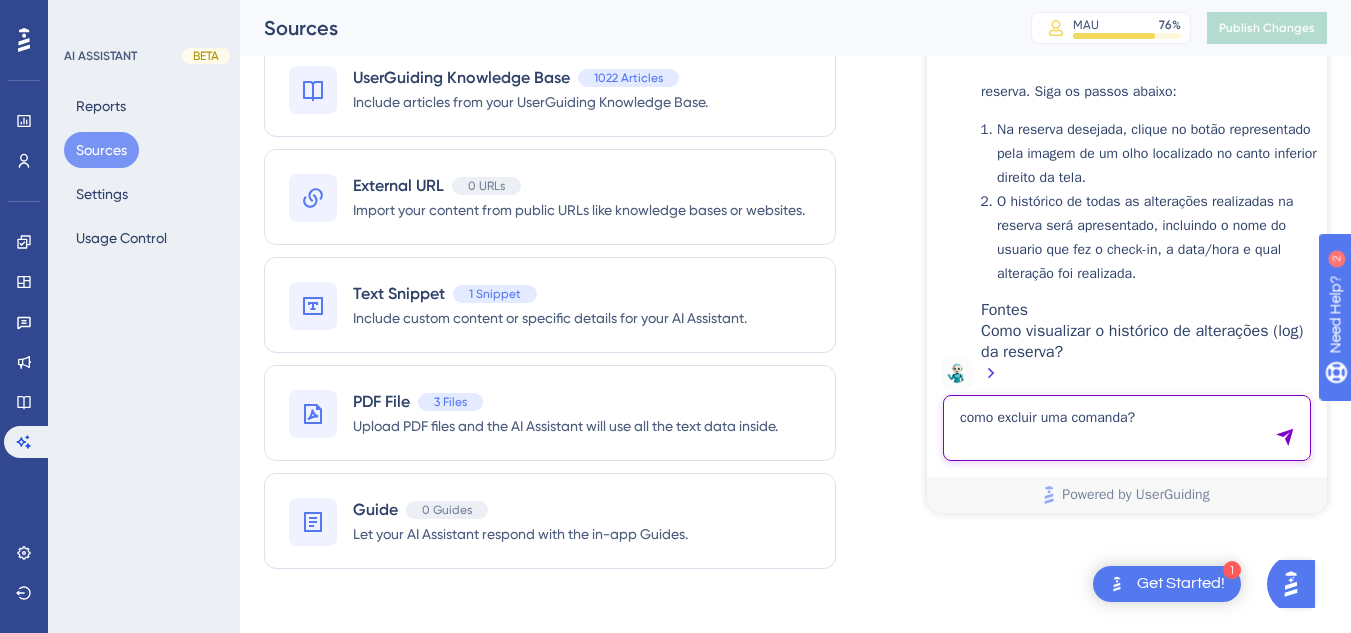 type on "como excluir uma comanda?" 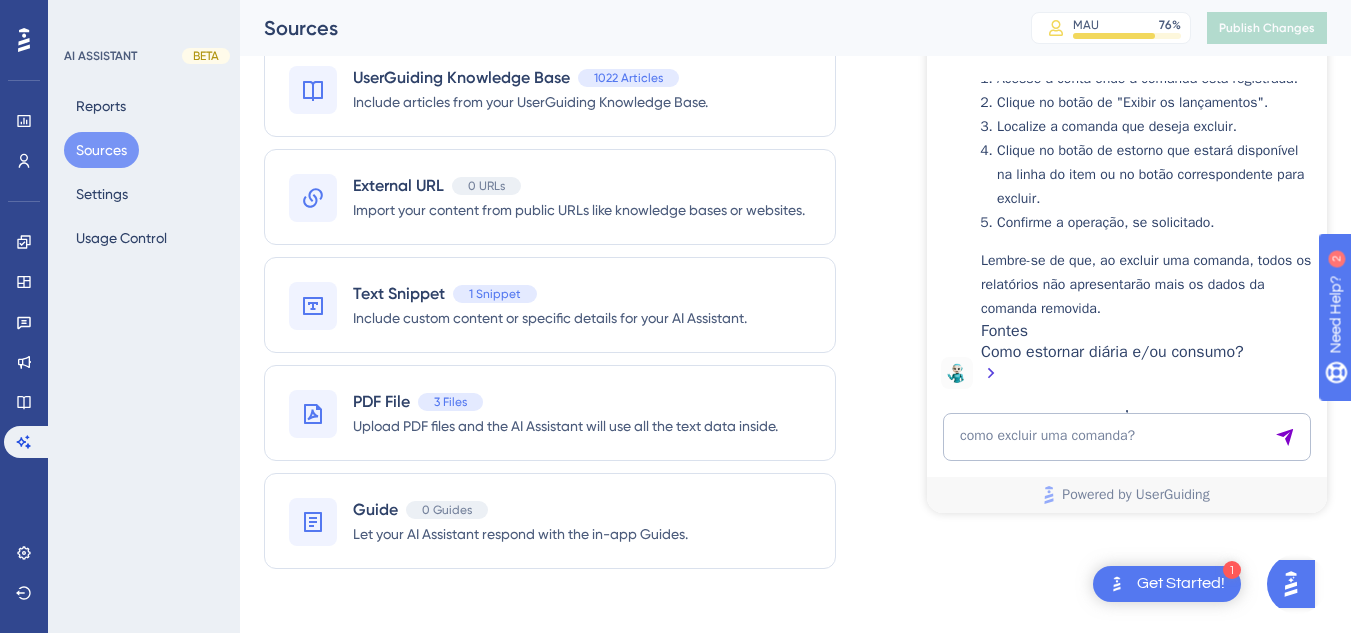 scroll, scrollTop: 9420, scrollLeft: 0, axis: vertical 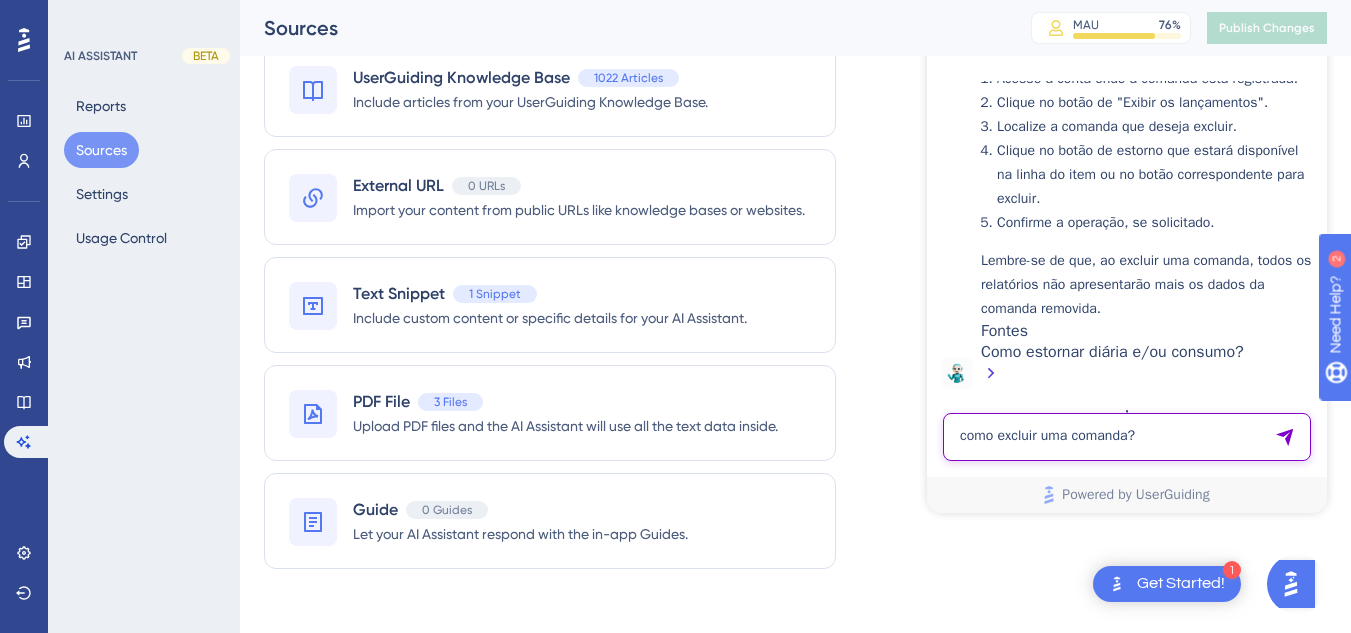 click on "como excluir uma comanda?" at bounding box center [1127, 437] 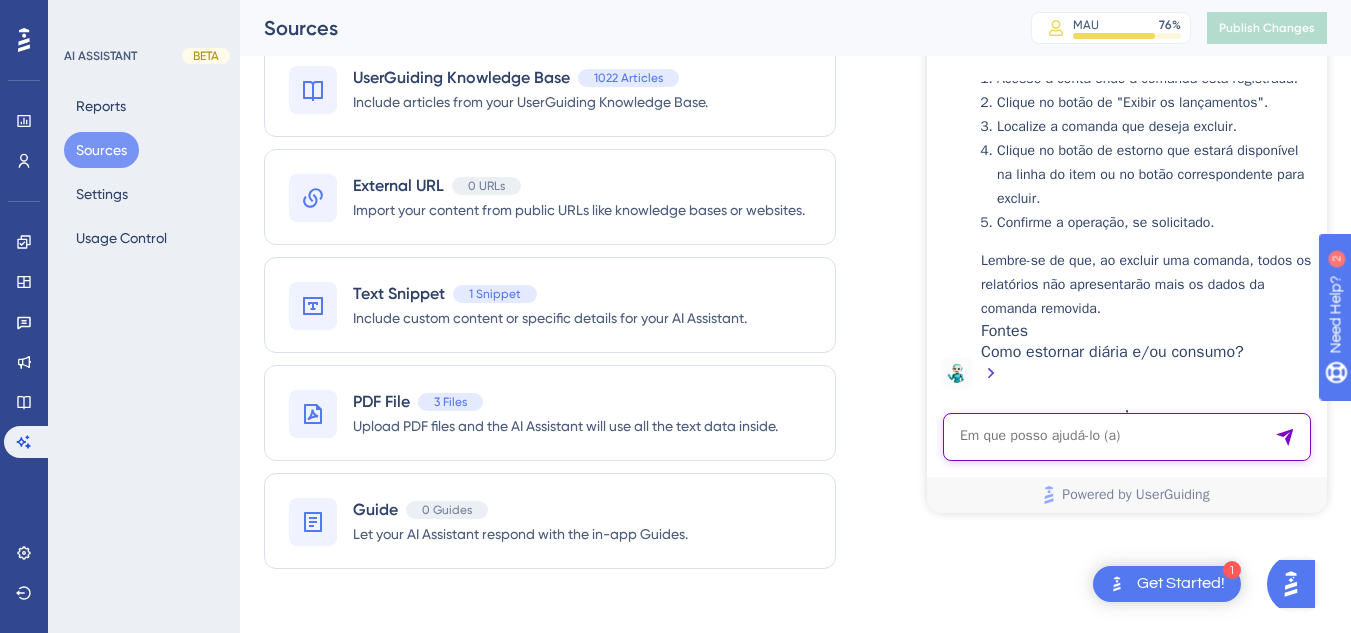 paste on "COMO ADICIONAR LATE CHECK IN" 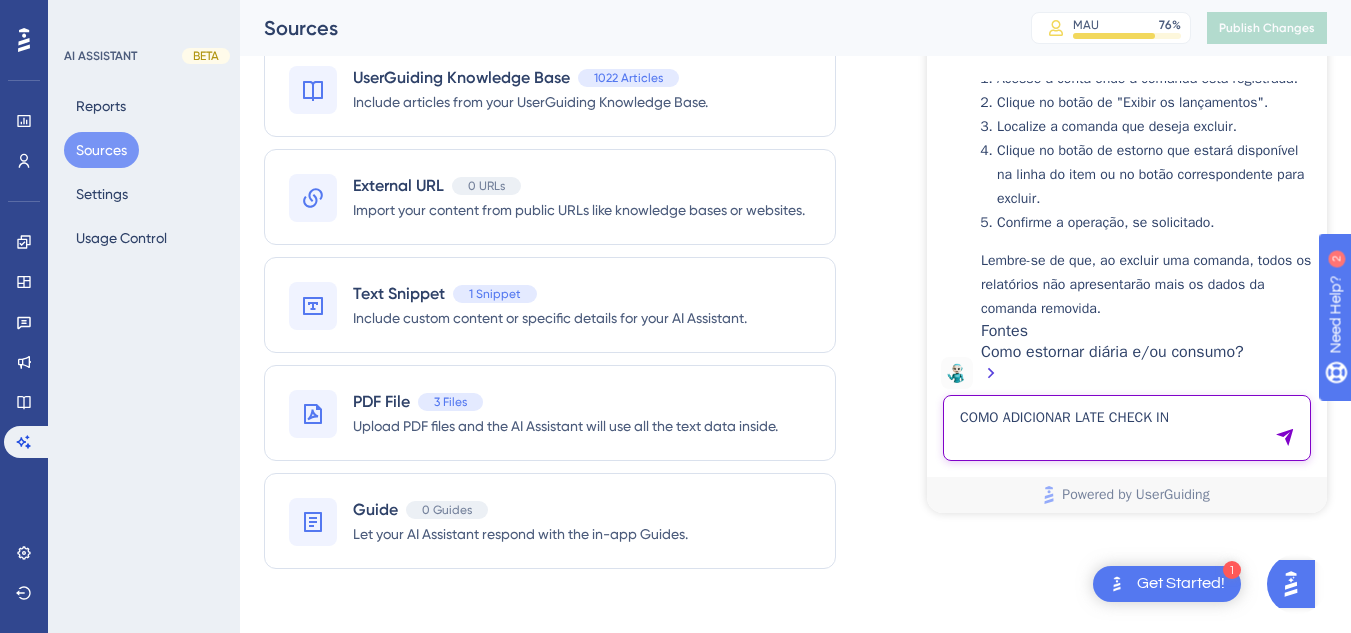 type on "COMO ADICIONAR LATE CHECK IN" 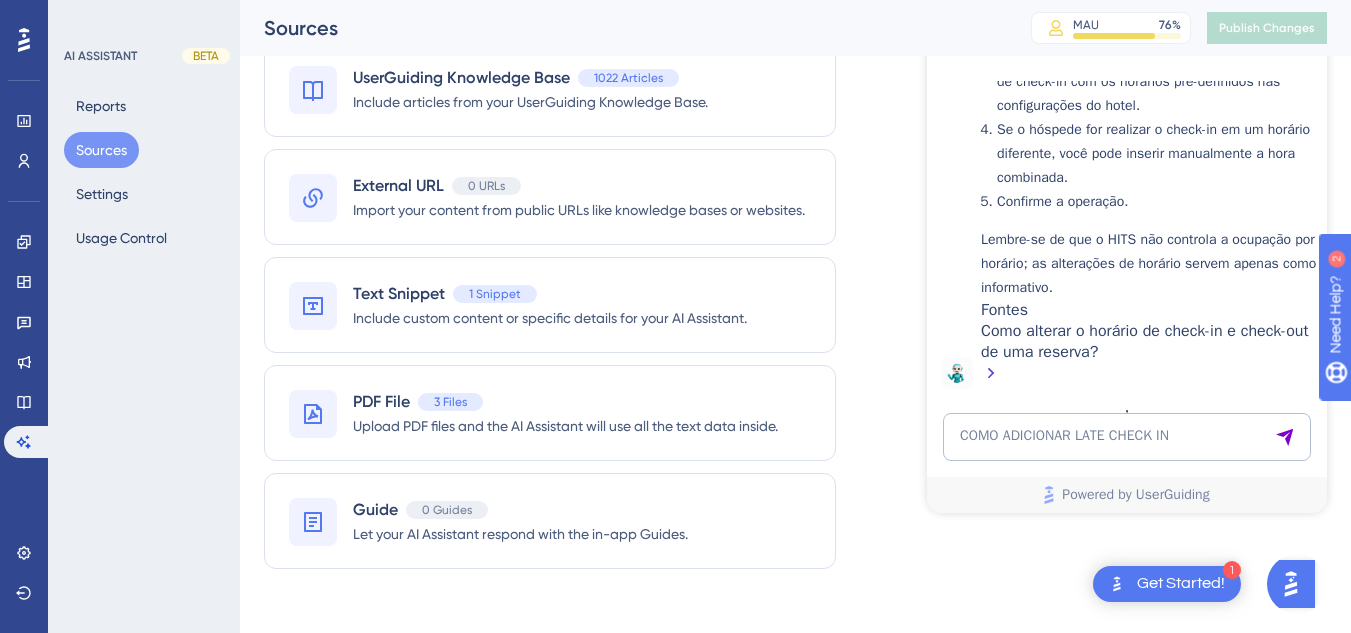 scroll, scrollTop: 10098, scrollLeft: 0, axis: vertical 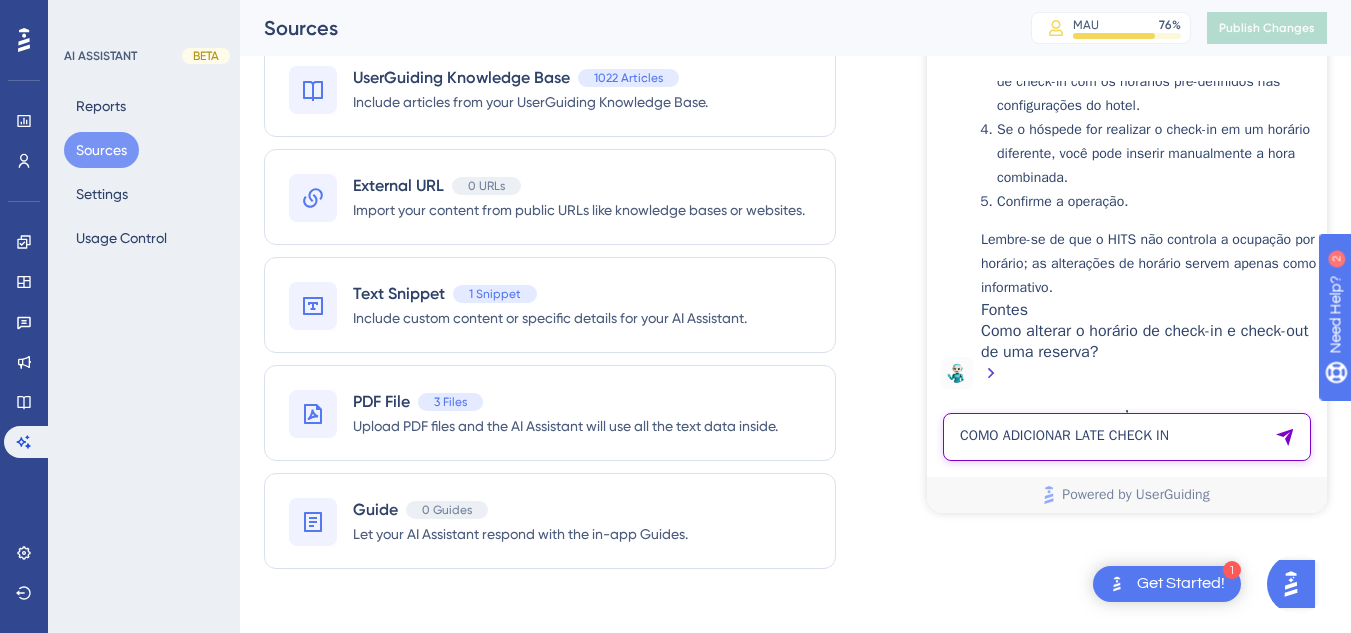 click on "COMO ADICIONAR LATE CHECK IN" at bounding box center (1127, 437) 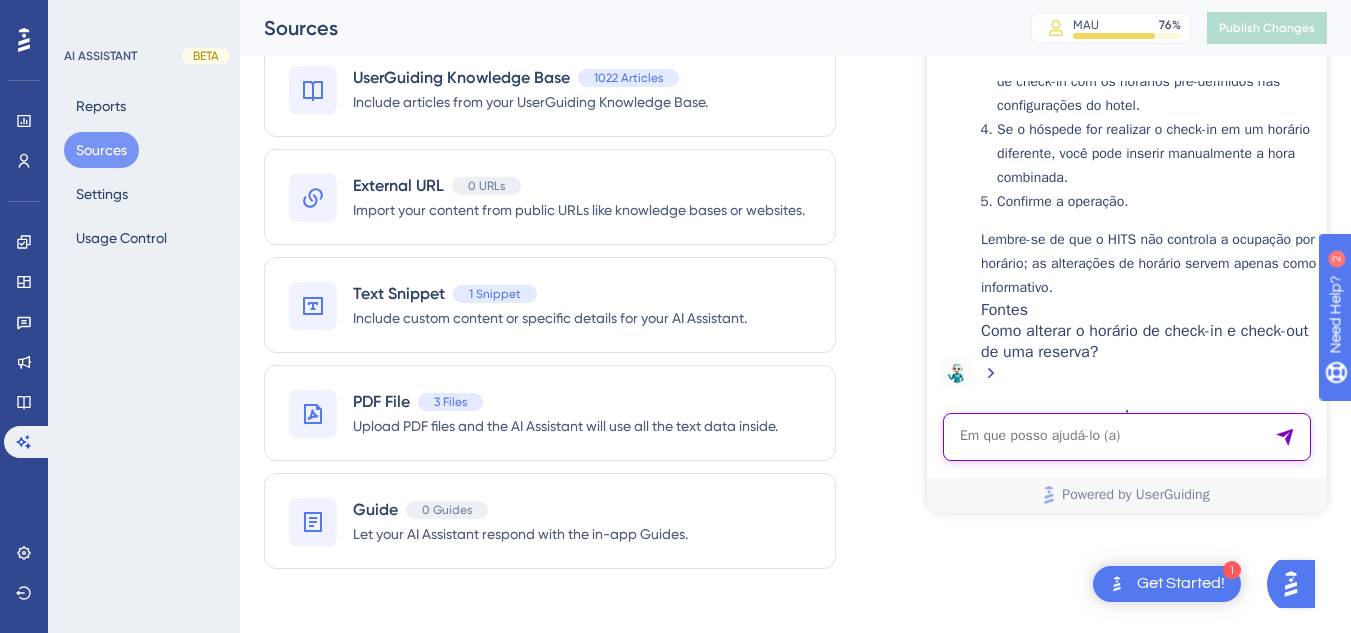 paste on "como mudar os quartos para triplo" 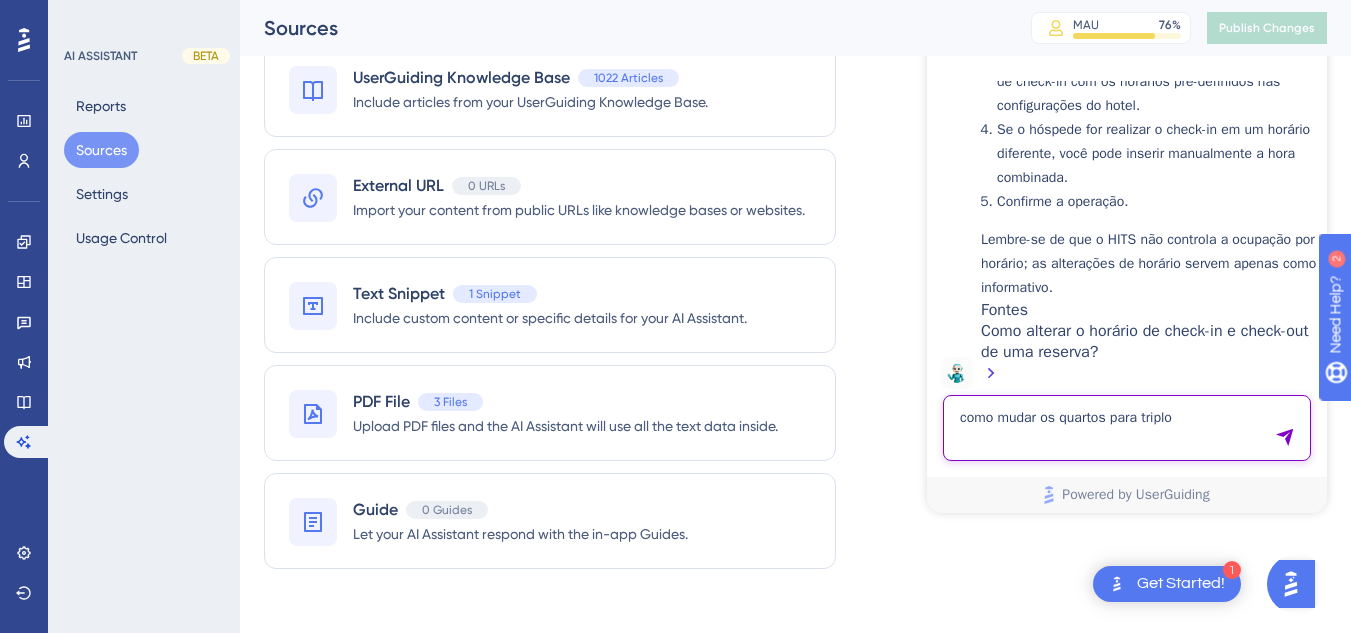 type on "como mudar os quartos para triplo" 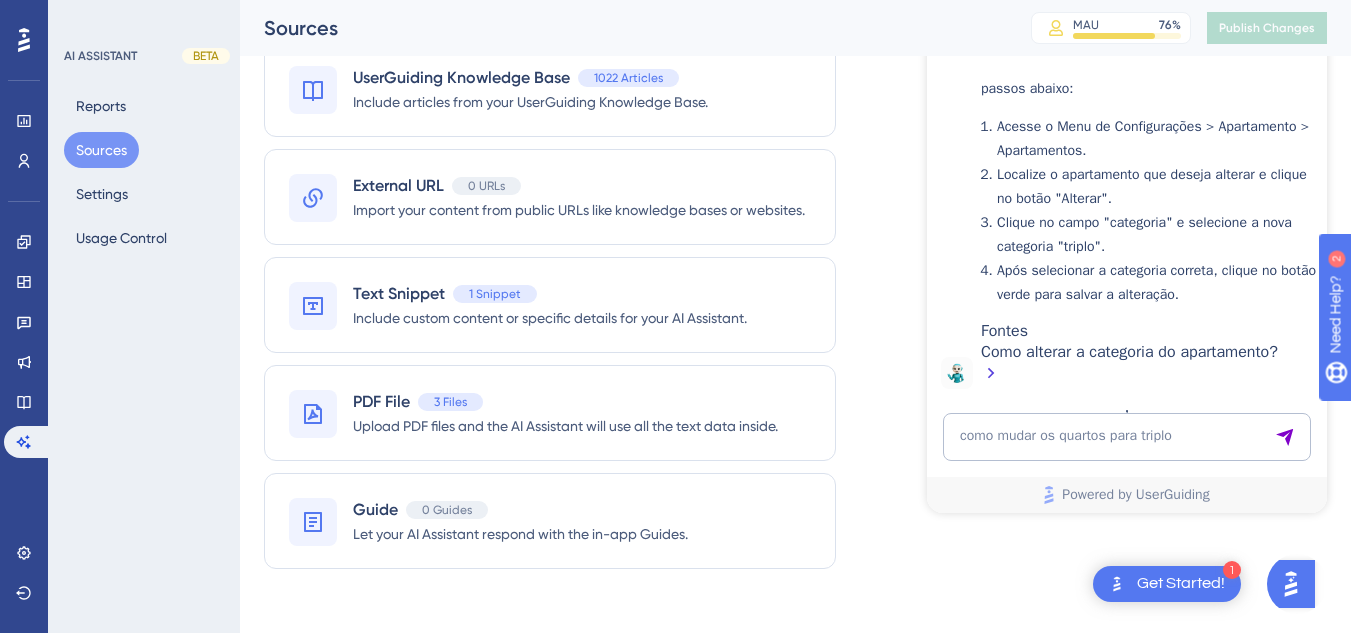 scroll, scrollTop: 10632, scrollLeft: 0, axis: vertical 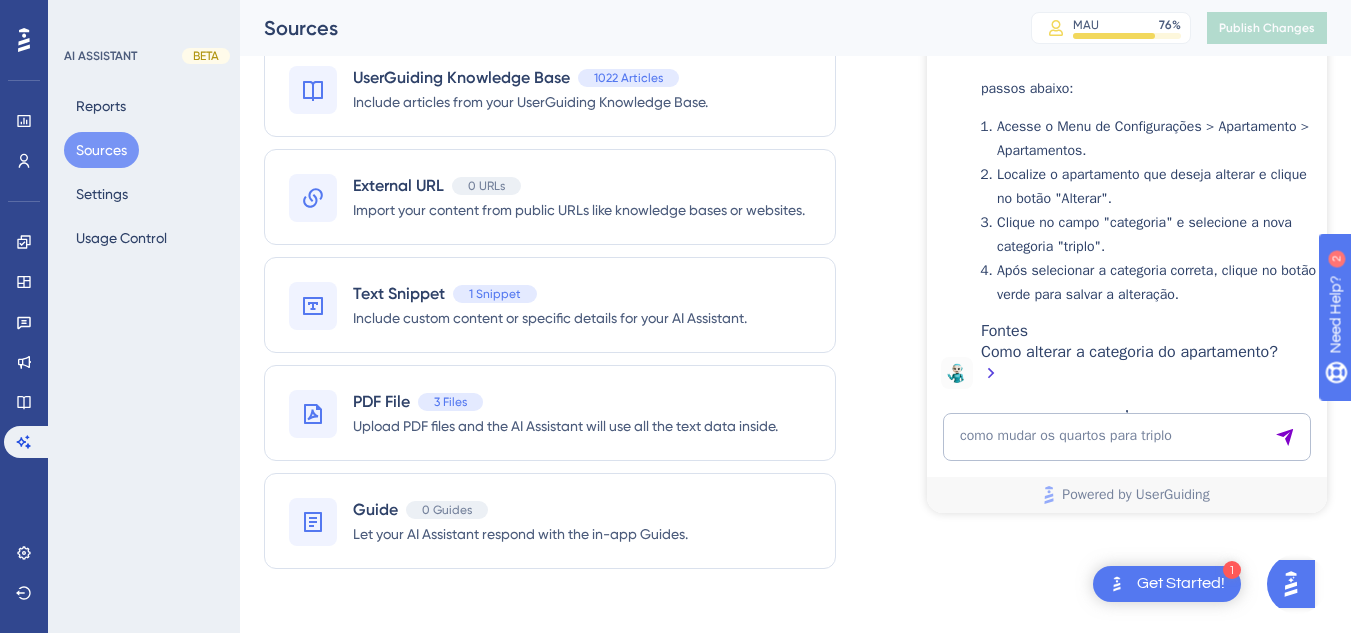 drag, startPoint x: 122, startPoint y: 157, endPoint x: 209, endPoint y: 120, distance: 94.54099 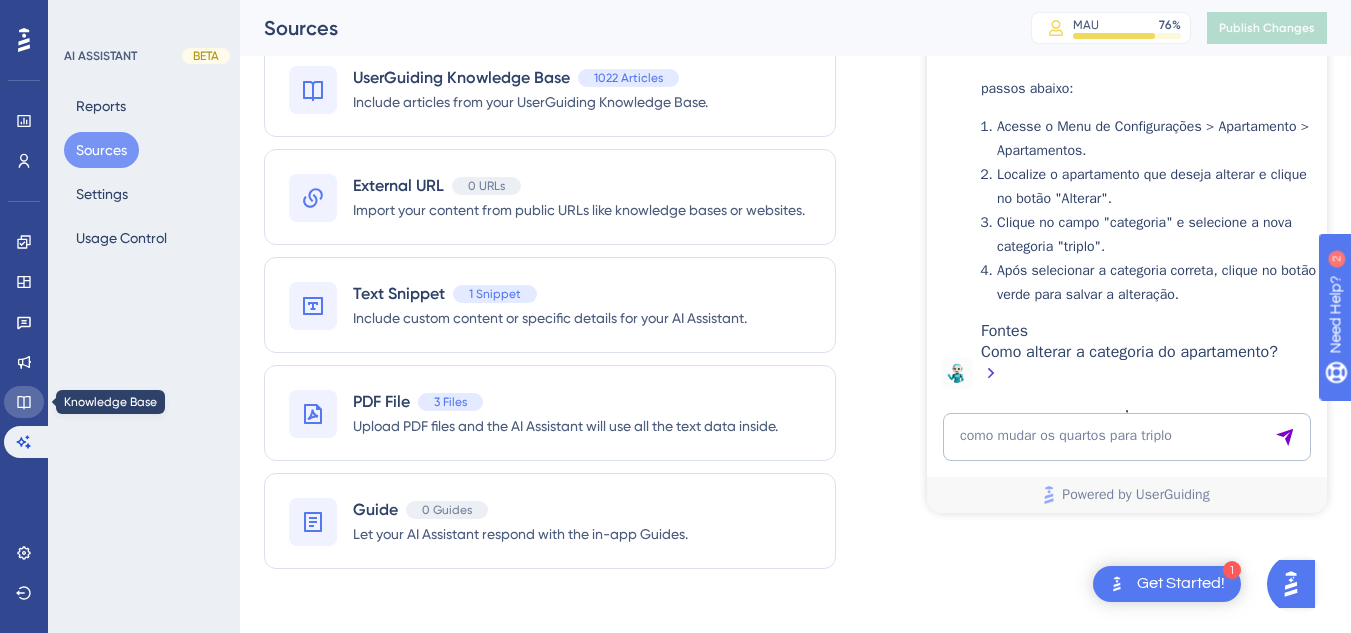 click 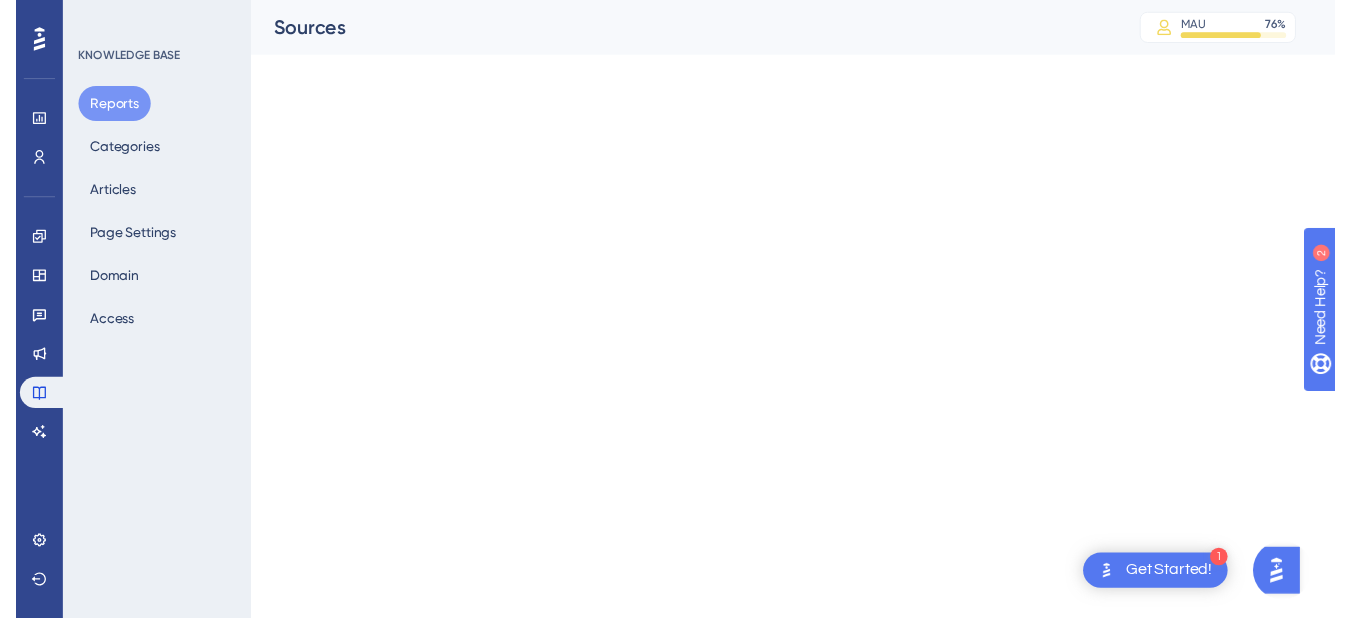 scroll, scrollTop: 0, scrollLeft: 0, axis: both 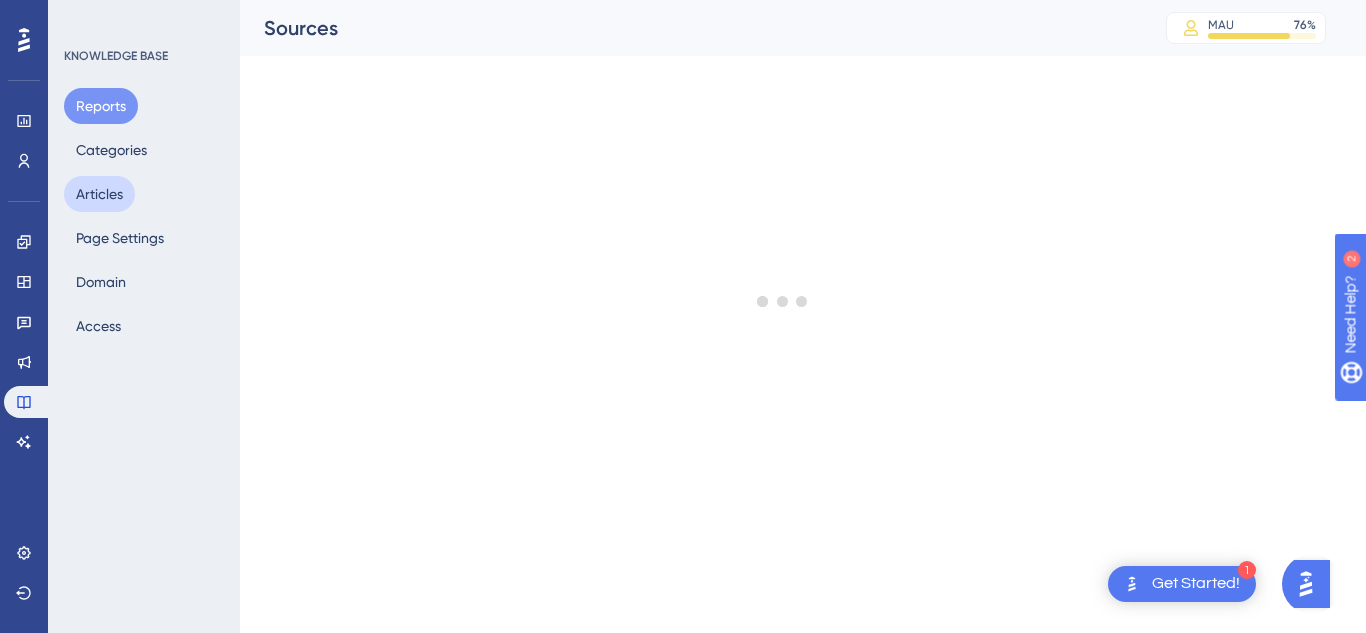 click on "Articles" at bounding box center [99, 194] 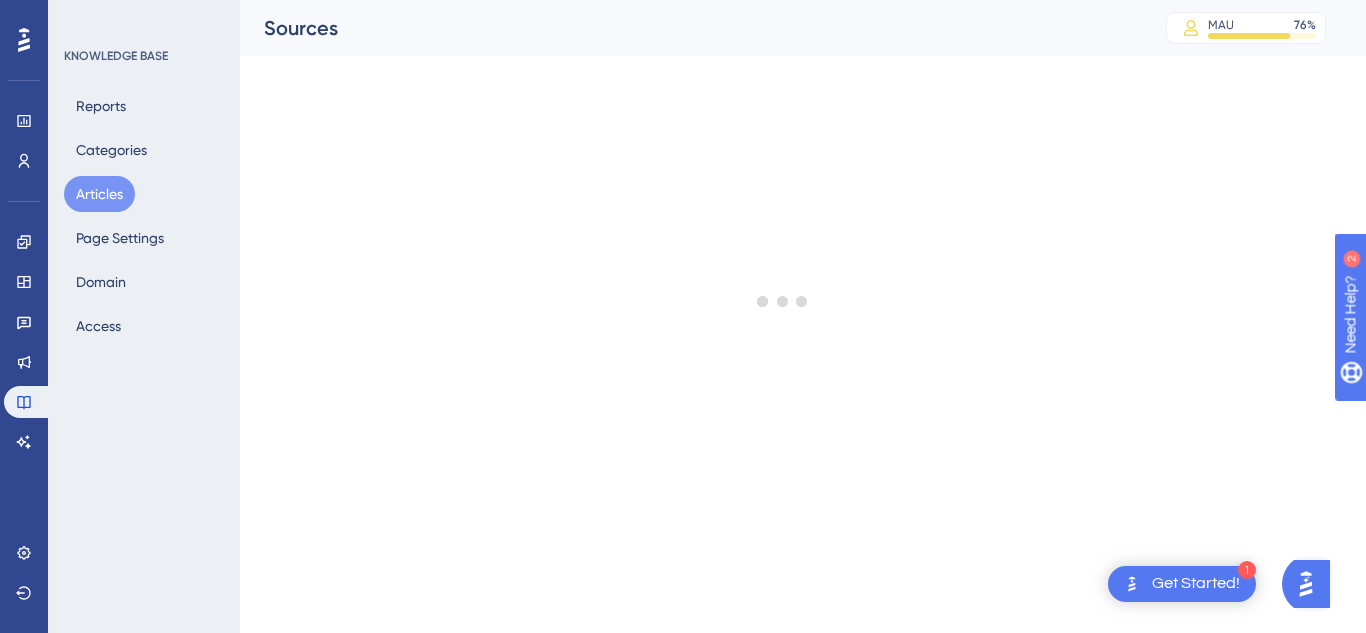 click on "Articles" at bounding box center (99, 194) 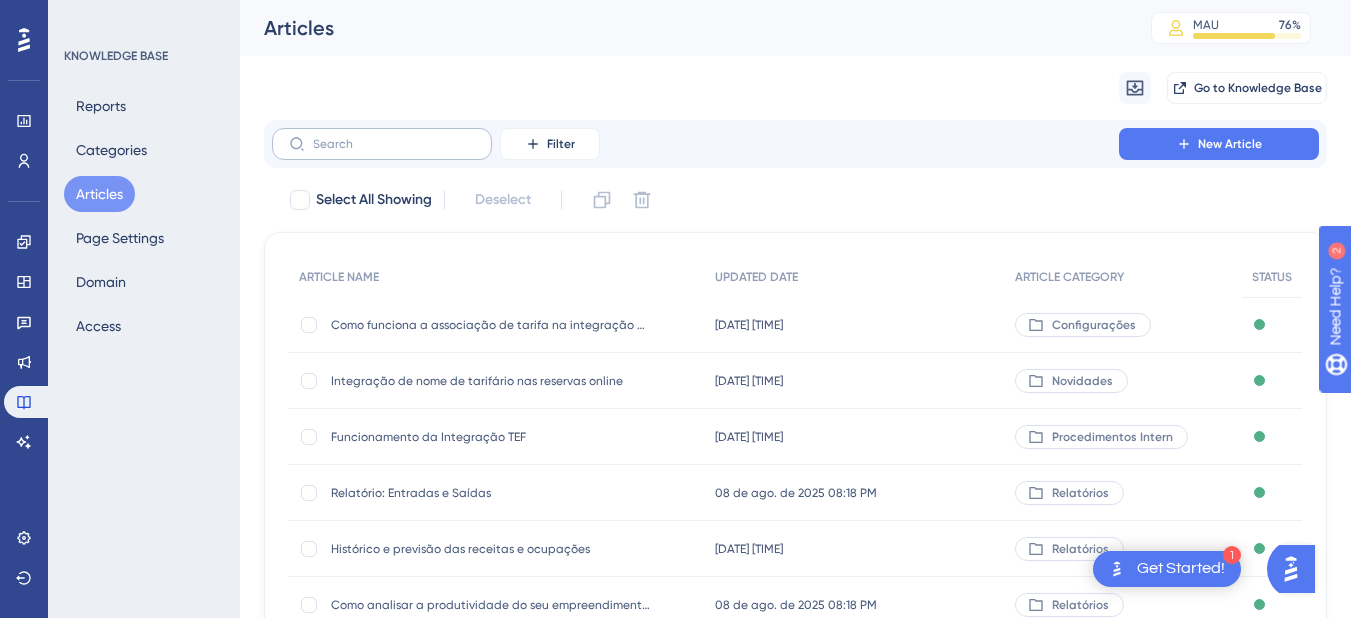 click at bounding box center [382, 144] 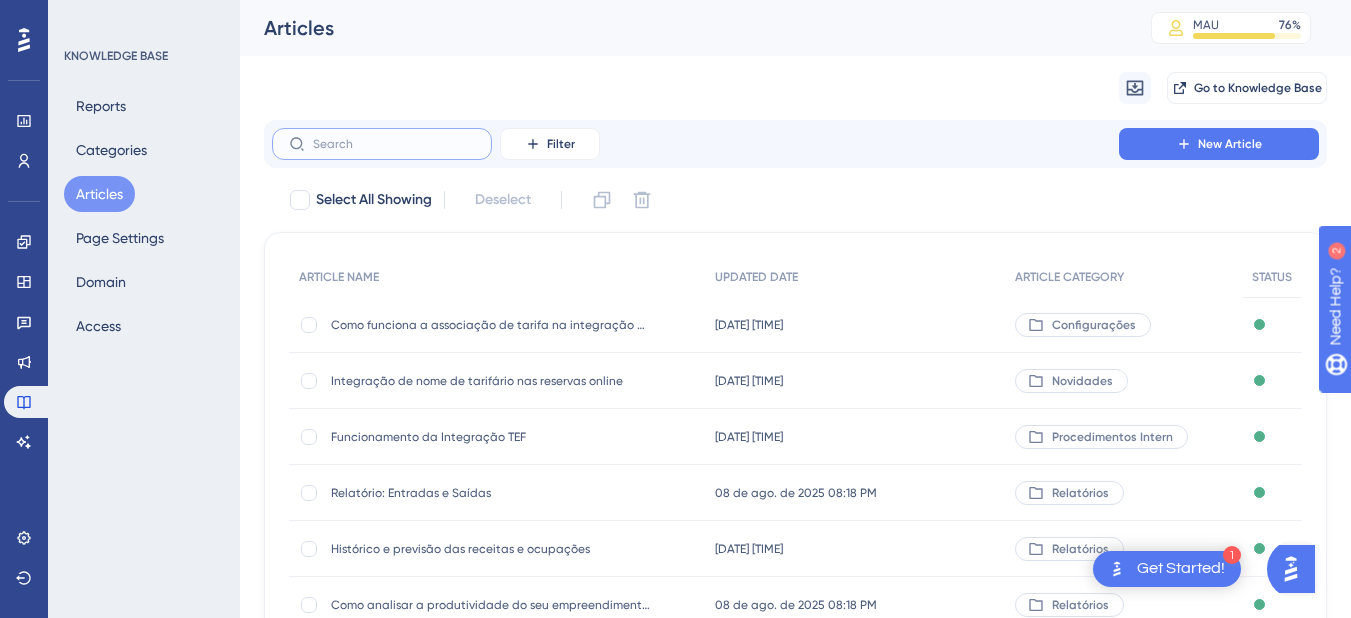 click at bounding box center [394, 144] 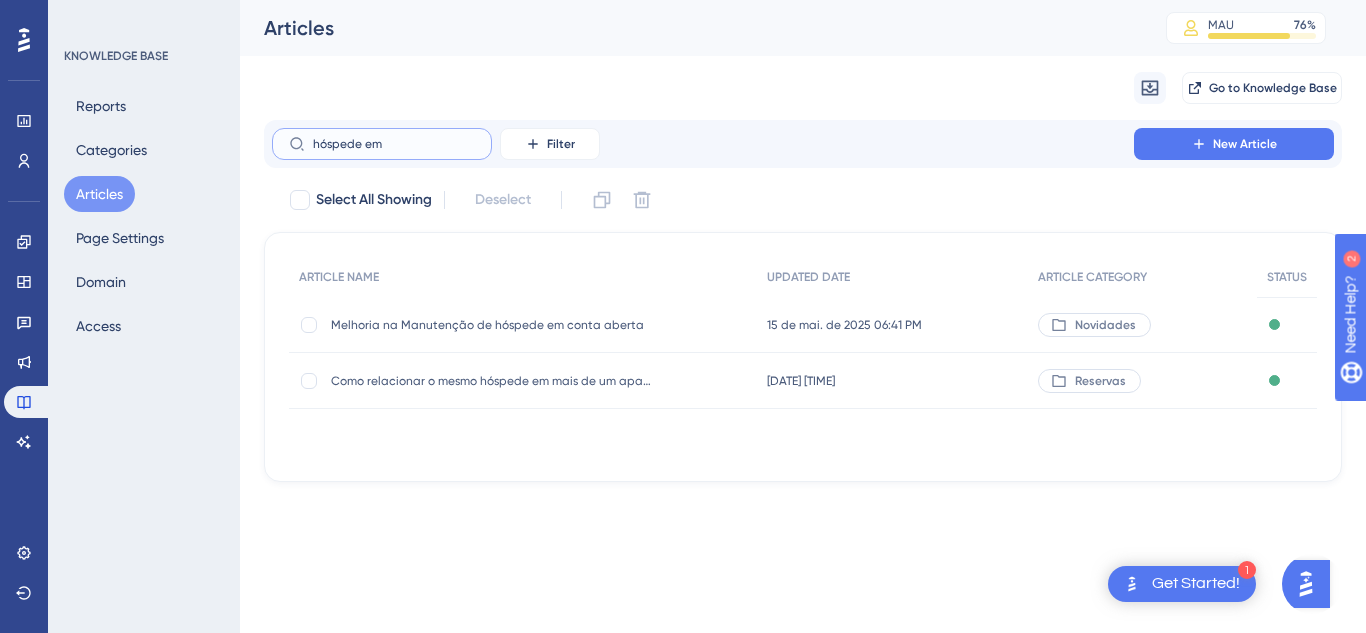 drag, startPoint x: 415, startPoint y: 141, endPoint x: 262, endPoint y: 141, distance: 153 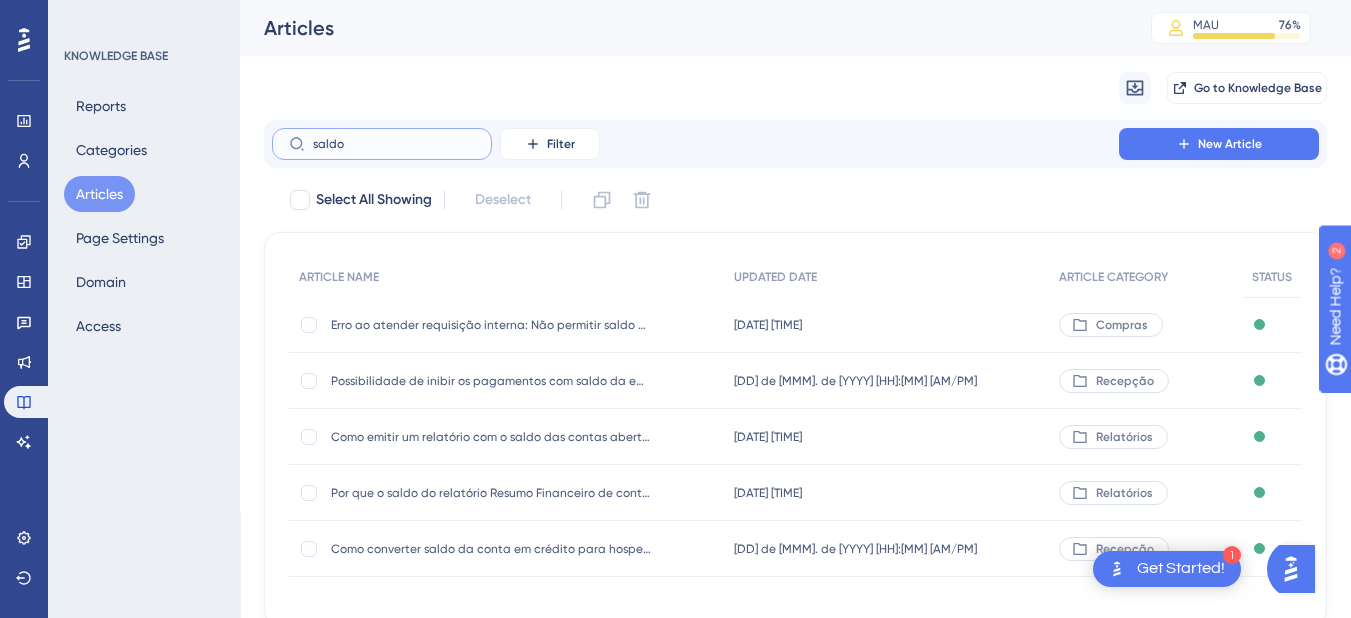 type on "saldo a" 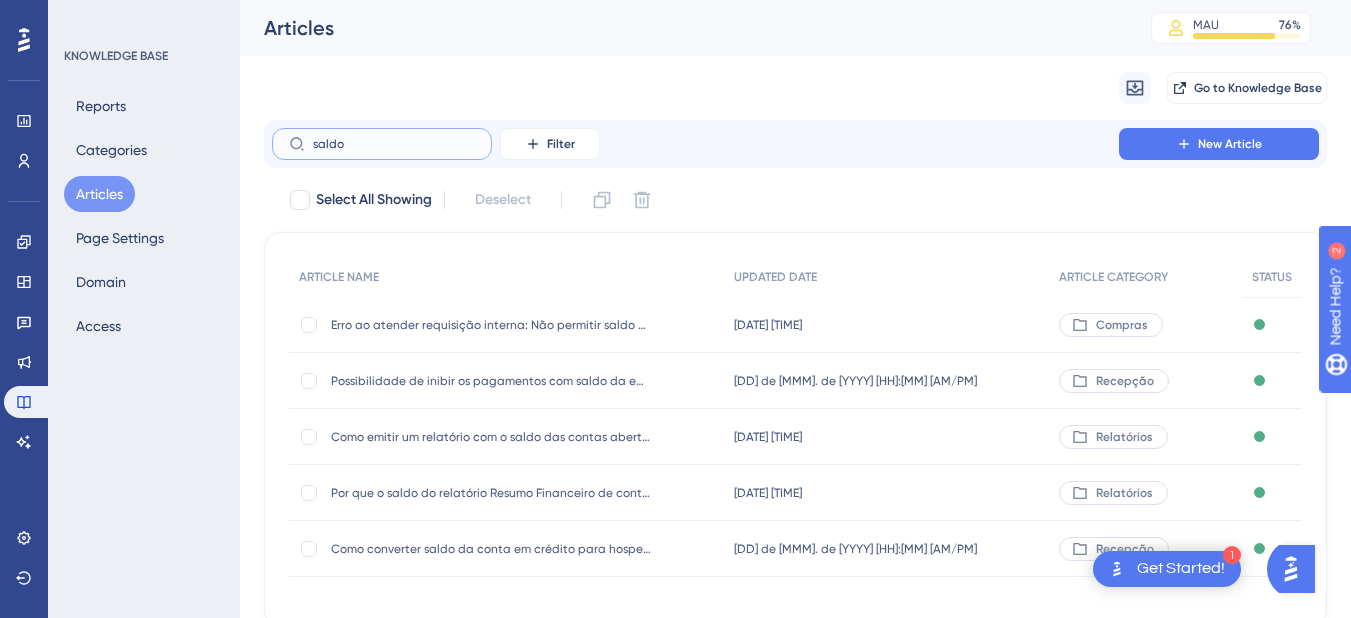 checkbox on "true" 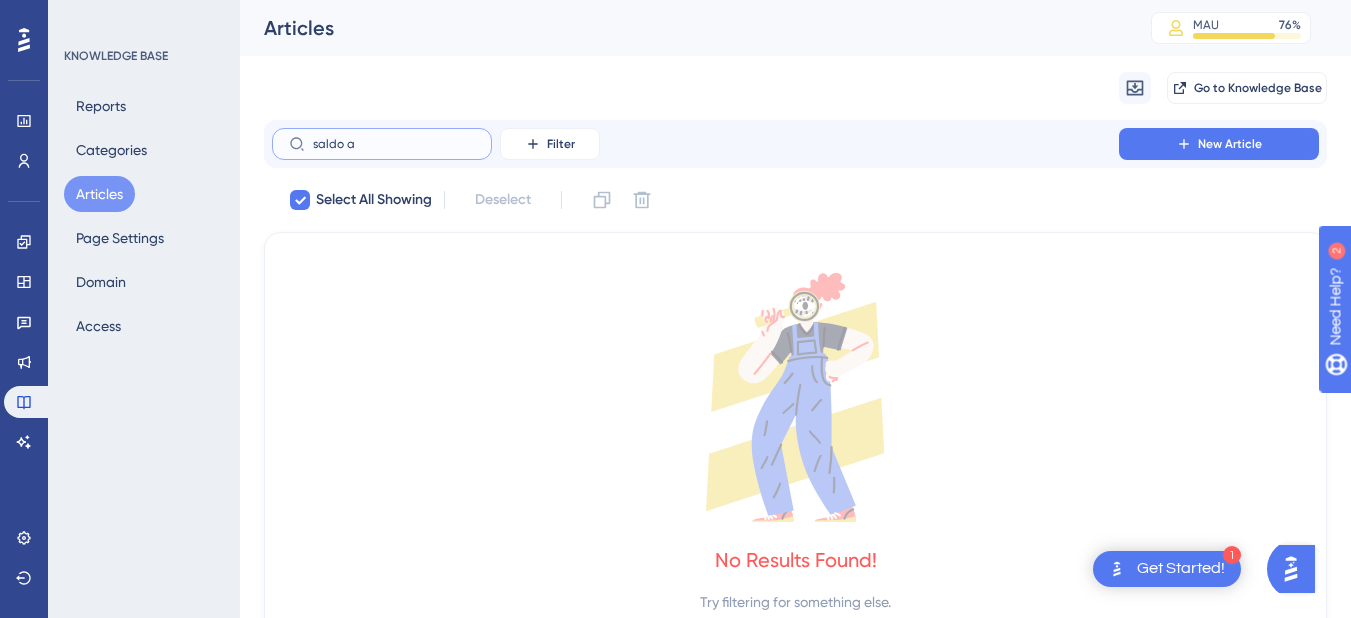 type on "saldo" 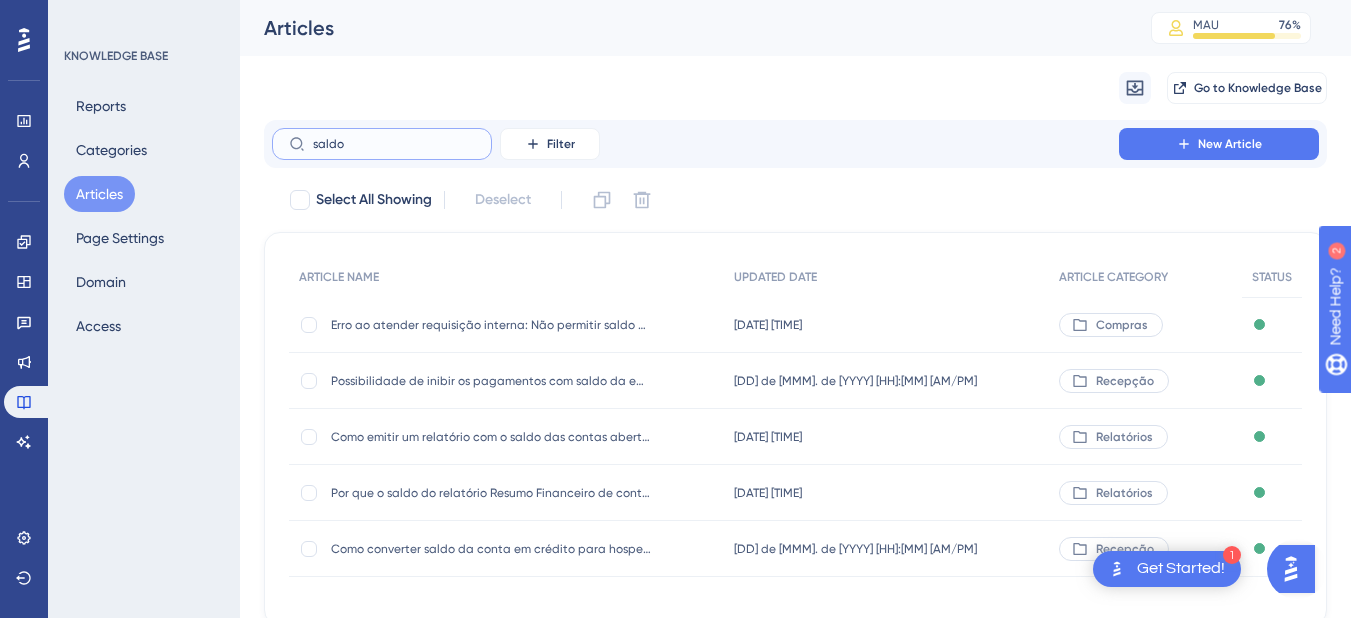 type on "saldo" 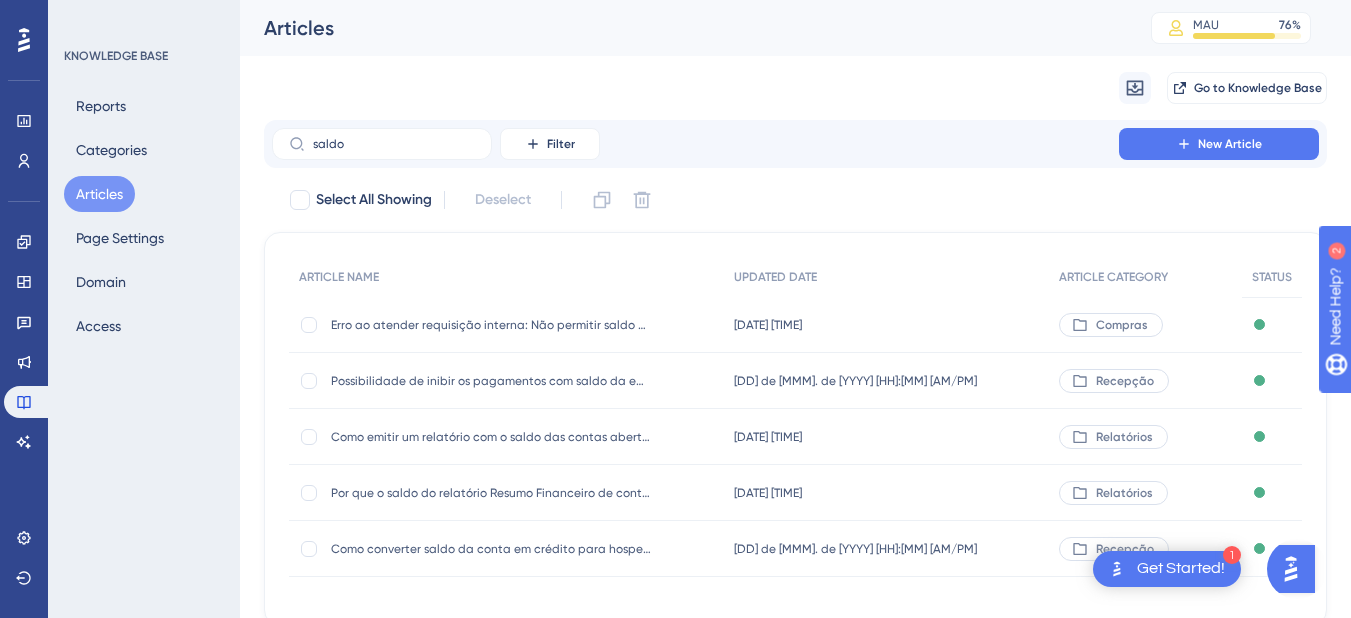 click on "Como emitir um relatório com o saldo das contas abertas? Como emitir um relatório com o saldo das contas abertas?" at bounding box center [491, 437] 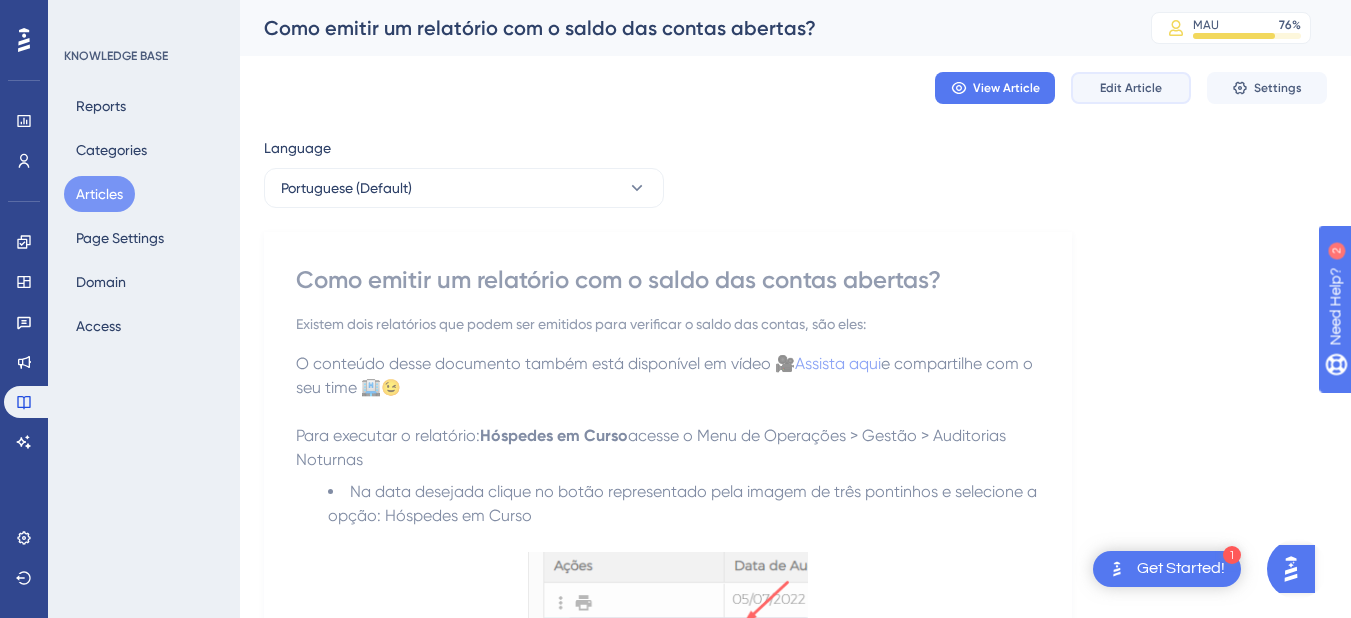 click on "Edit Article" at bounding box center [1131, 88] 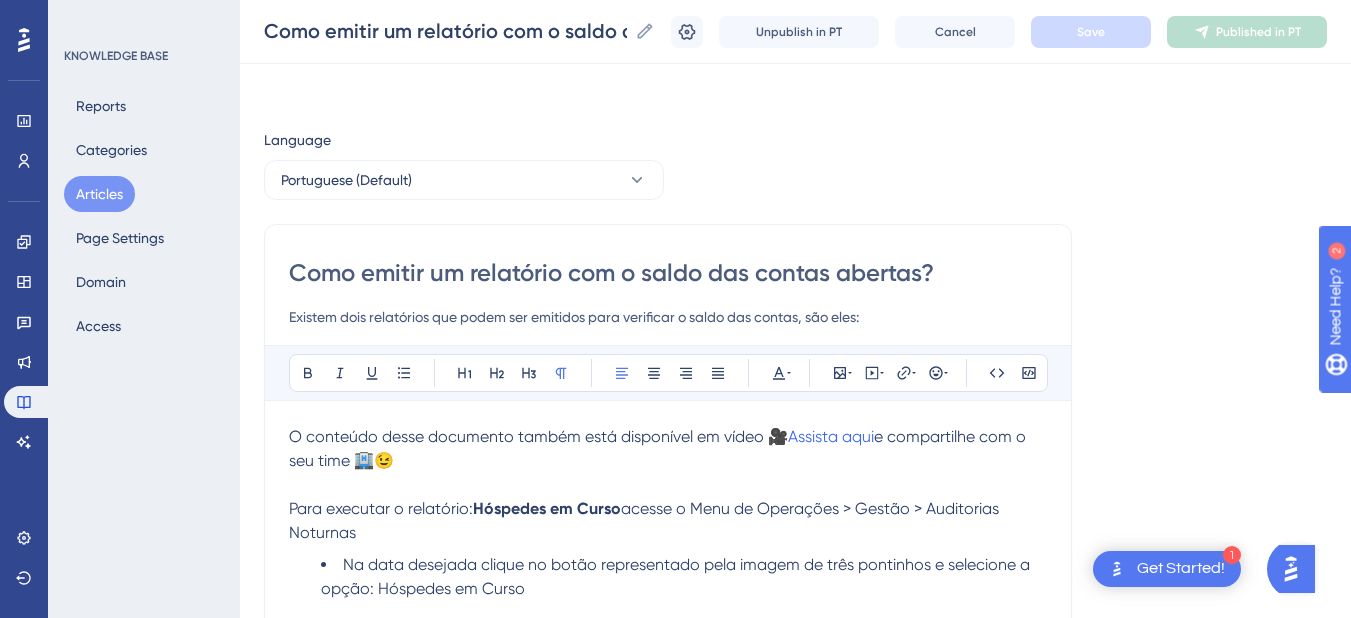 scroll, scrollTop: 825, scrollLeft: 0, axis: vertical 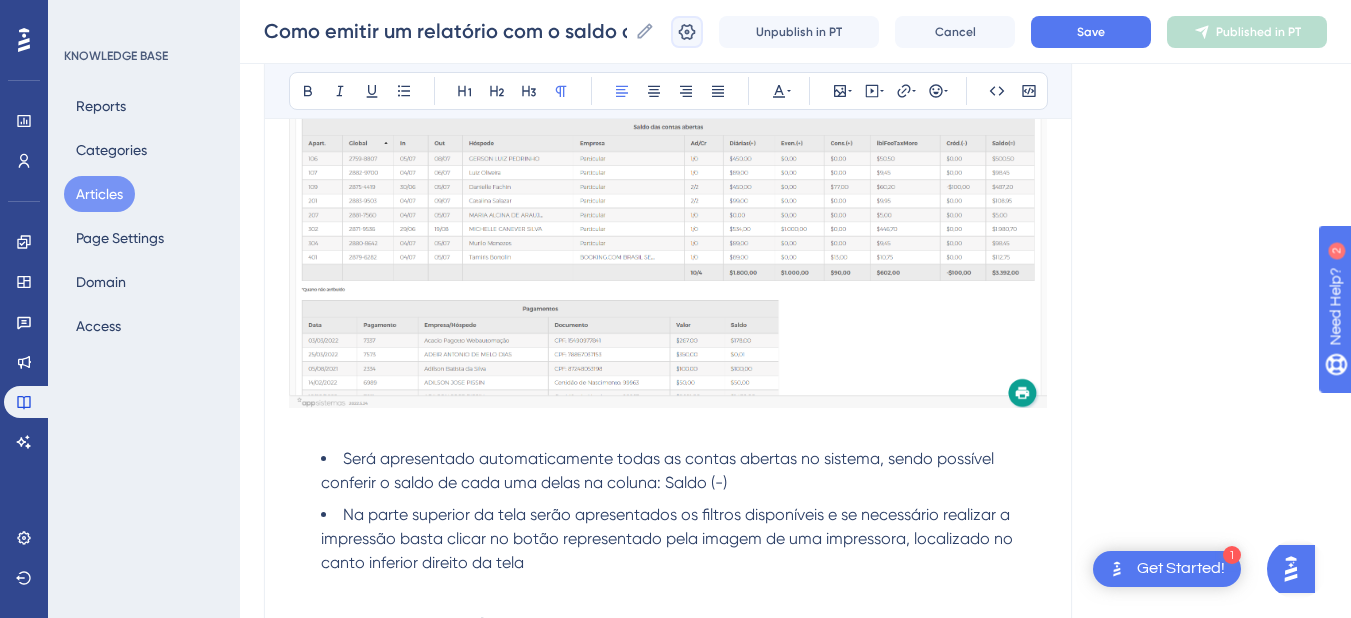 click 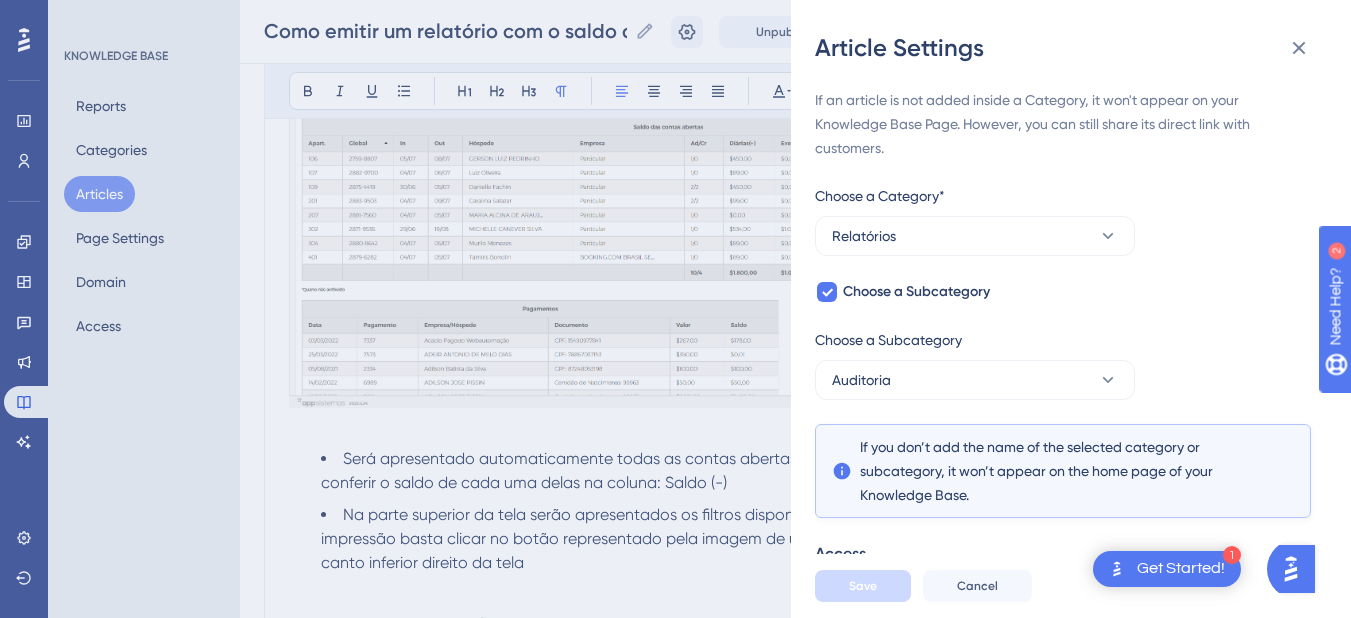 scroll, scrollTop: 361, scrollLeft: 0, axis: vertical 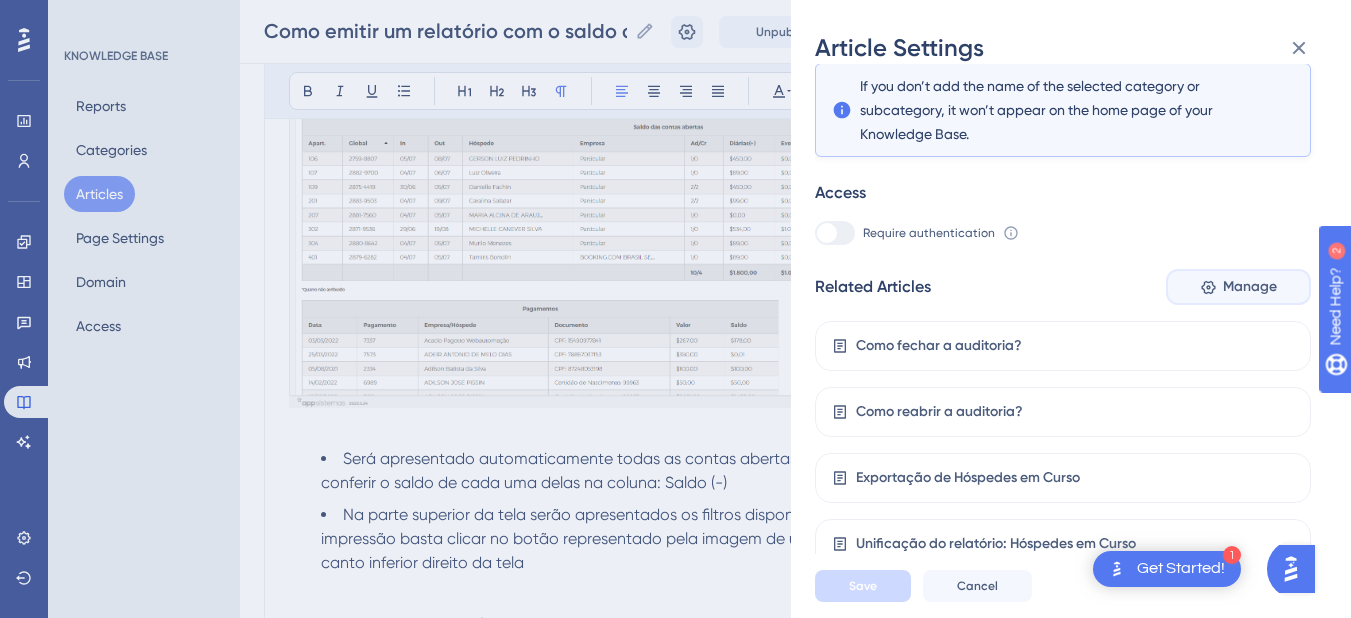 click on "Manage" at bounding box center (1250, 287) 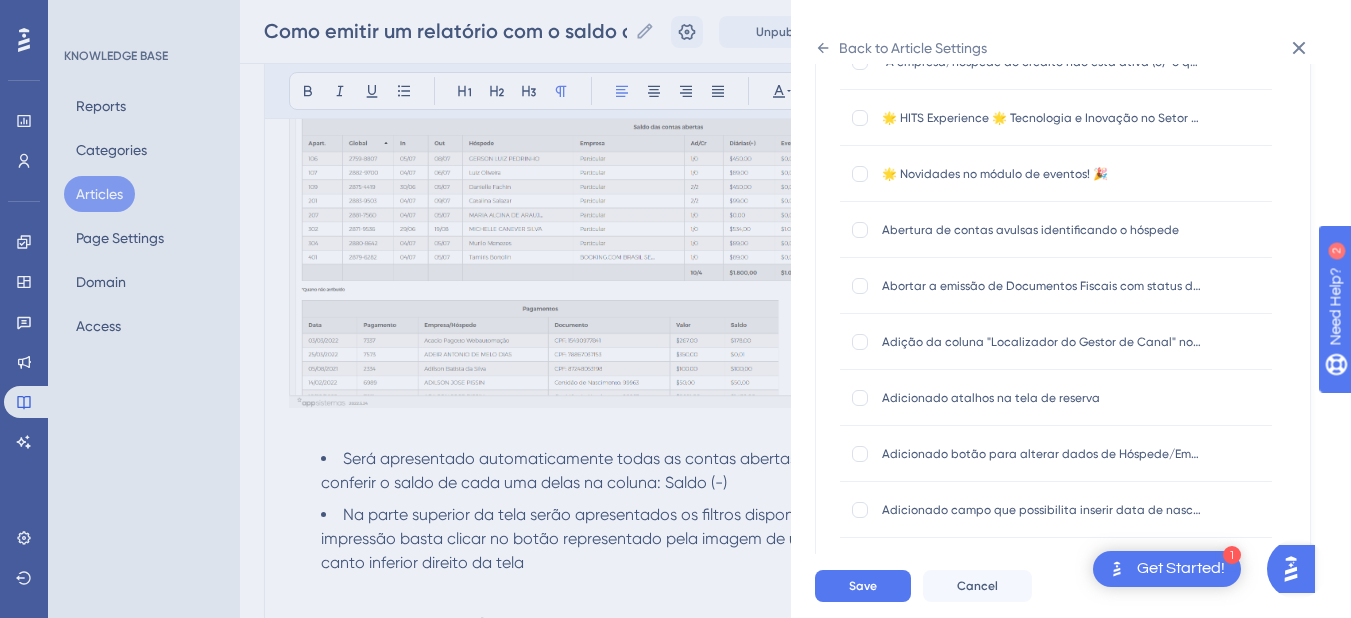 scroll, scrollTop: 0, scrollLeft: 0, axis: both 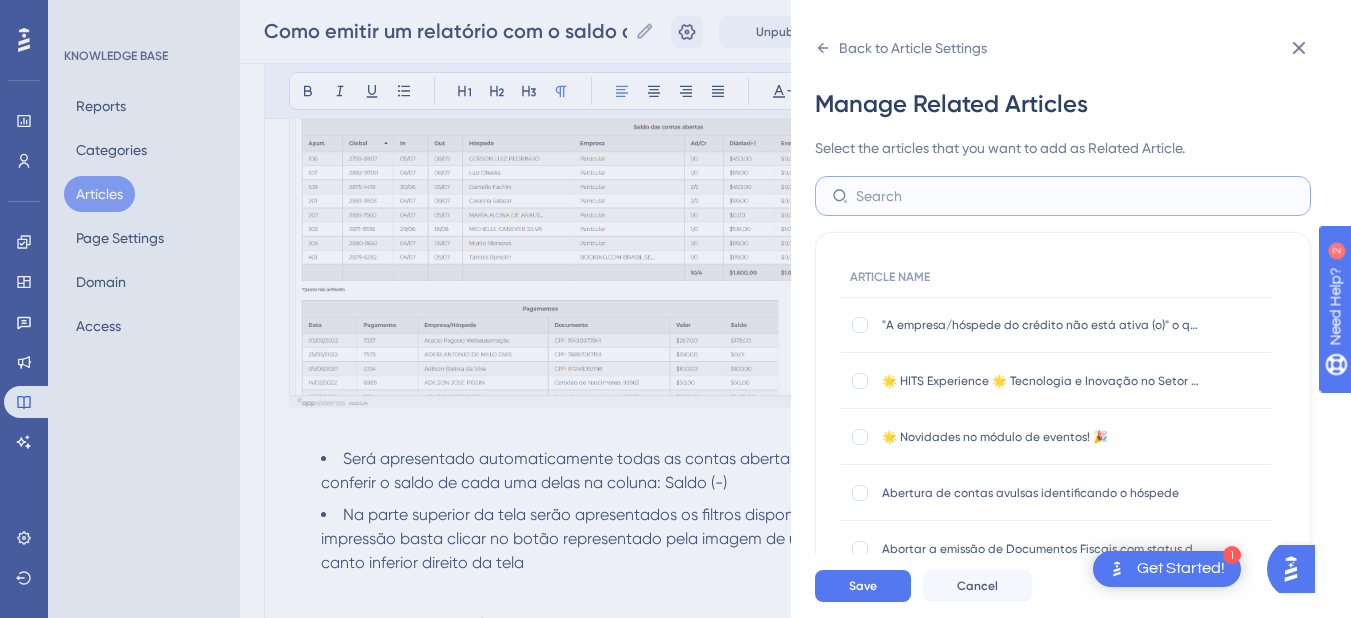 click at bounding box center [1075, 196] 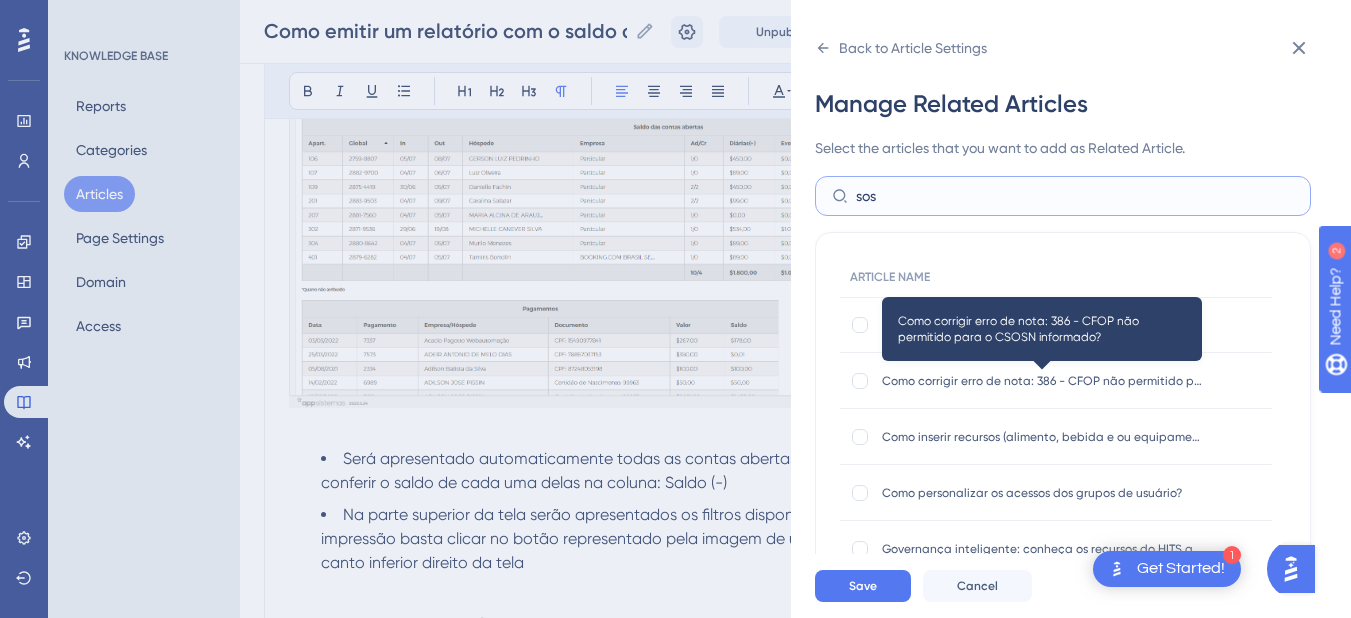 scroll, scrollTop: 200, scrollLeft: 0, axis: vertical 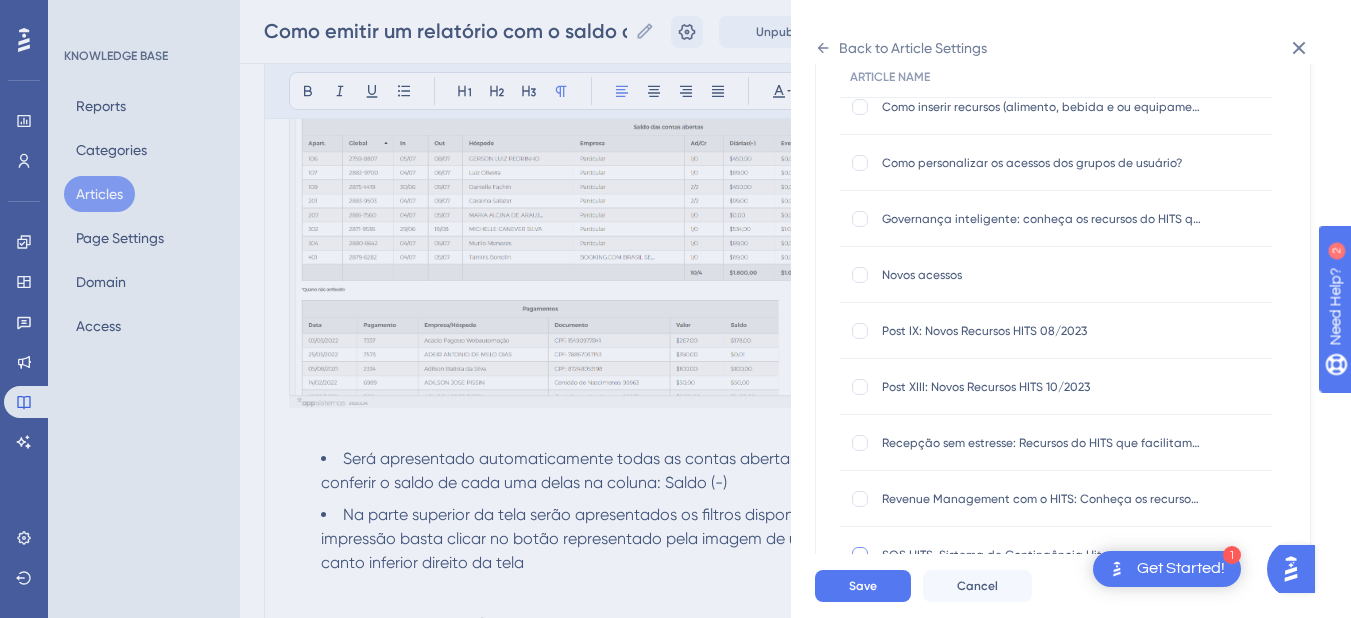 type on "sos" 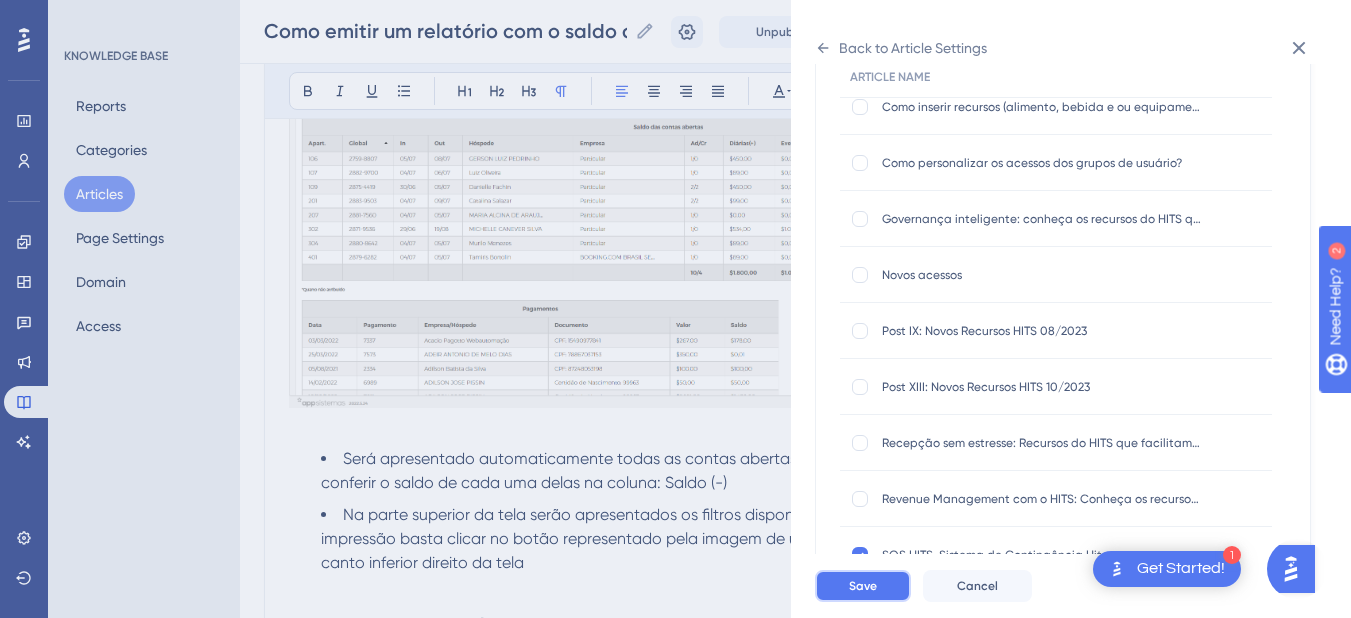 click on "Save" at bounding box center [863, 586] 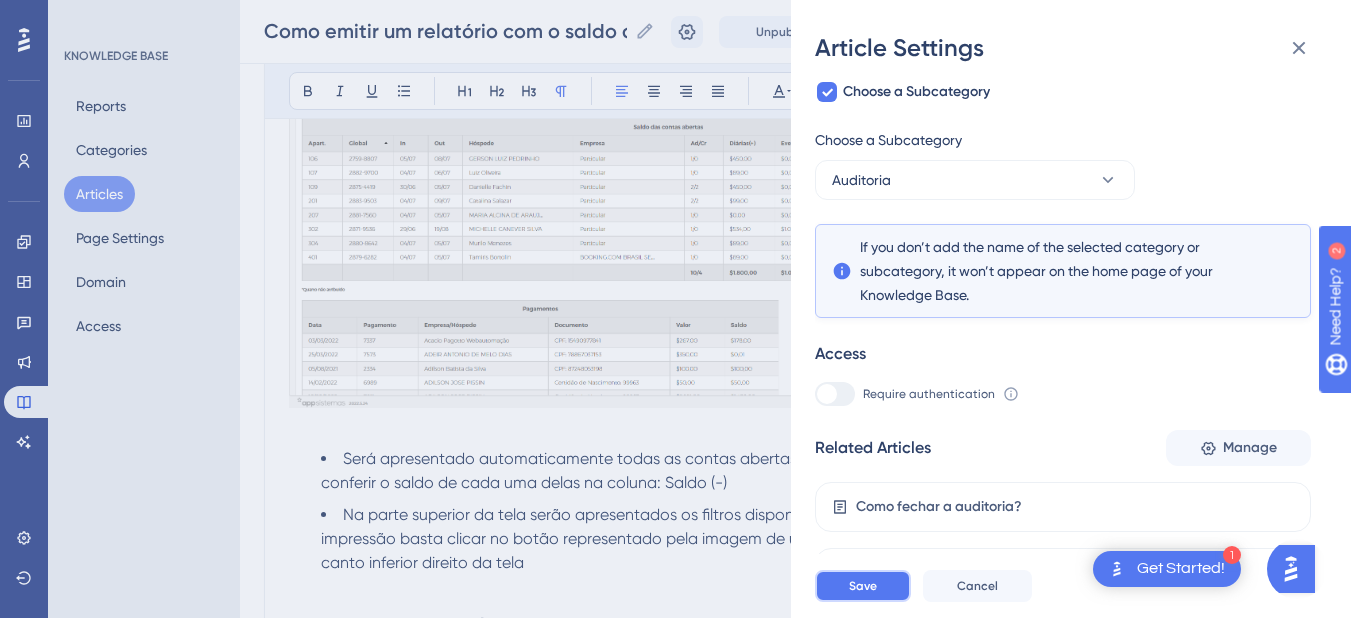 click on "Save" at bounding box center (863, 586) 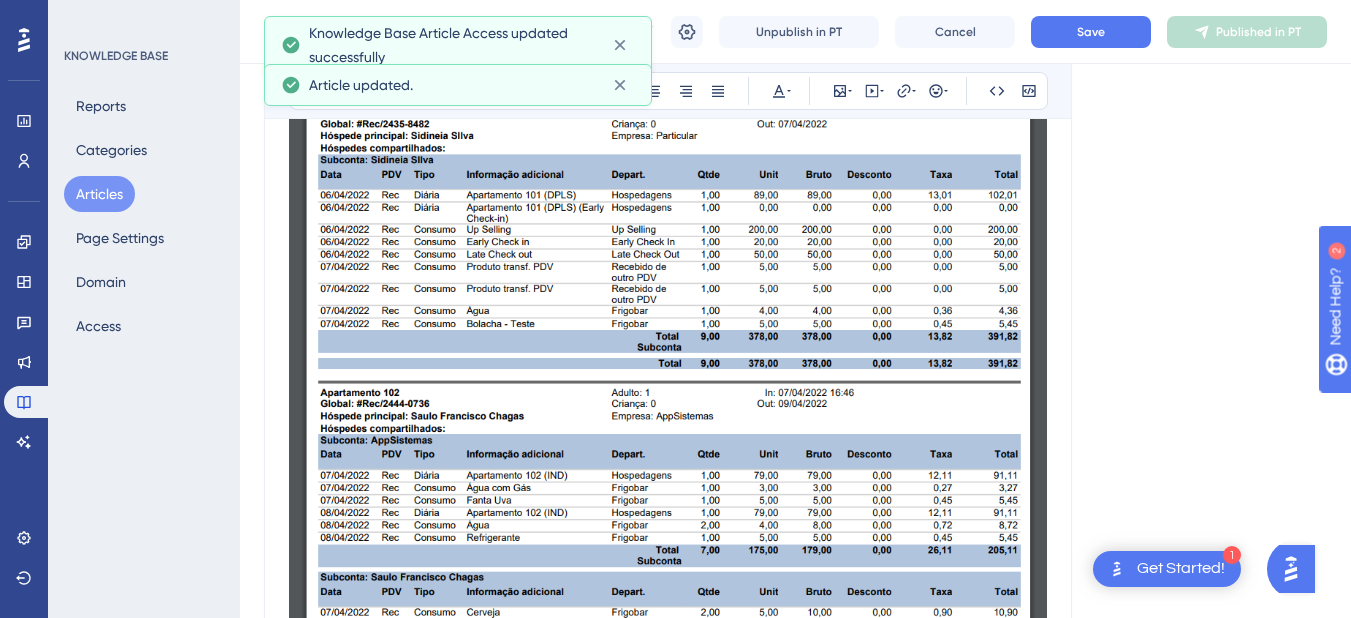 scroll, scrollTop: 2857, scrollLeft: 0, axis: vertical 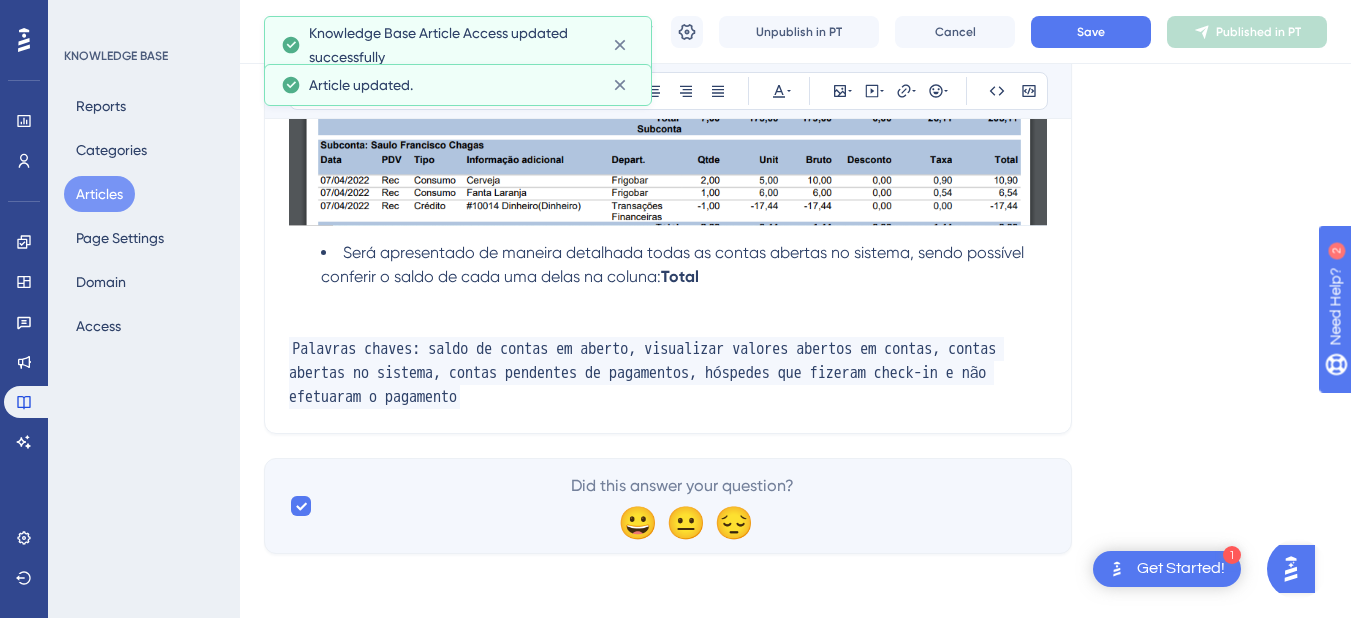 click on "Será apresentado de maneira detalhada todas as contas abertas no sistema, sendo possível conferir o saldo de cada uma delas na coluna:  Total" at bounding box center (684, 265) 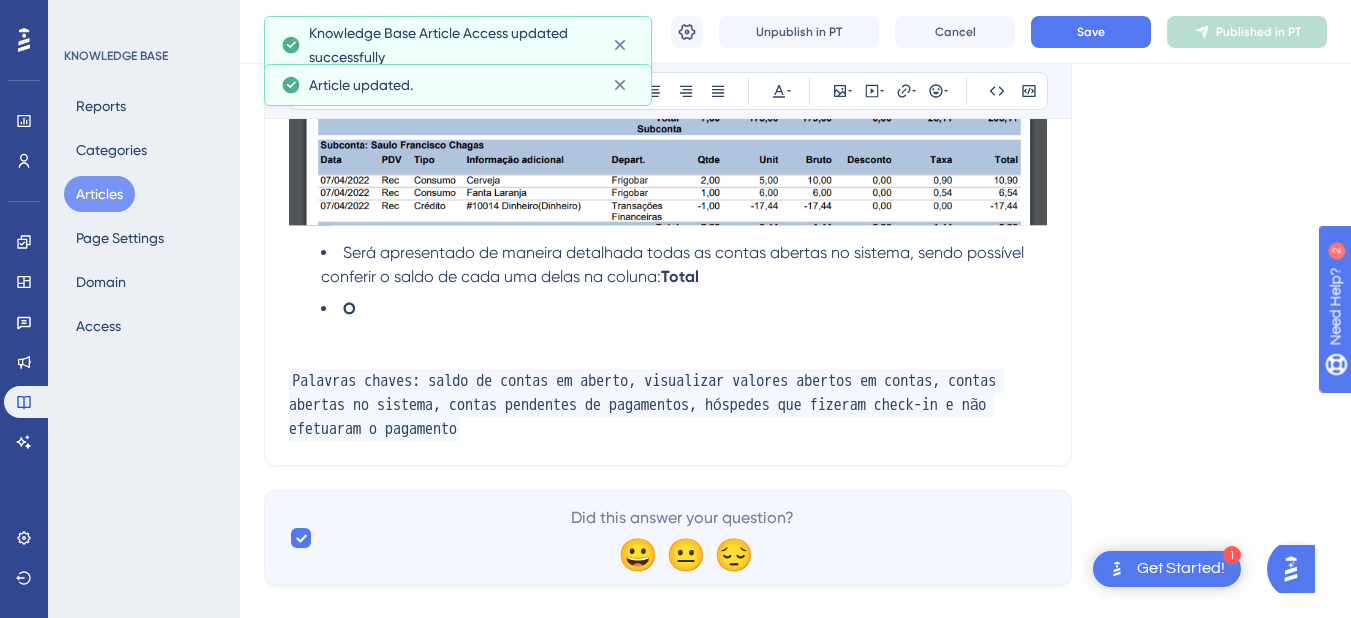 type 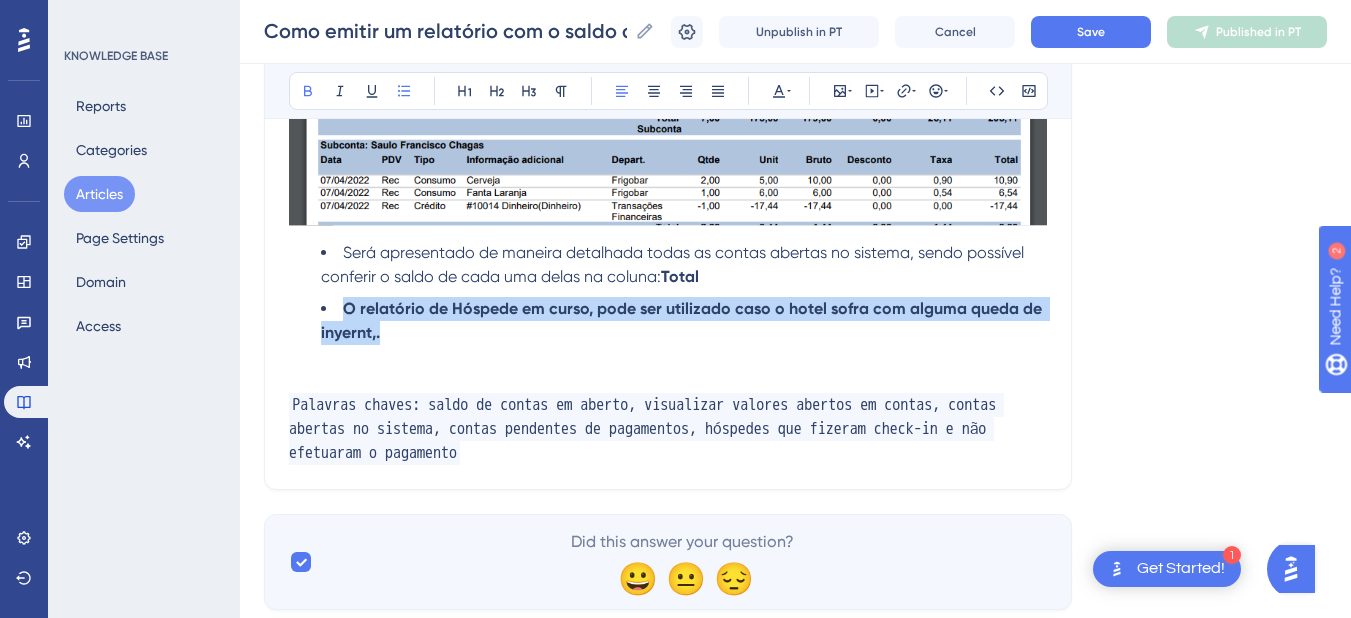 drag, startPoint x: 418, startPoint y: 332, endPoint x: 345, endPoint y: 317, distance: 74.52516 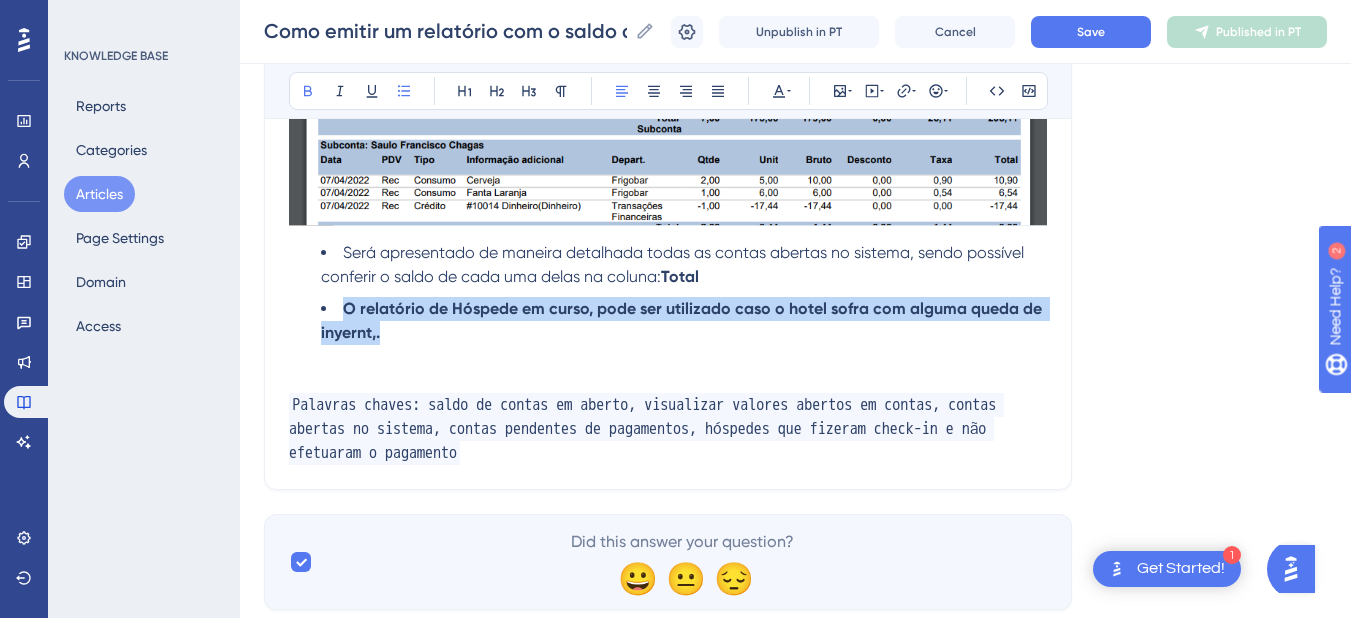 click on "O relatório de Hóspede em curso, pode ser utilizado caso o hotel sofra com alguma queda de inyernt,." at bounding box center [684, 321] 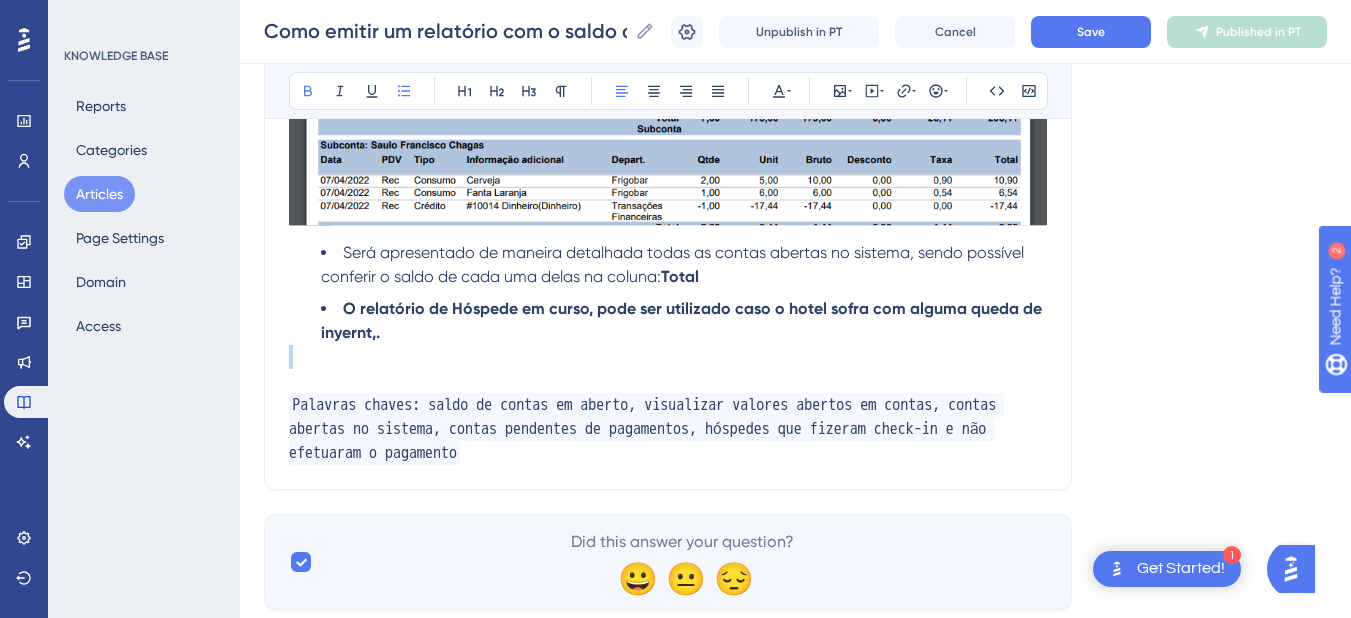 click on "O relatório de Hóspede em curso, pode ser utilizado caso o hotel sofra com alguma queda de inyernt,." at bounding box center (684, 321) 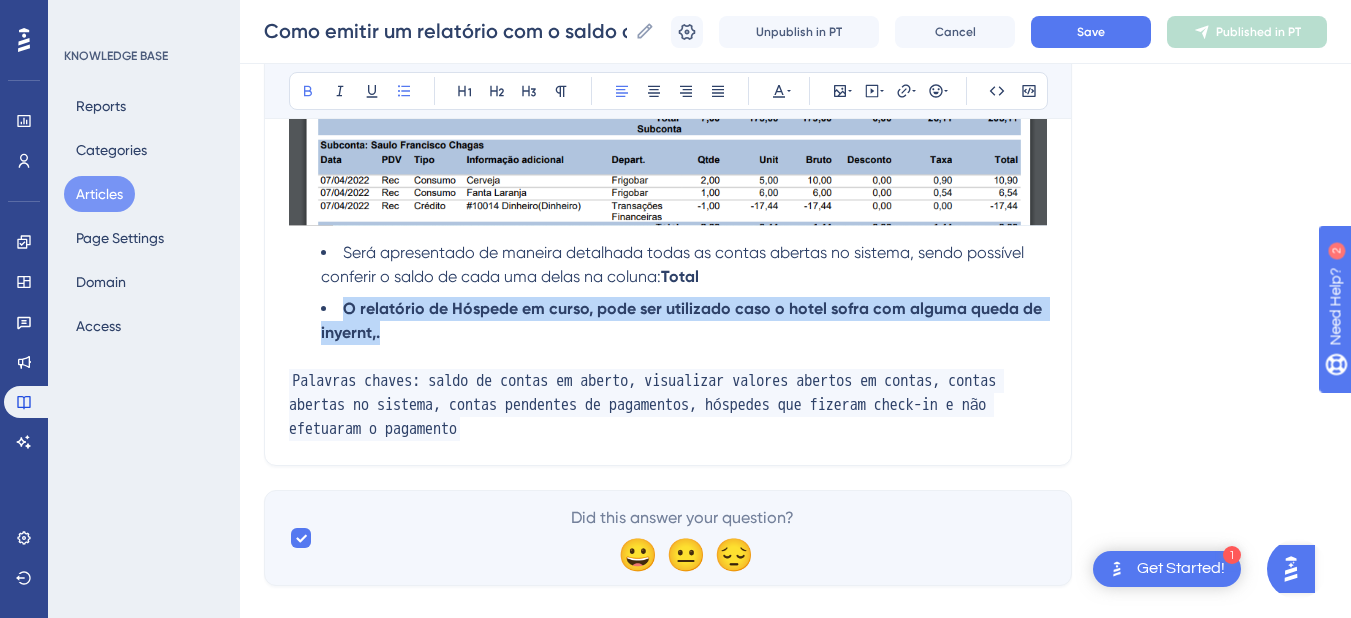 drag, startPoint x: 344, startPoint y: 307, endPoint x: 391, endPoint y: 327, distance: 51.078373 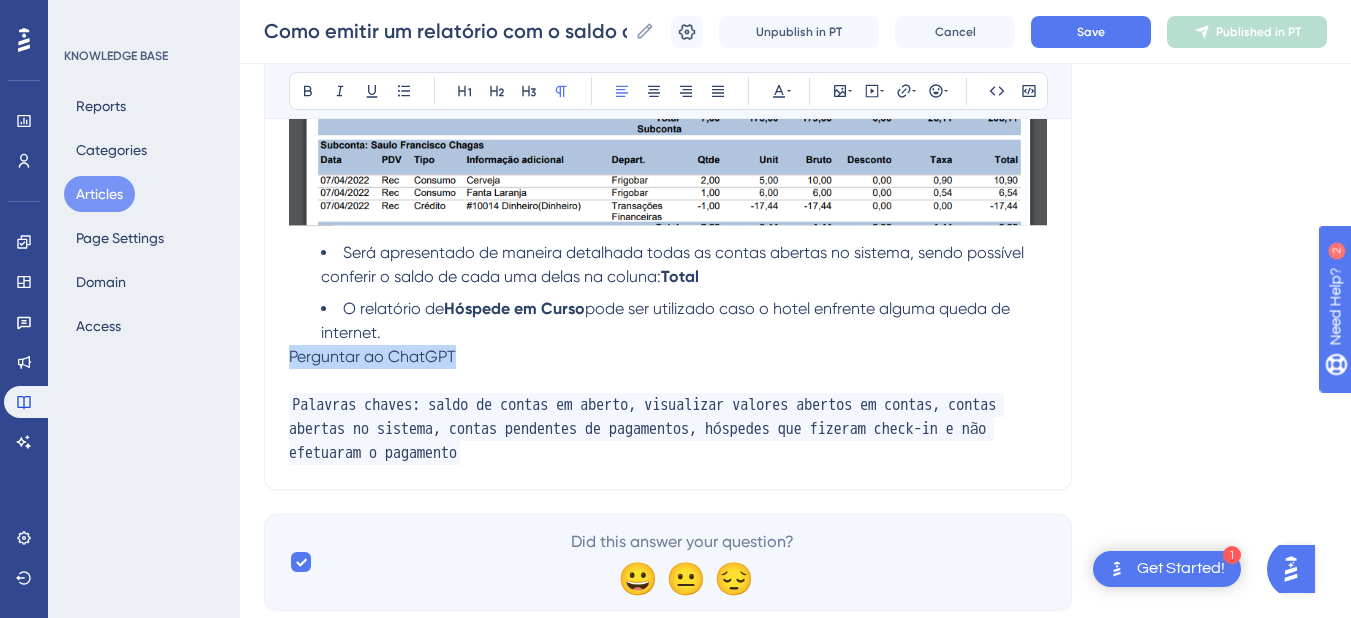 drag, startPoint x: 496, startPoint y: 356, endPoint x: 384, endPoint y: 329, distance: 115.2085 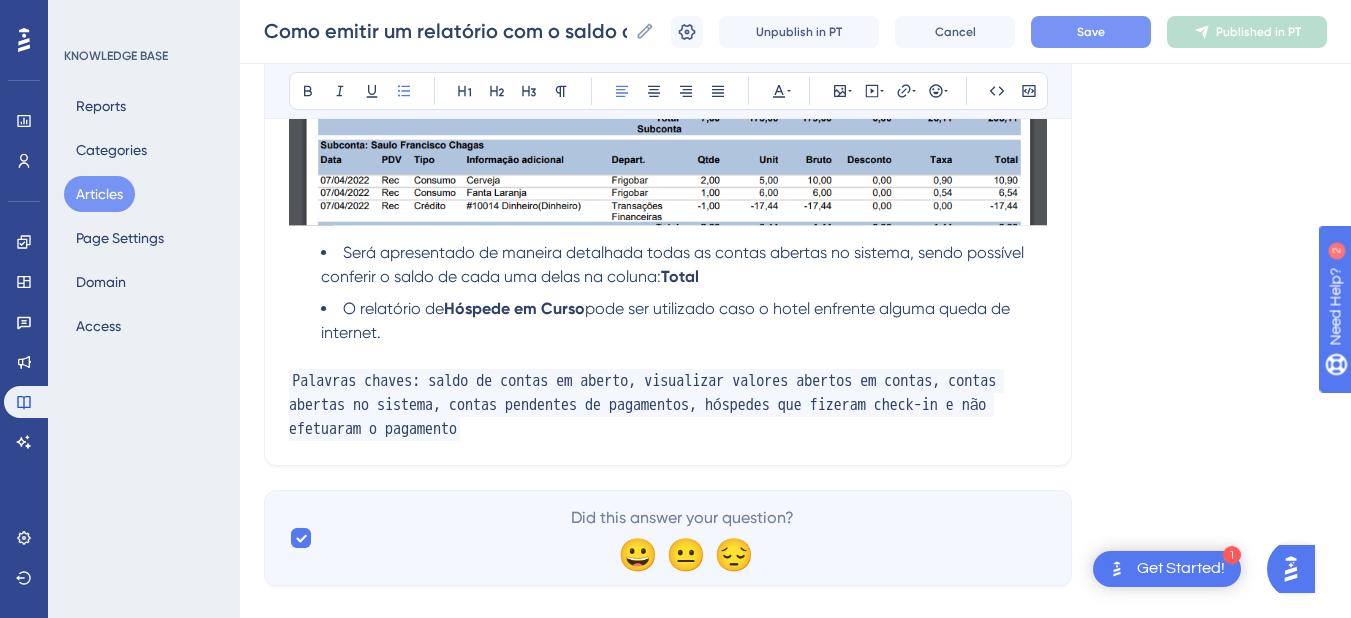 click on "Save" at bounding box center (1091, 32) 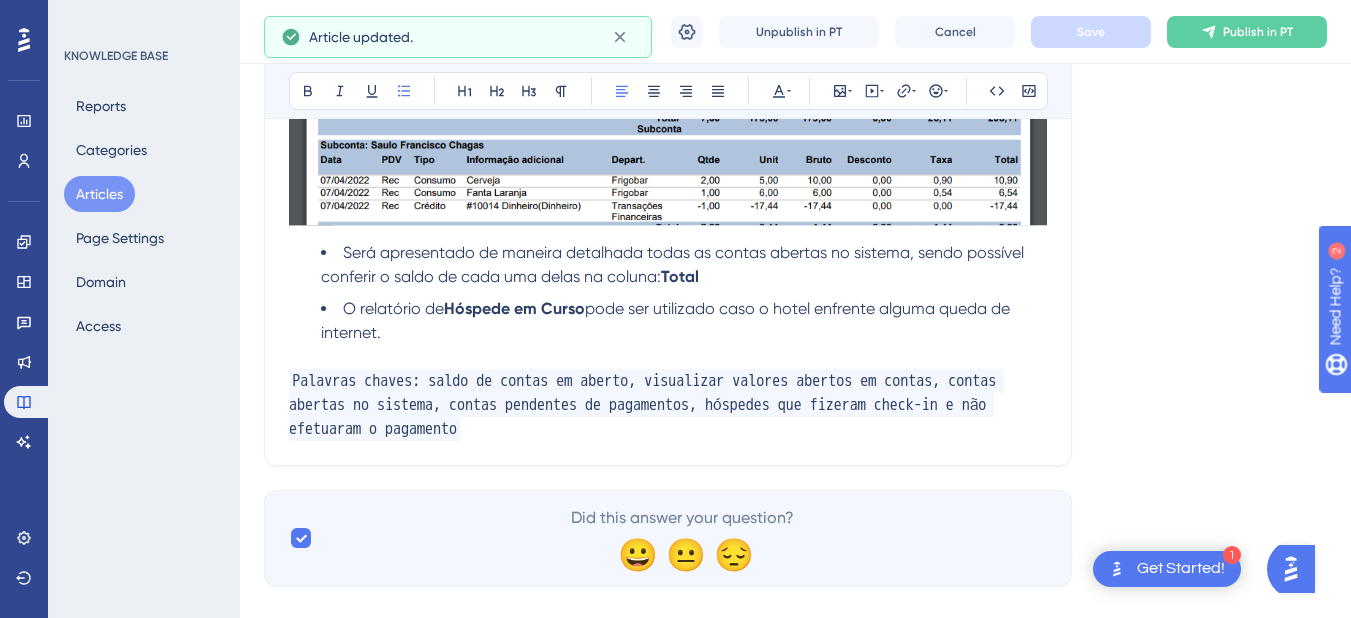 click on "O relatório de  Hóspede em Curso  pode ser utilizado caso o hotel enfrente alguma queda de internet." at bounding box center (684, 321) 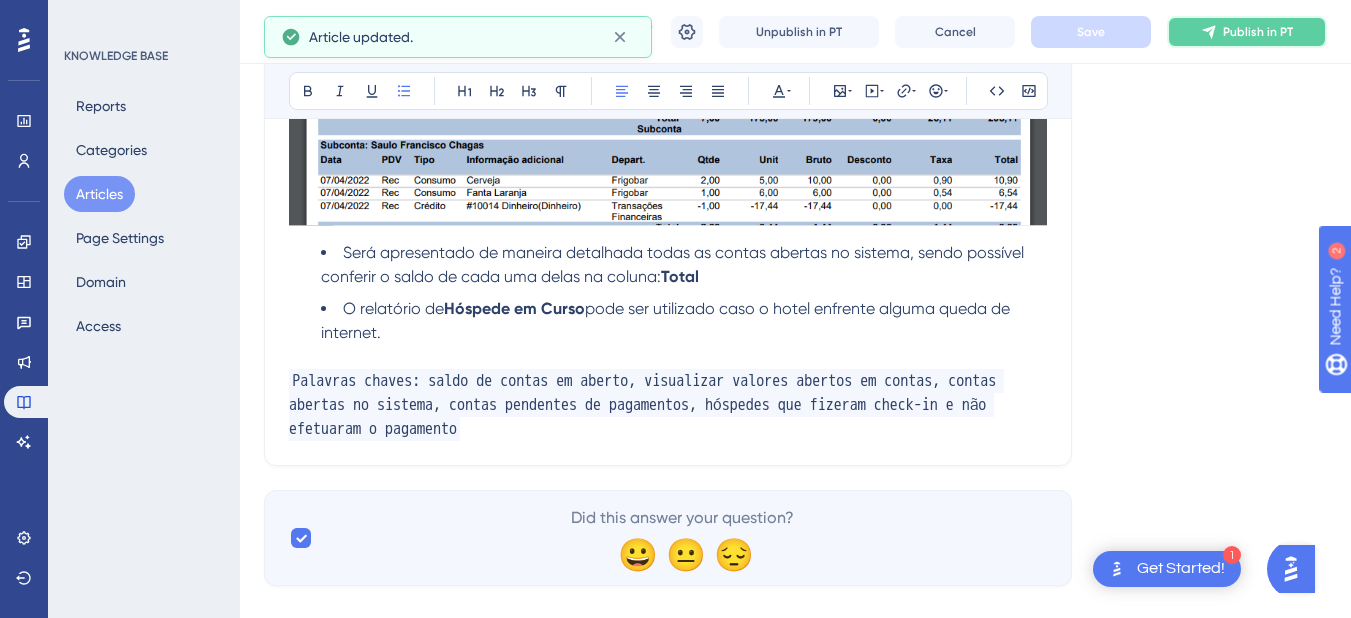 click on "Publish in PT" at bounding box center (1247, 32) 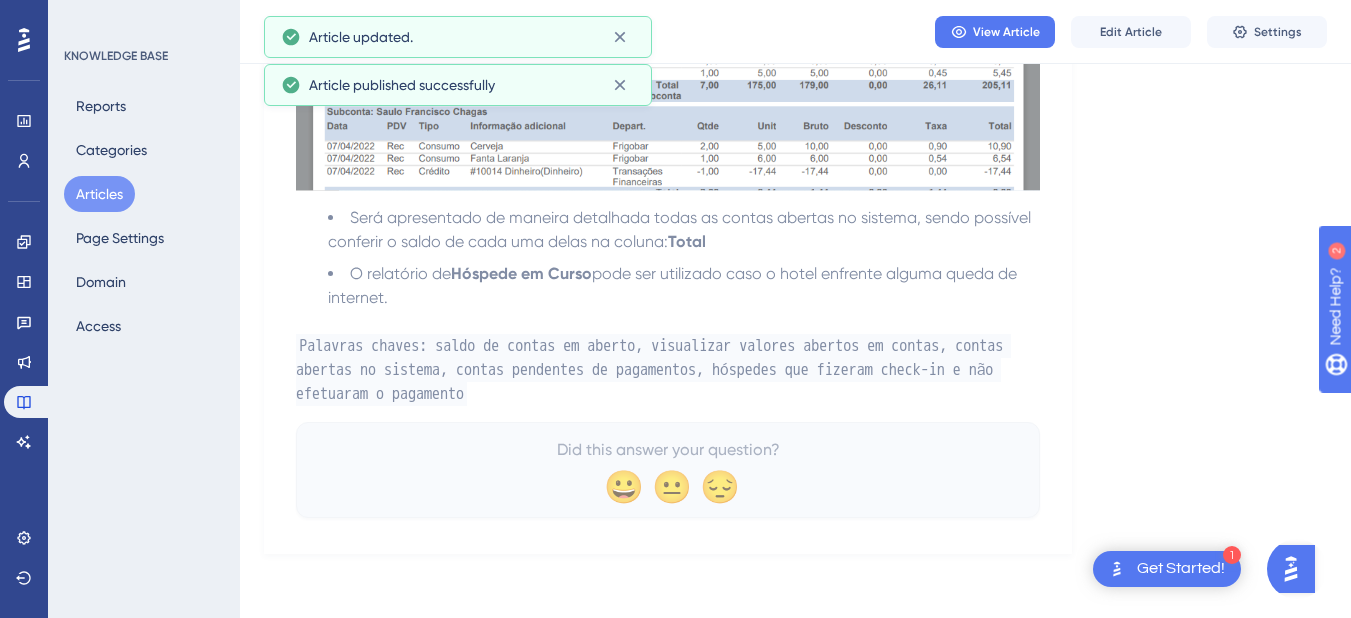 scroll, scrollTop: 2779, scrollLeft: 0, axis: vertical 